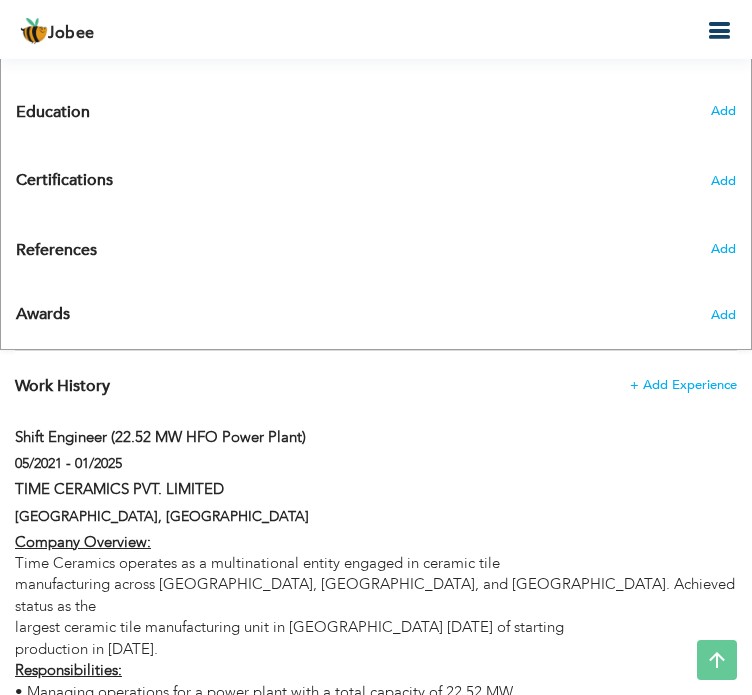 scroll, scrollTop: 973, scrollLeft: 0, axis: vertical 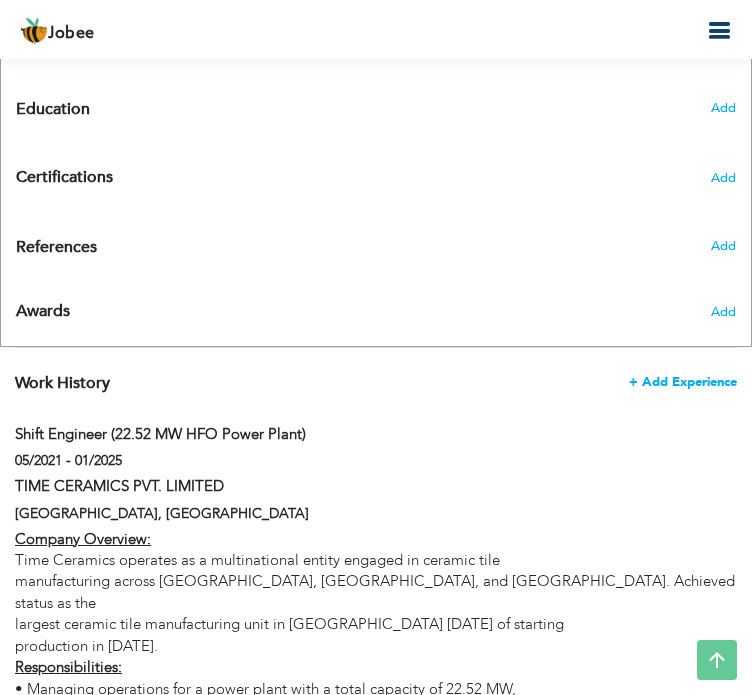 click on "+ Add Experience" at bounding box center (683, 382) 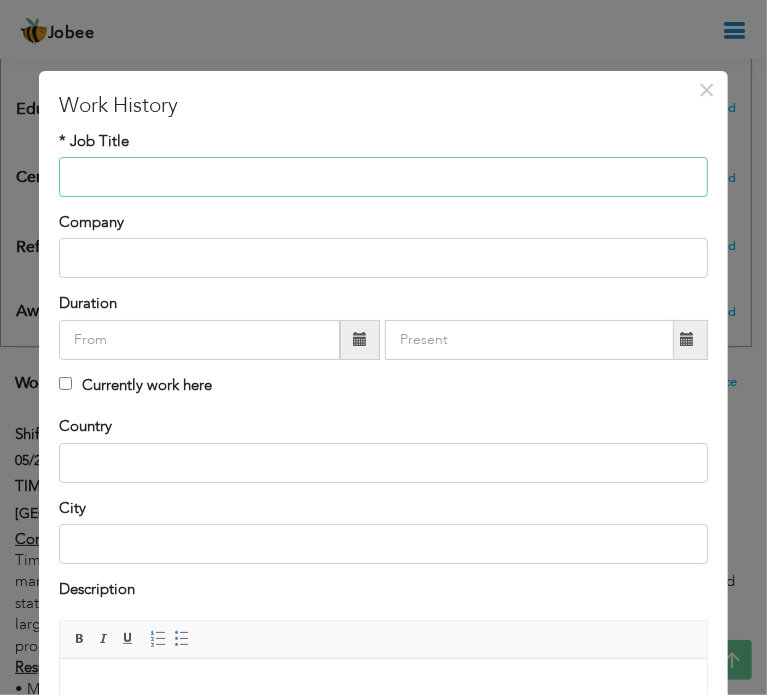 click at bounding box center (383, 177) 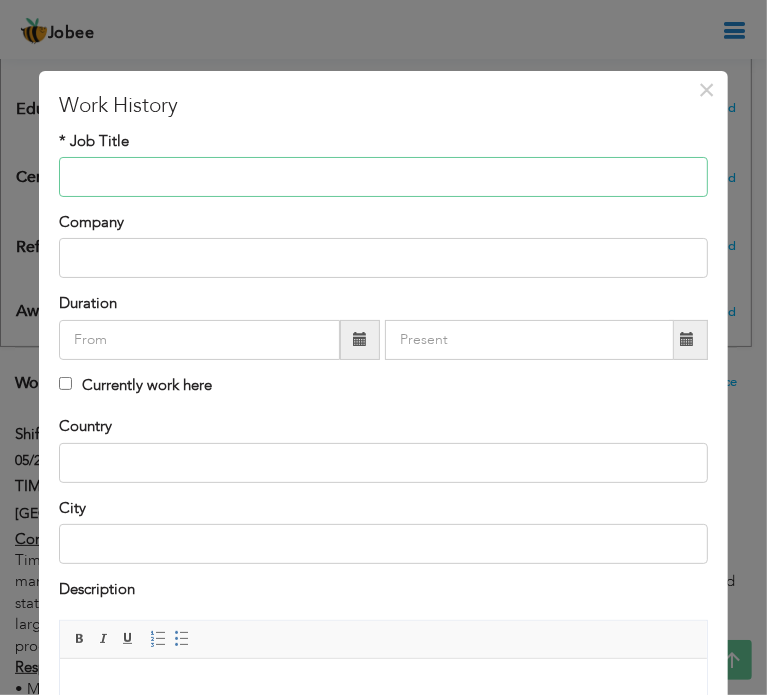 click at bounding box center (383, 177) 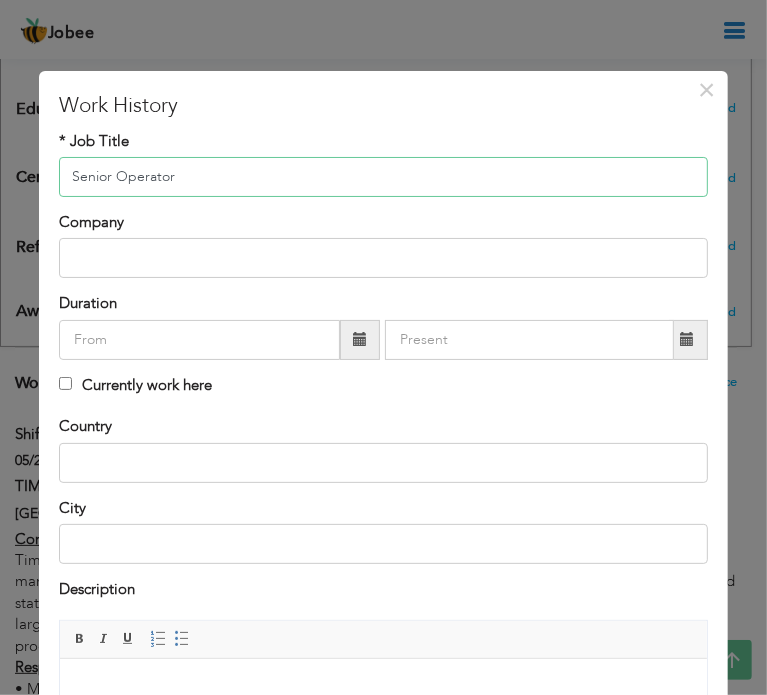 type on "Senior Operator" 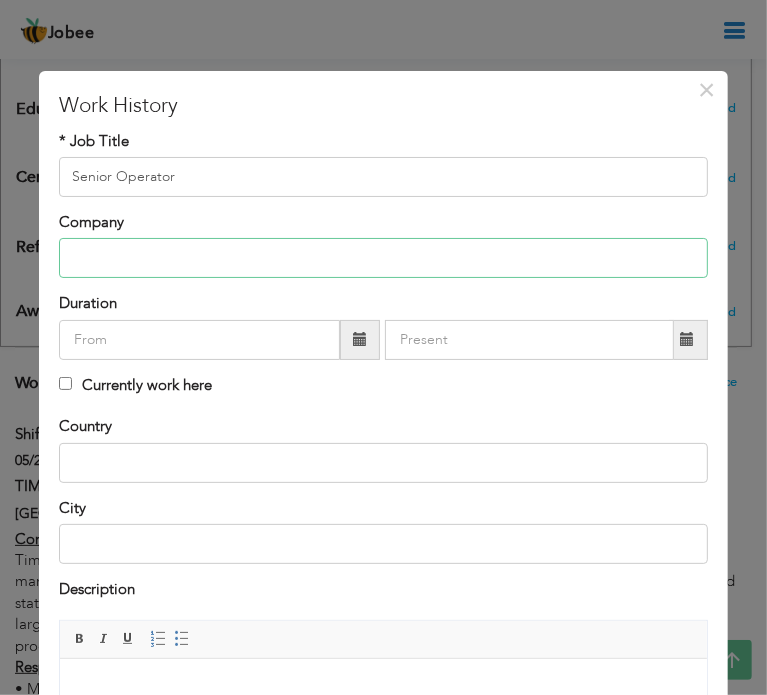 drag, startPoint x: 141, startPoint y: 257, endPoint x: 182, endPoint y: 257, distance: 41 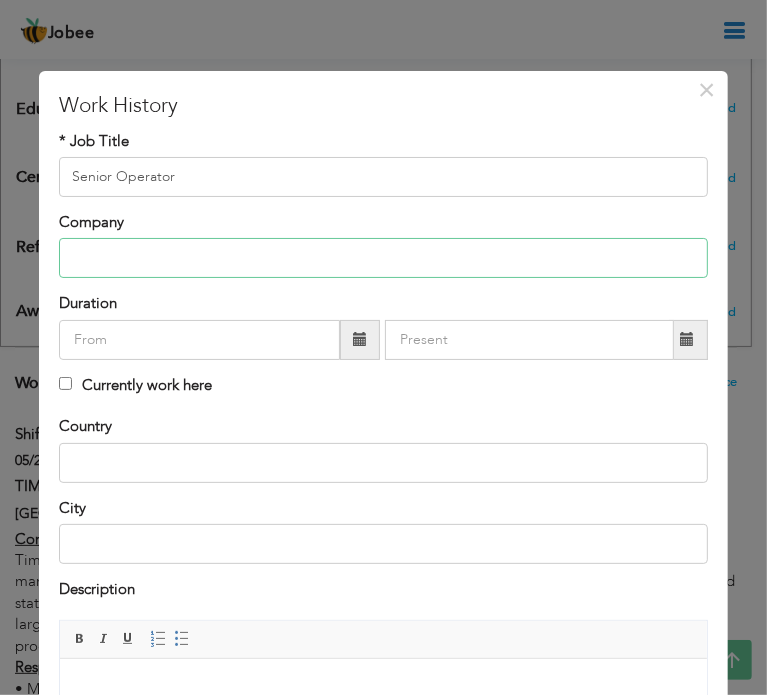 click at bounding box center (383, 258) 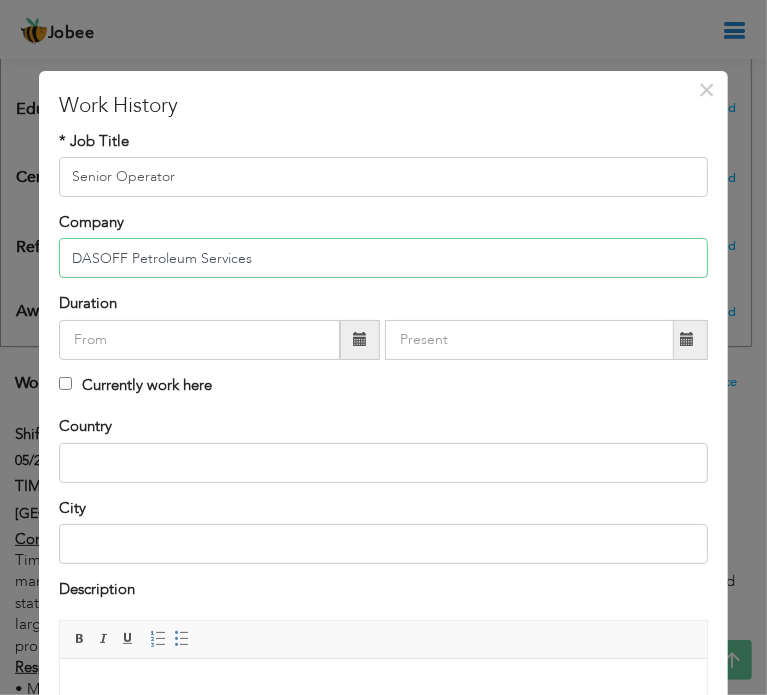 type on "DASOFF Petroleum Services" 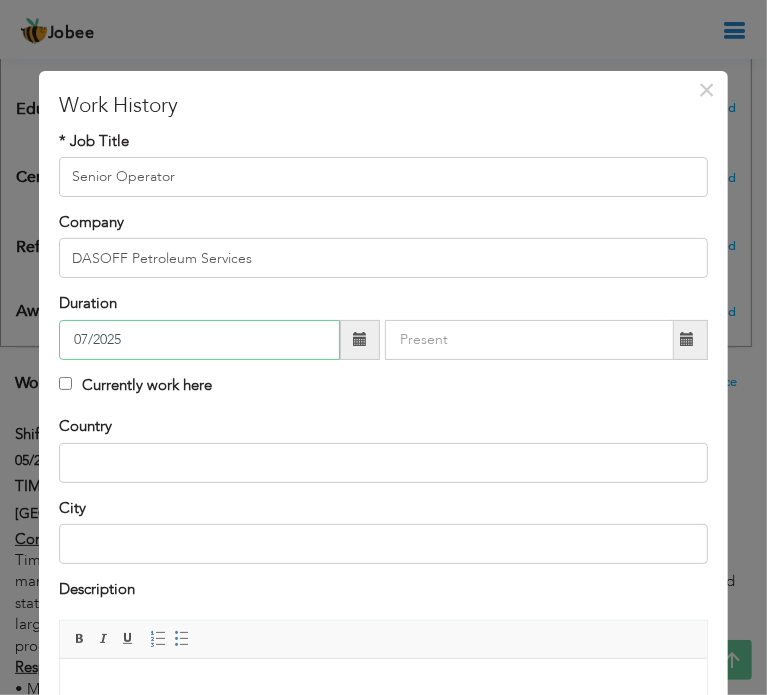 click on "07/2025" at bounding box center [199, 340] 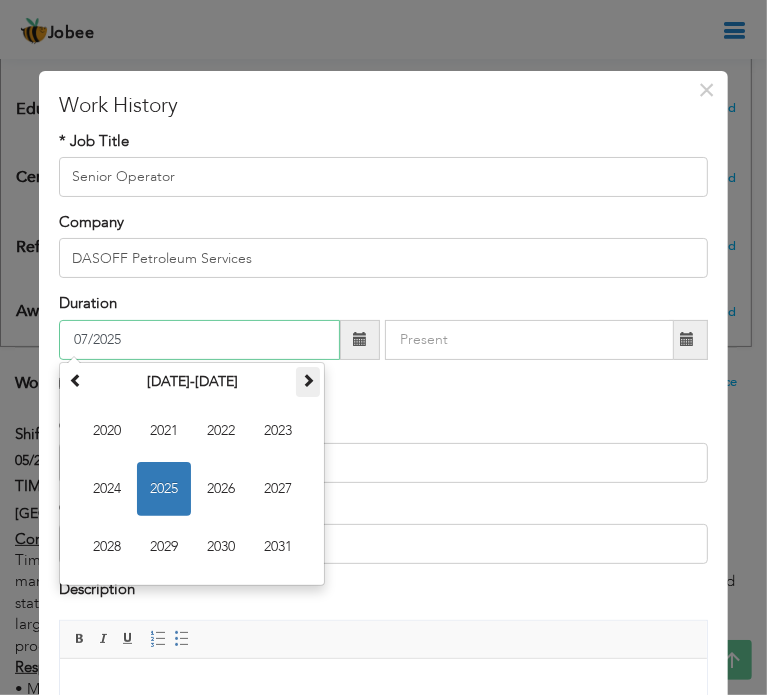 click at bounding box center (308, 380) 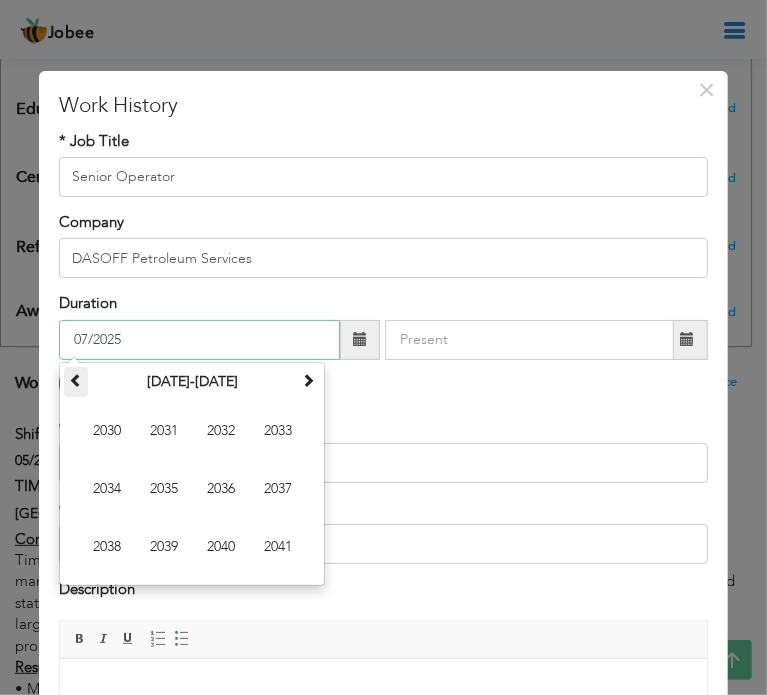 click at bounding box center [76, 382] 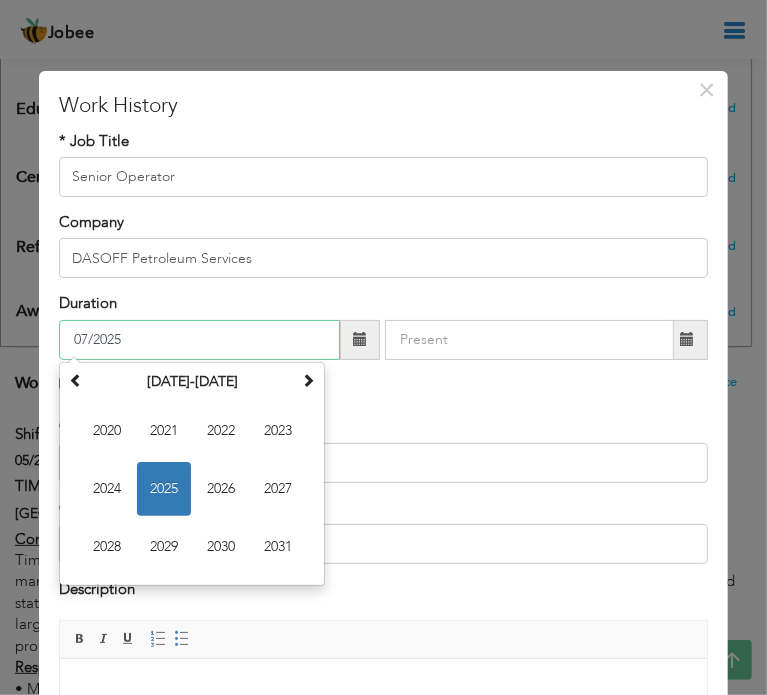 click on "2025" at bounding box center (164, 489) 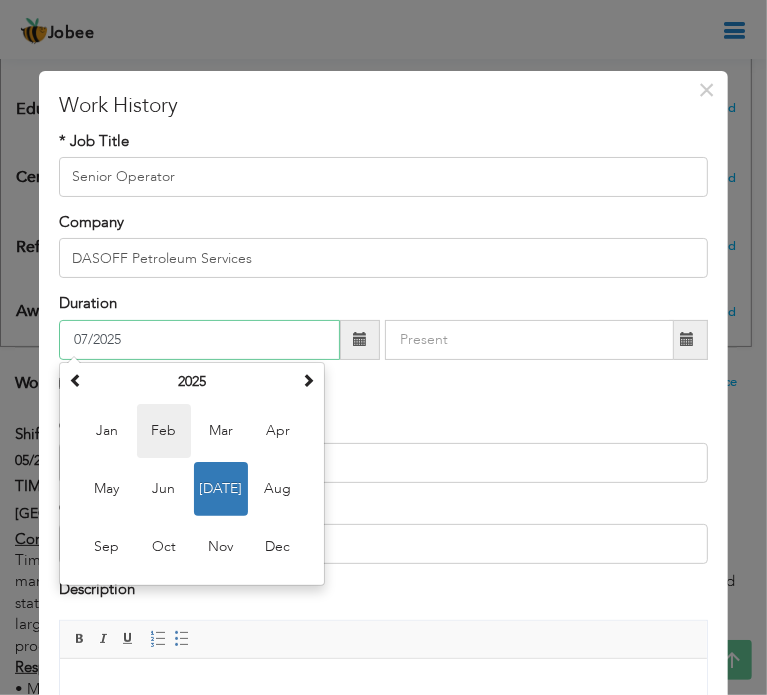 click on "Feb" at bounding box center (164, 431) 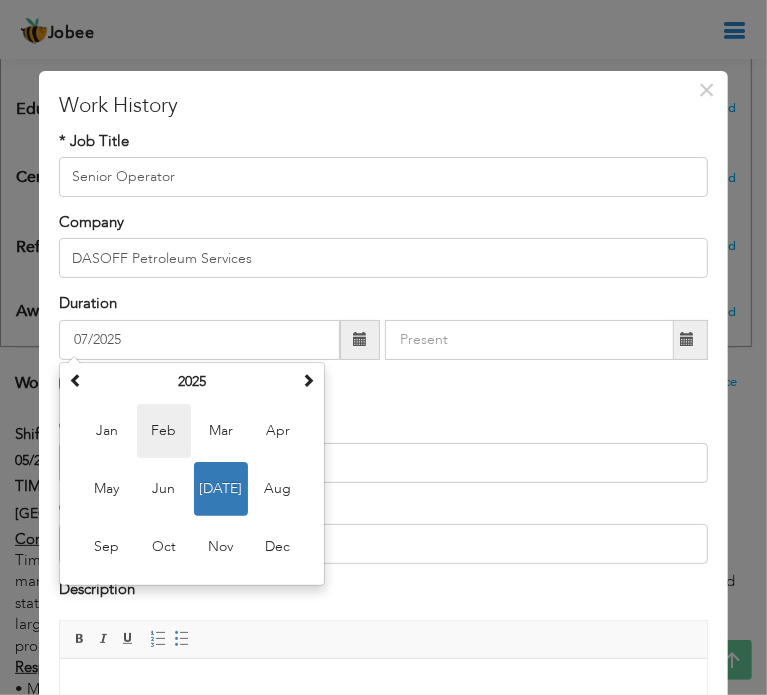 type on "02/2025" 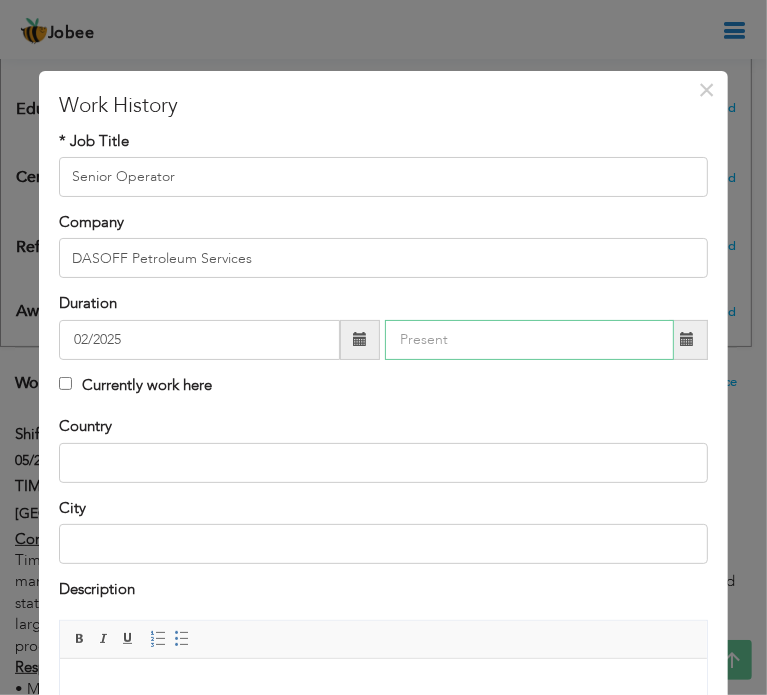 type on "07/2025" 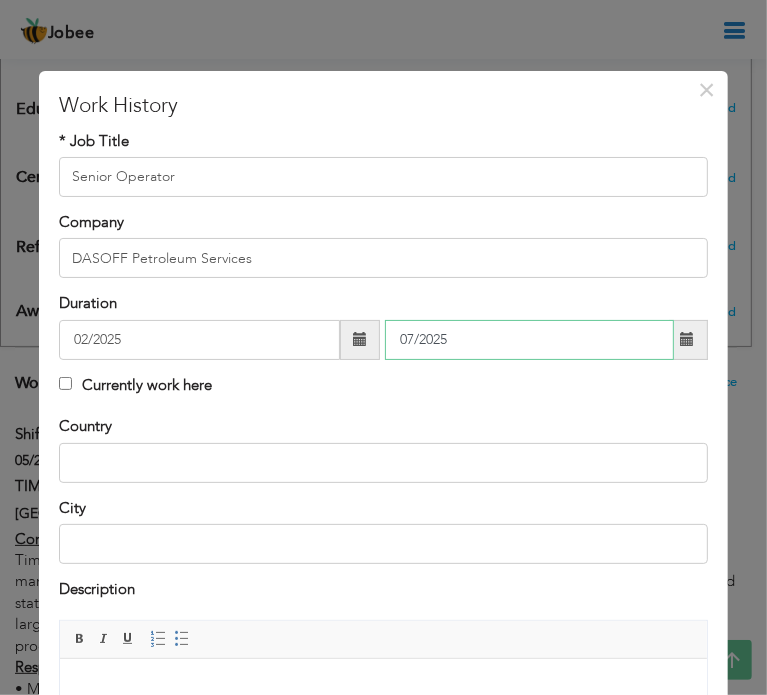 click on "07/2025" at bounding box center [529, 340] 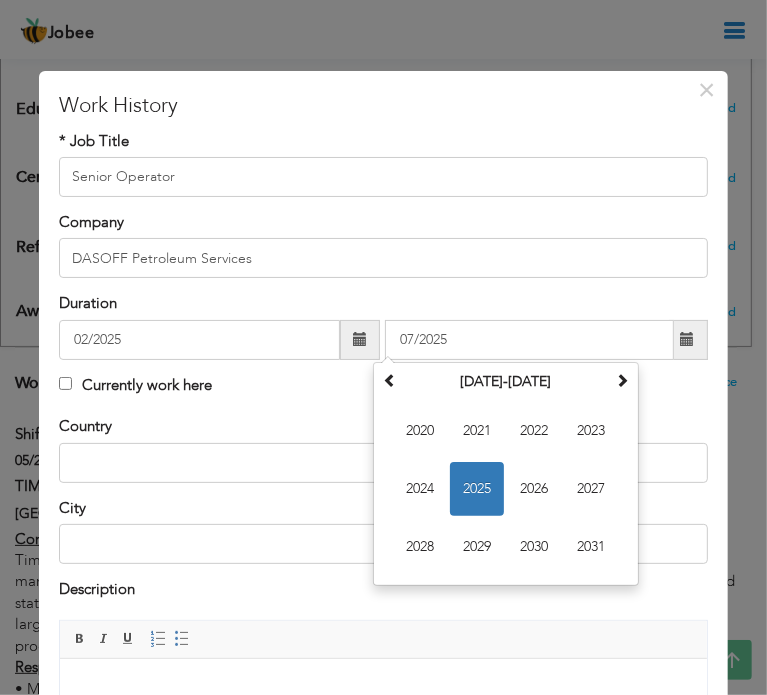click on "Currently work here" at bounding box center (0, 0) 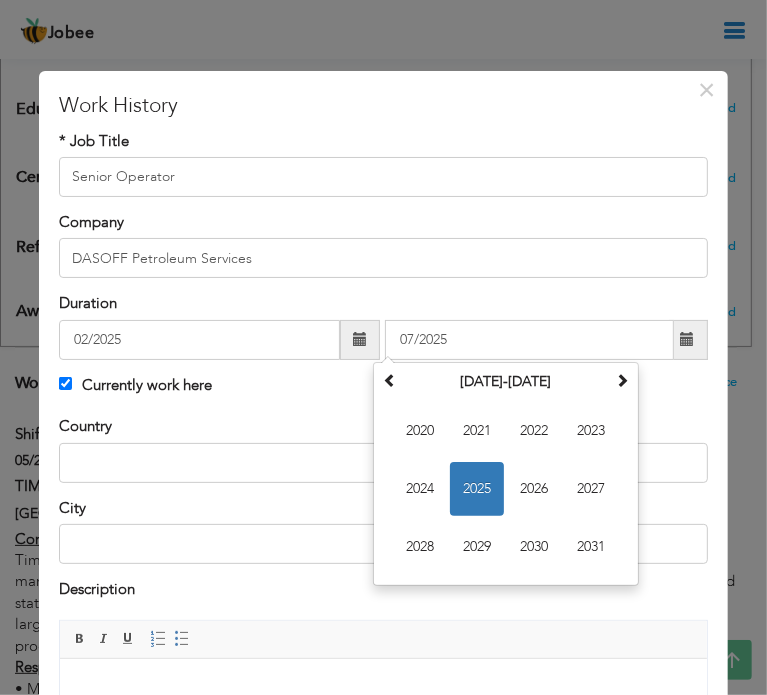 checkbox on "true" 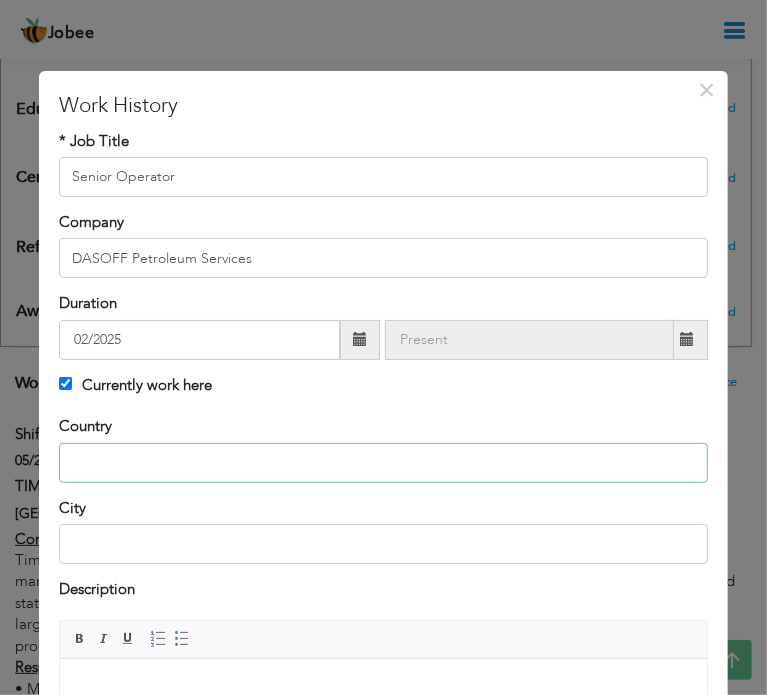 click at bounding box center [383, 463] 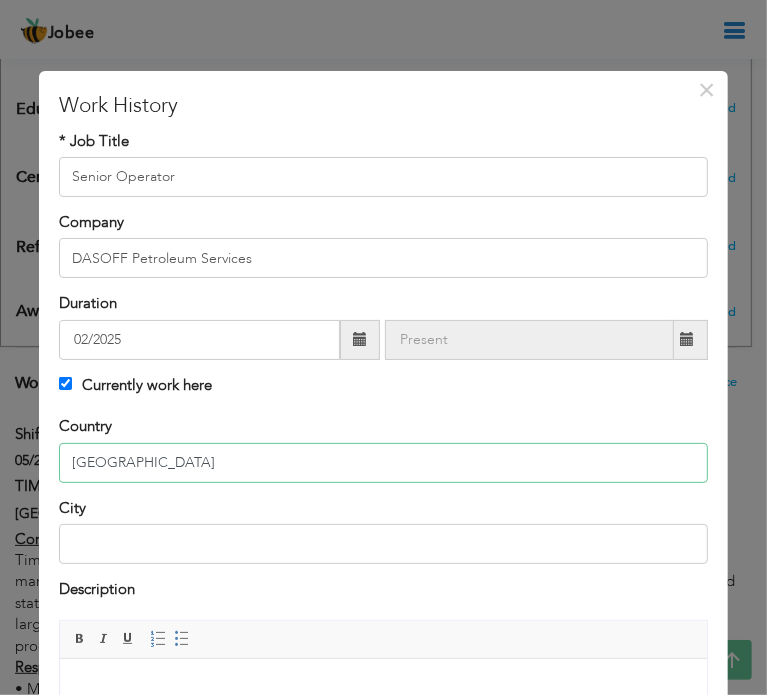 type on "[GEOGRAPHIC_DATA]" 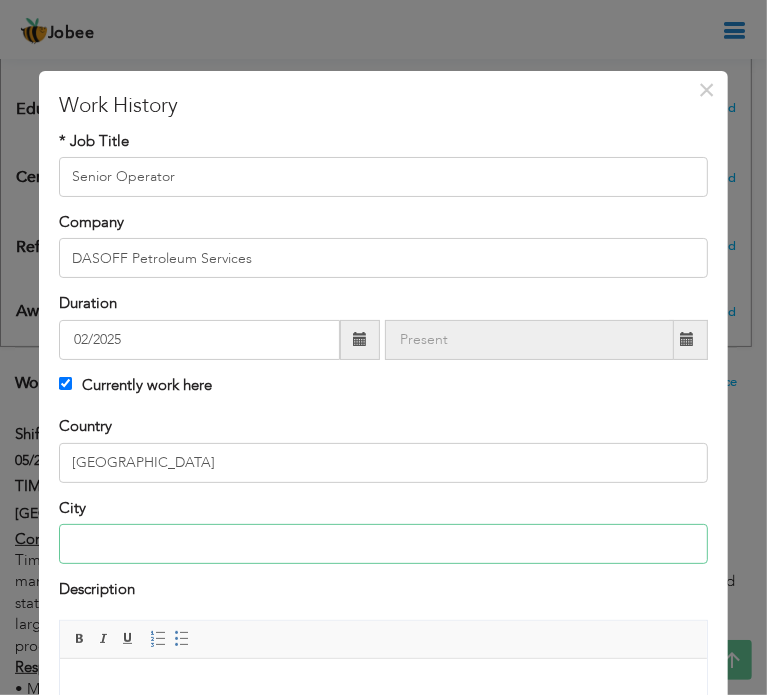 click at bounding box center [383, 544] 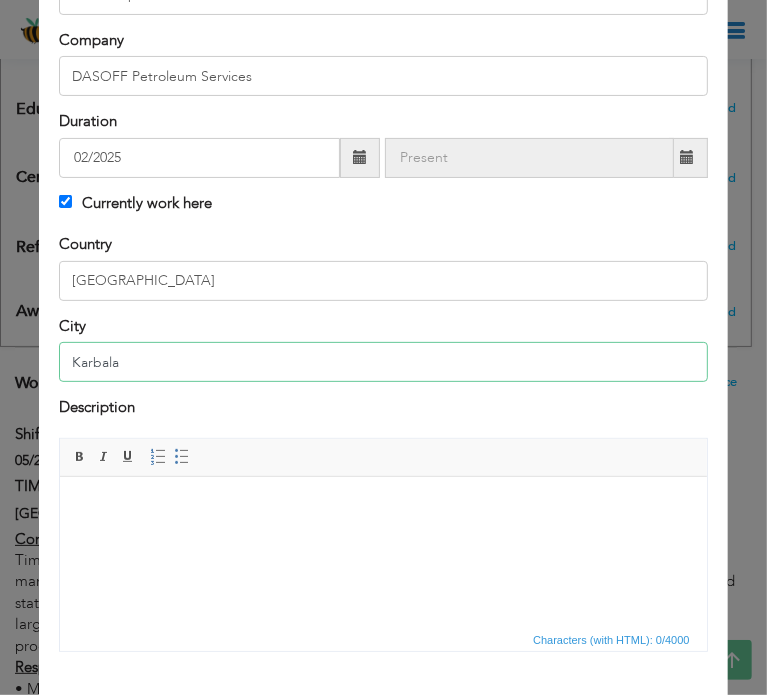 scroll, scrollTop: 200, scrollLeft: 0, axis: vertical 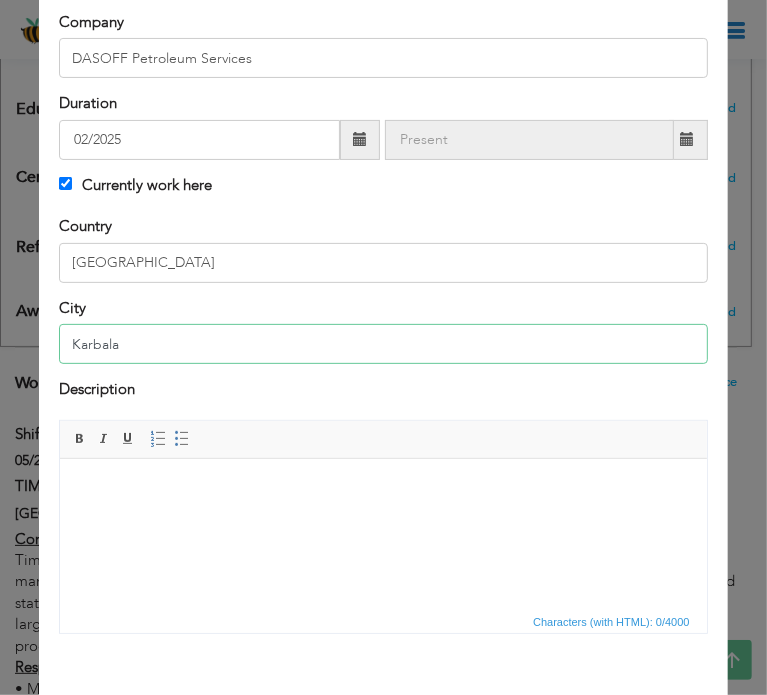type on "Karbala" 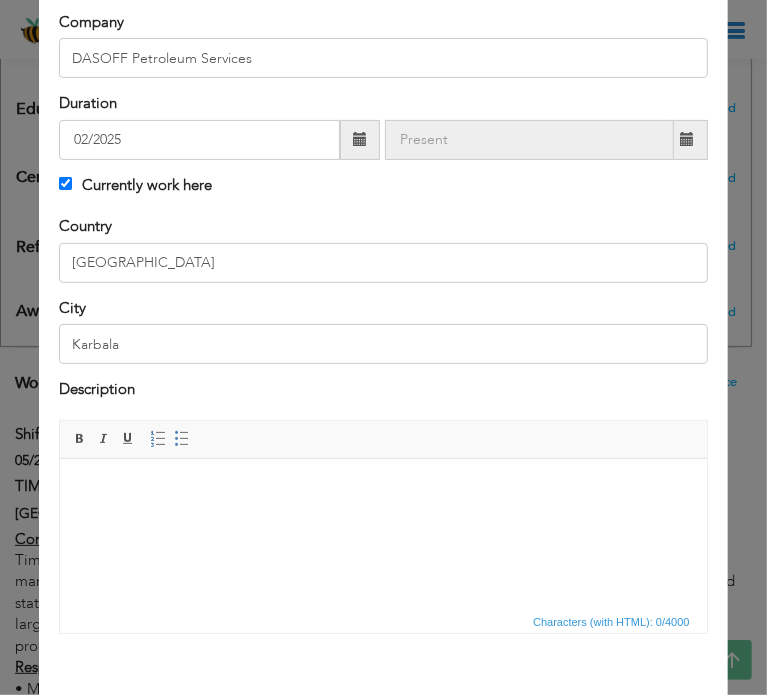 click at bounding box center [383, 489] 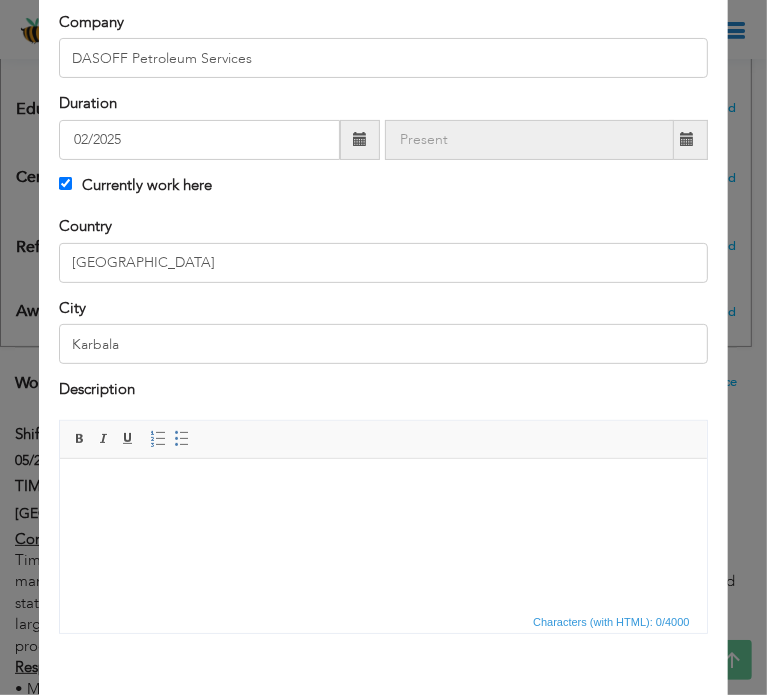 click at bounding box center (383, 489) 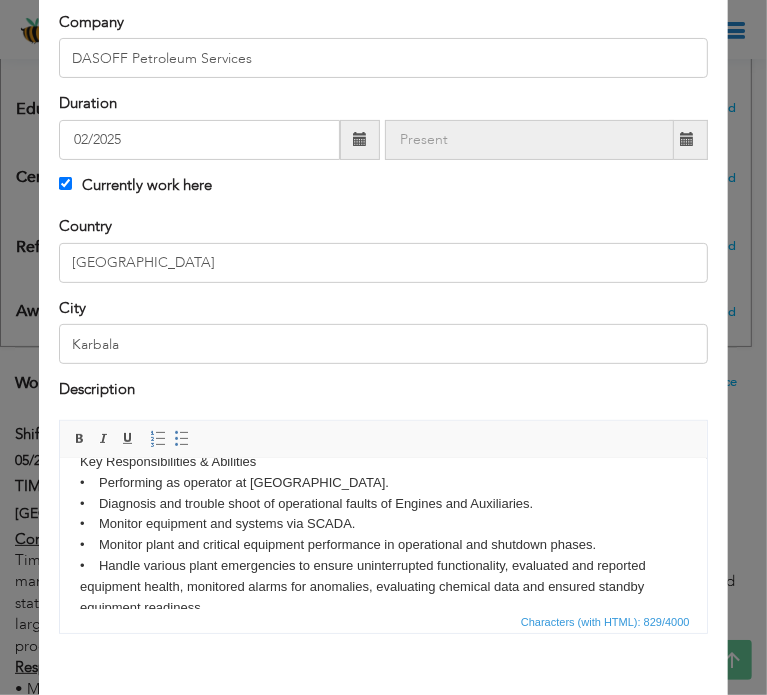 scroll, scrollTop: 0, scrollLeft: 0, axis: both 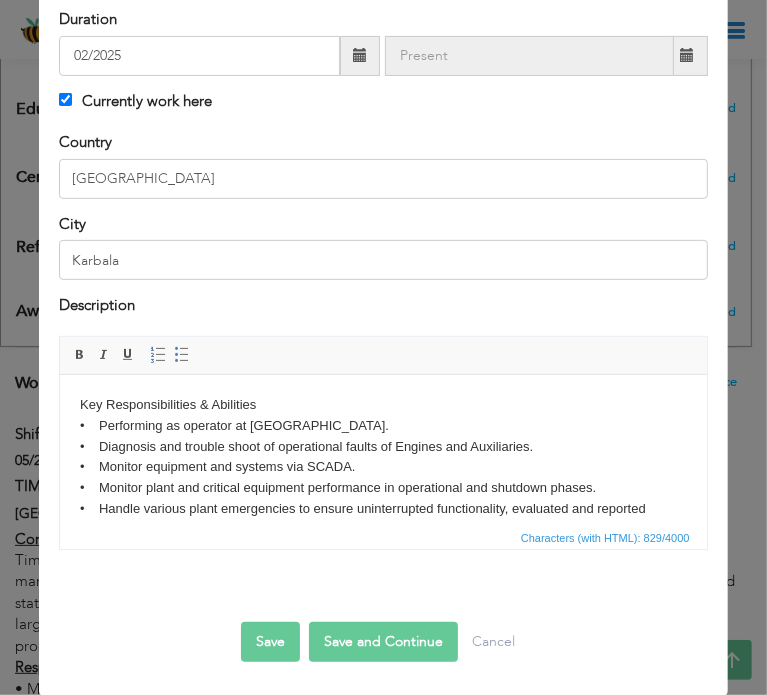 click on "Save" at bounding box center (270, 642) 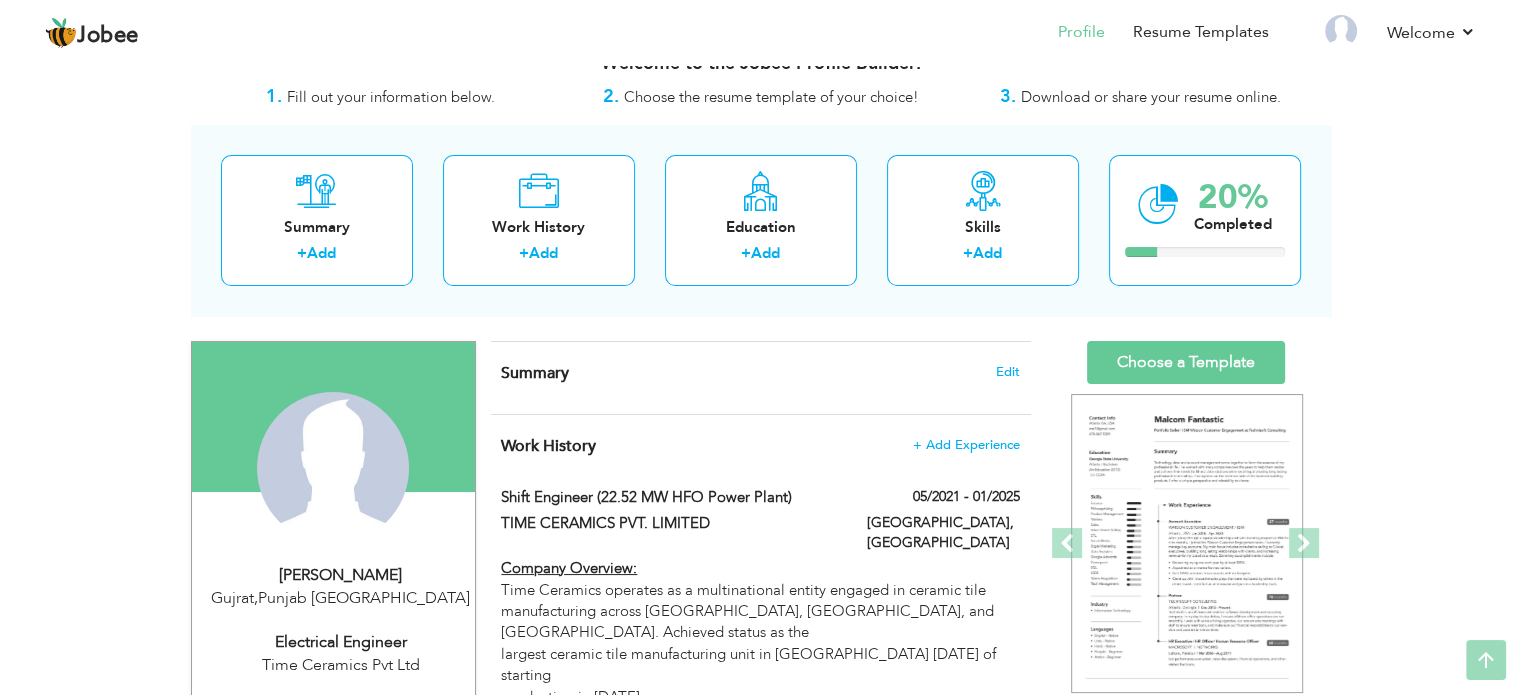 scroll, scrollTop: 0, scrollLeft: 0, axis: both 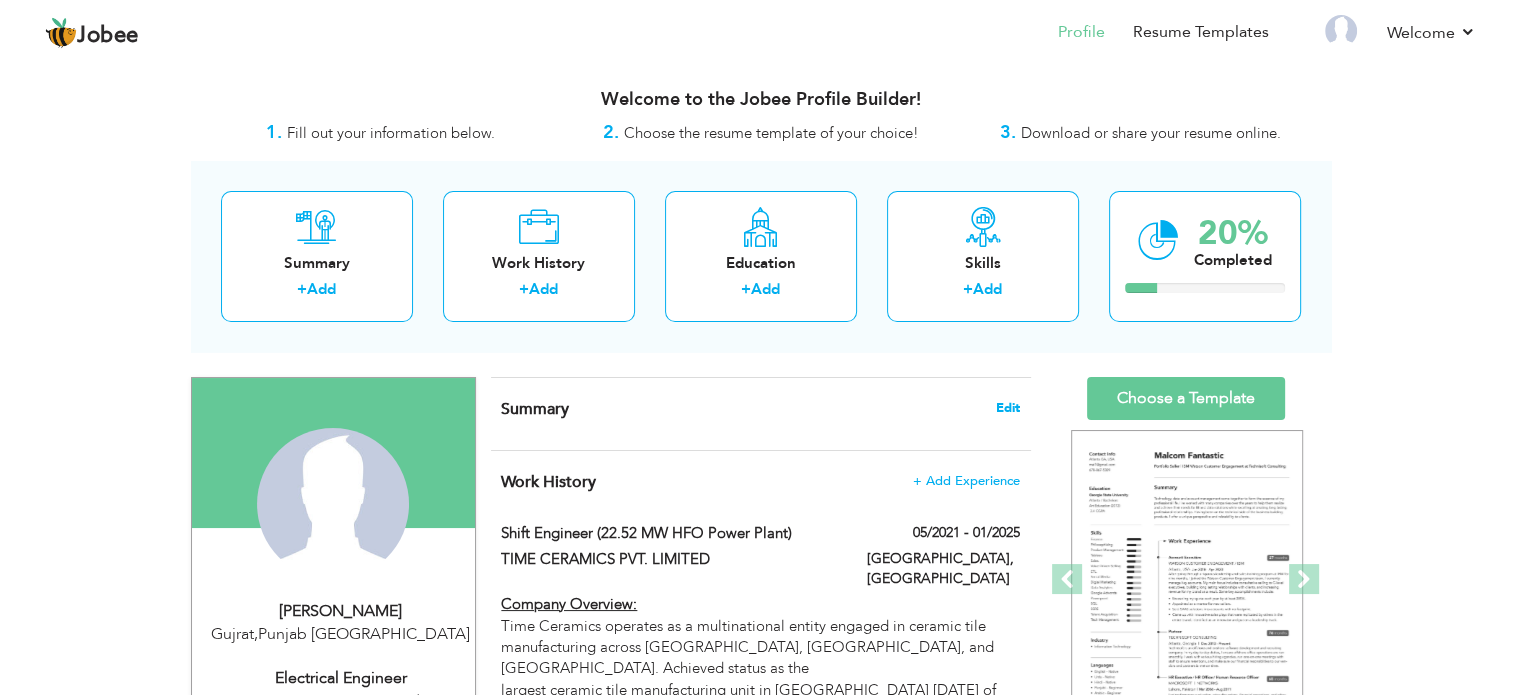 click on "Edit" at bounding box center [1008, 408] 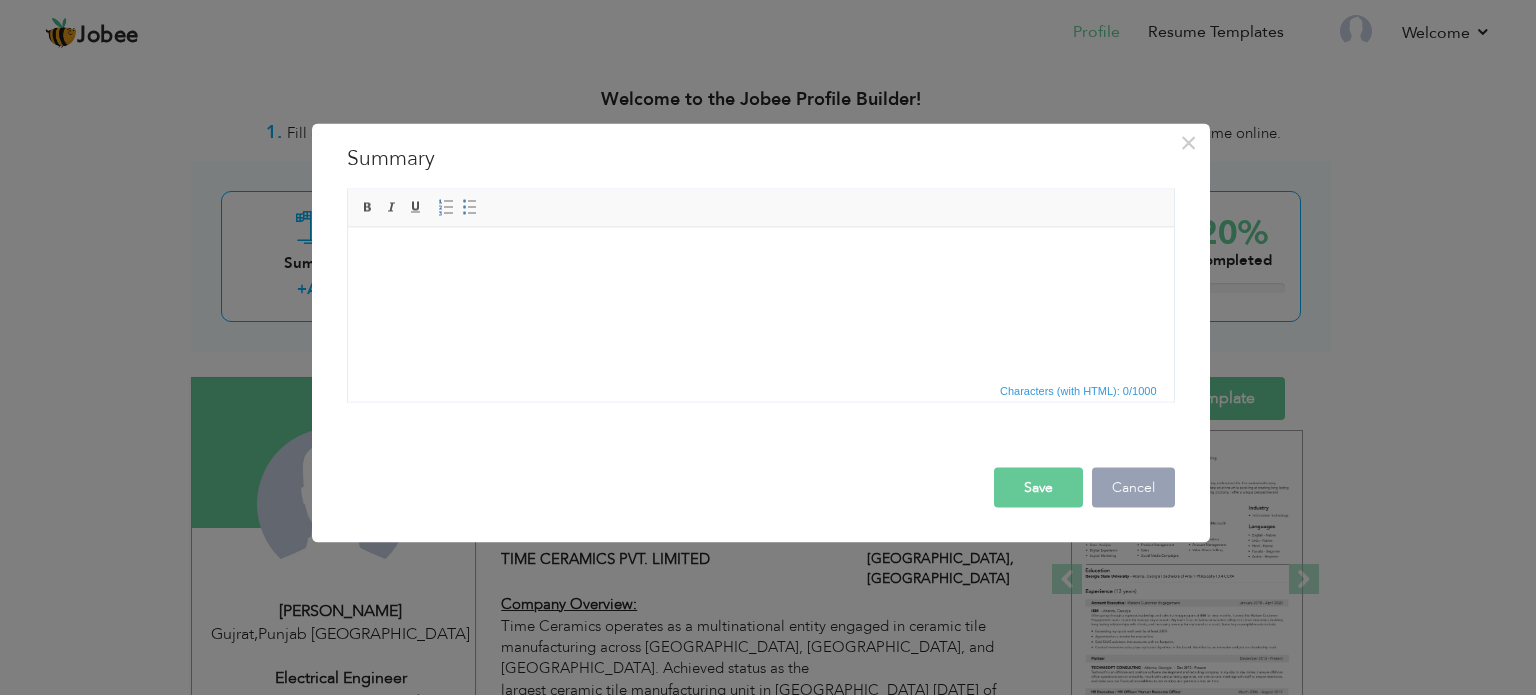 click on "Cancel" at bounding box center (1133, 487) 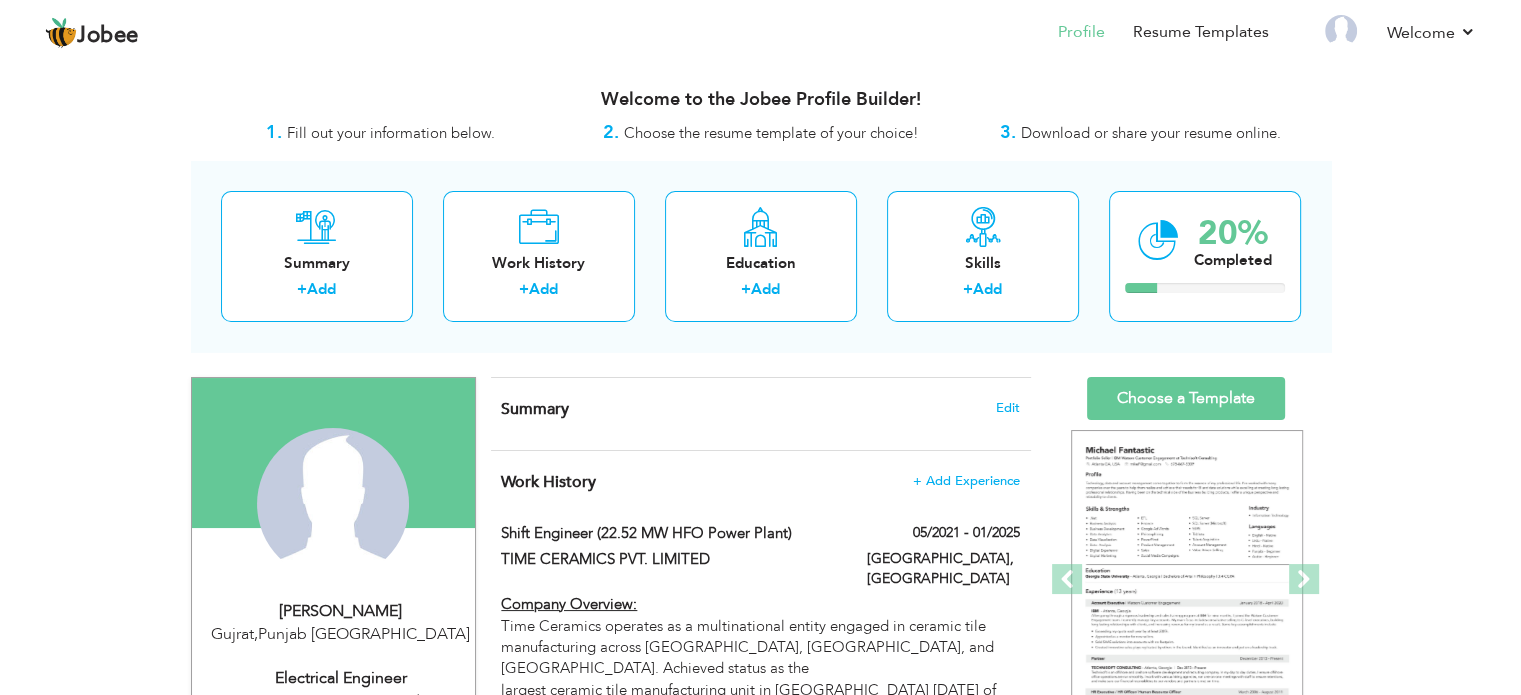 click on "Work History
+ Add Experience
Shift Engineer (22.52 MW HFO Power Plant)
05/2021 - 01/2025
Shift Engineer (22.52 MW HFO Power Plant)
05/2021 - 01/2025 Faisalabad, Pakistan" at bounding box center (761, 1454) 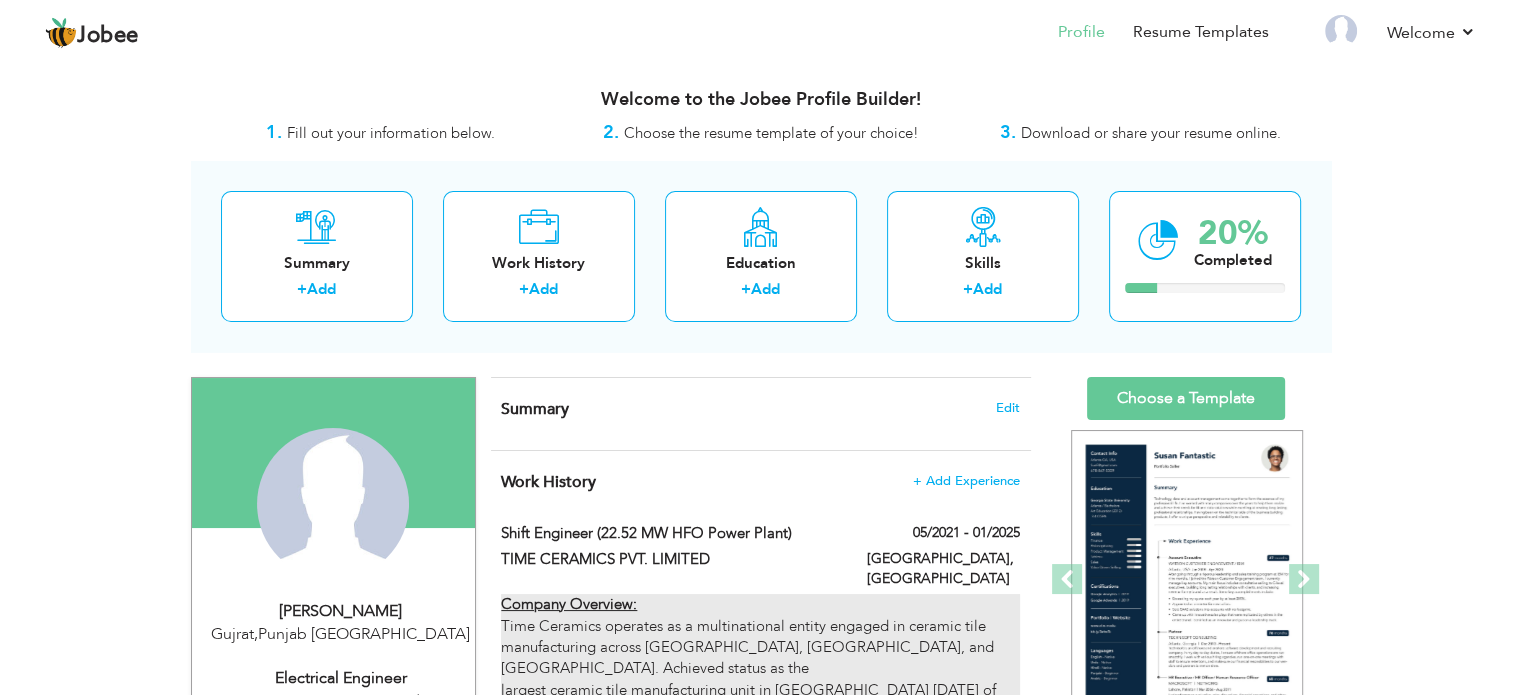 drag, startPoint x: 498, startPoint y: 516, endPoint x: 581, endPoint y: 654, distance: 161.03726 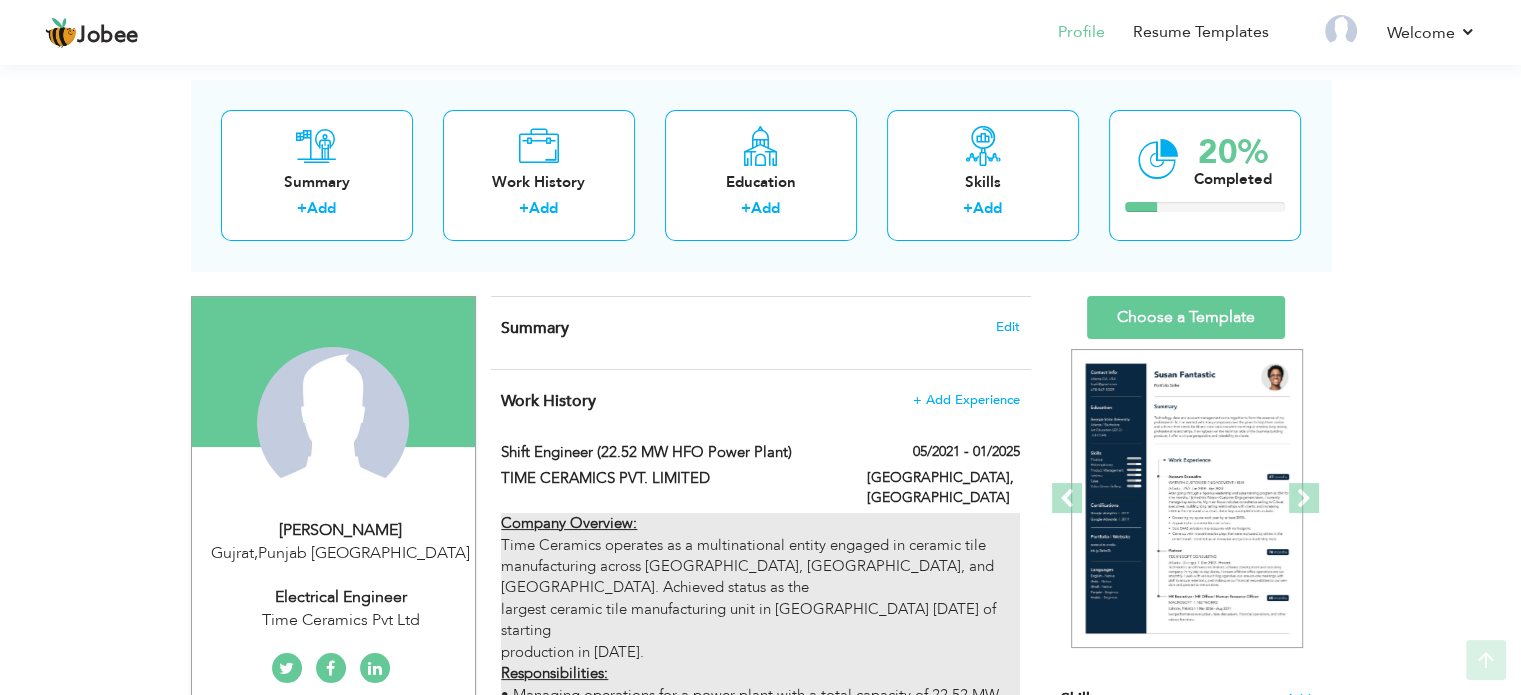 scroll, scrollTop: 200, scrollLeft: 0, axis: vertical 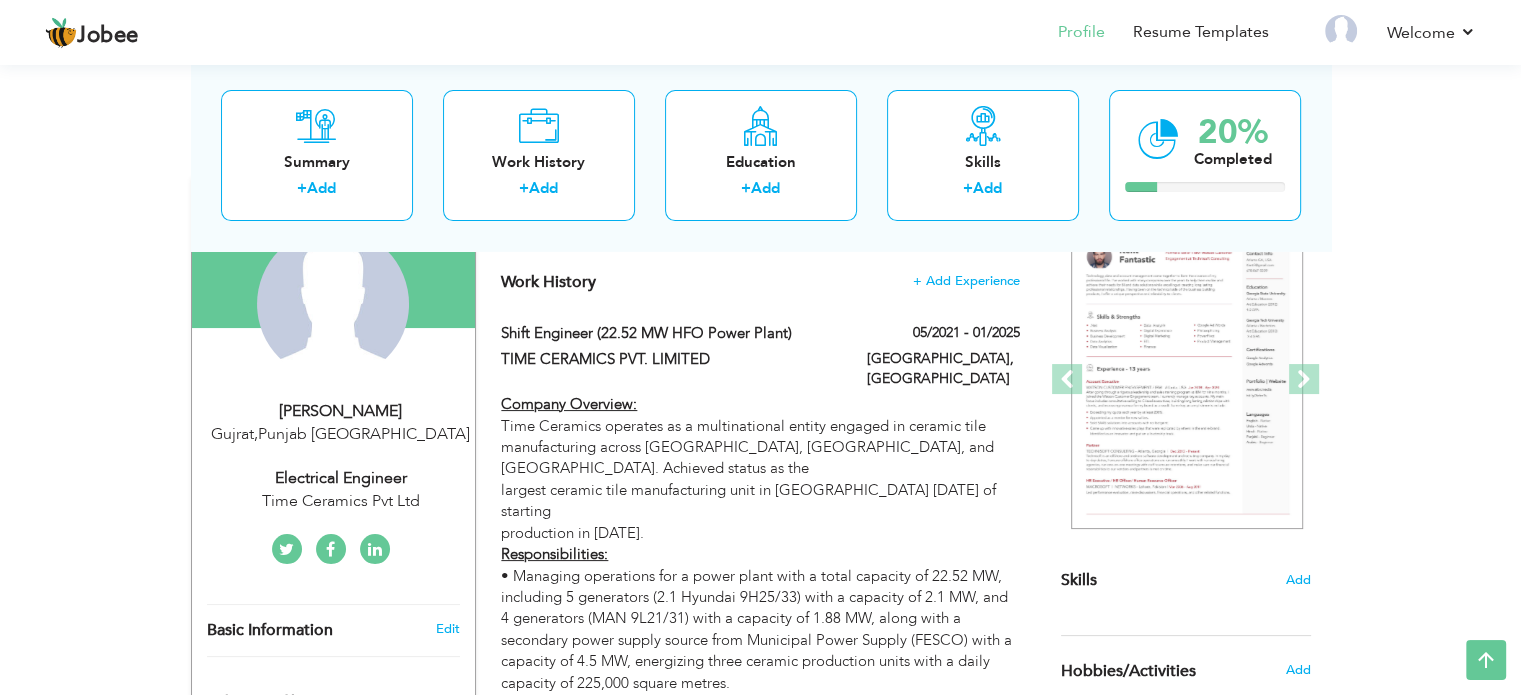 click on "Work History
+ Add Experience
Shift Engineer (22.52 MW HFO Power Plant)
05/2021 - 01/2025
Shift Engineer (22.52 MW HFO Power Plant)
05/2021 - 01/2025 Faisalabad, Pakistan" at bounding box center (761, 1254) 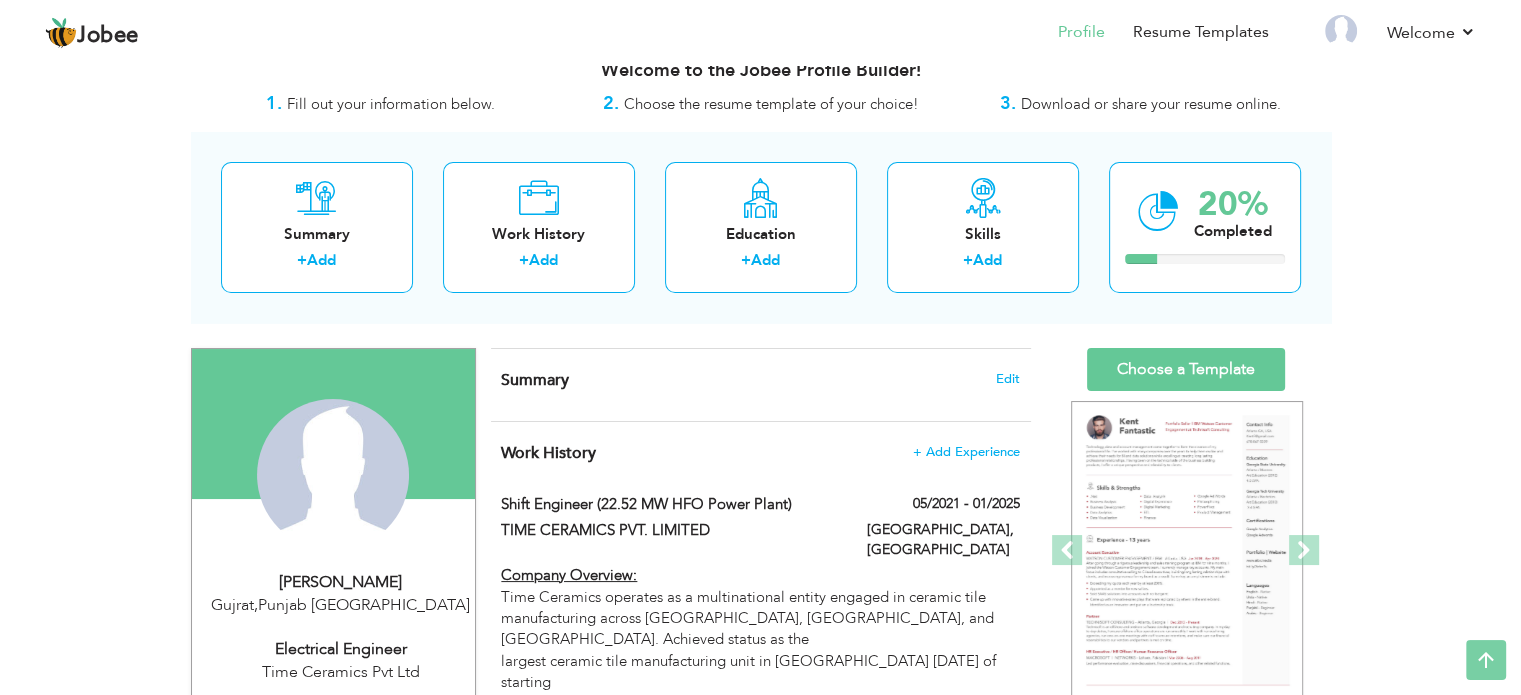 scroll, scrollTop: 0, scrollLeft: 0, axis: both 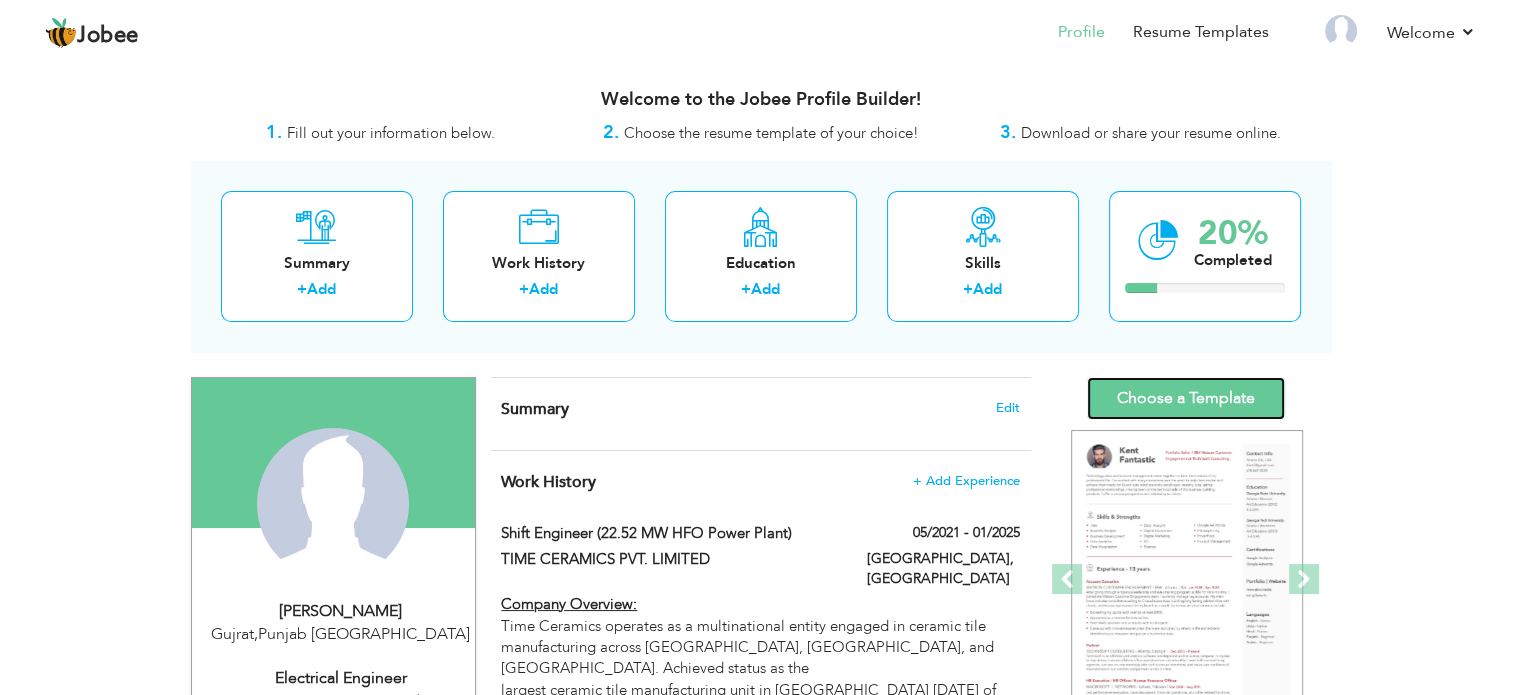 click on "Choose a Template" at bounding box center (1186, 398) 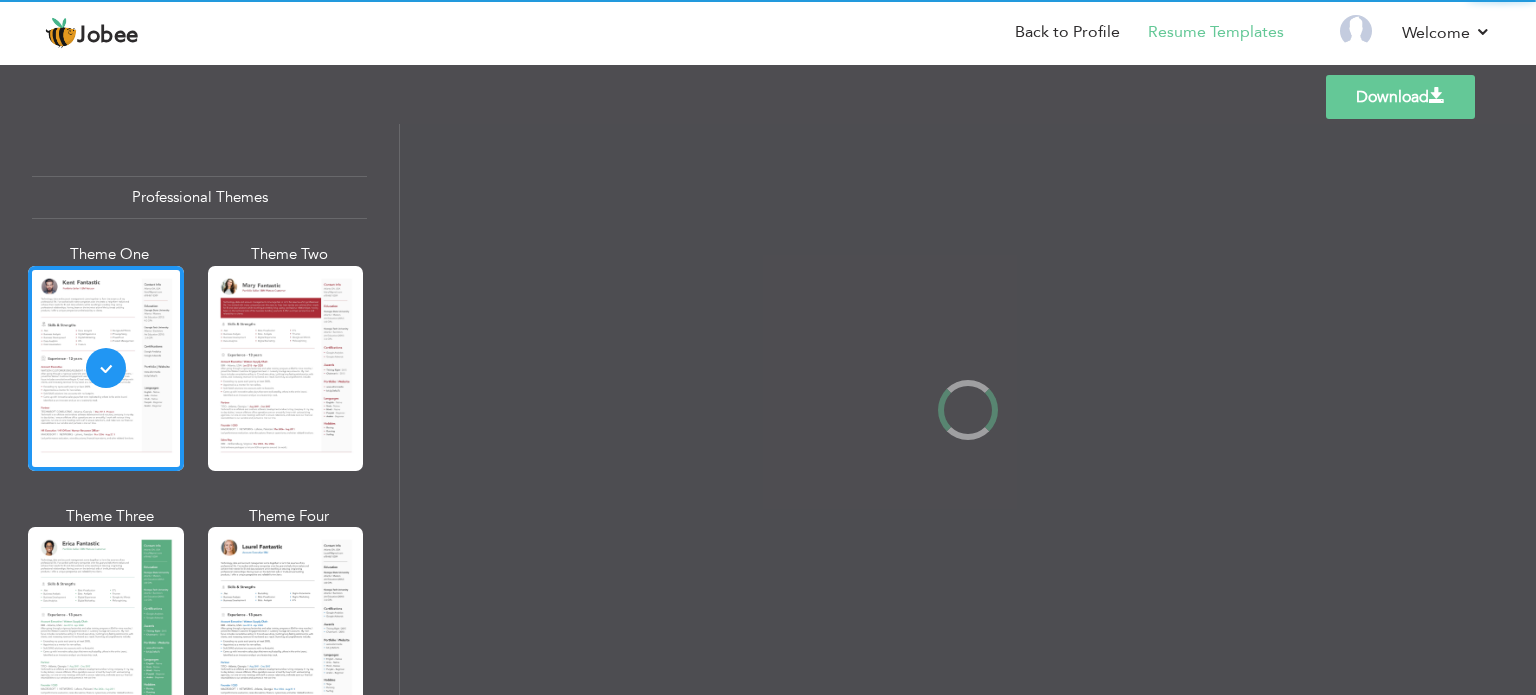 scroll, scrollTop: 0, scrollLeft: 0, axis: both 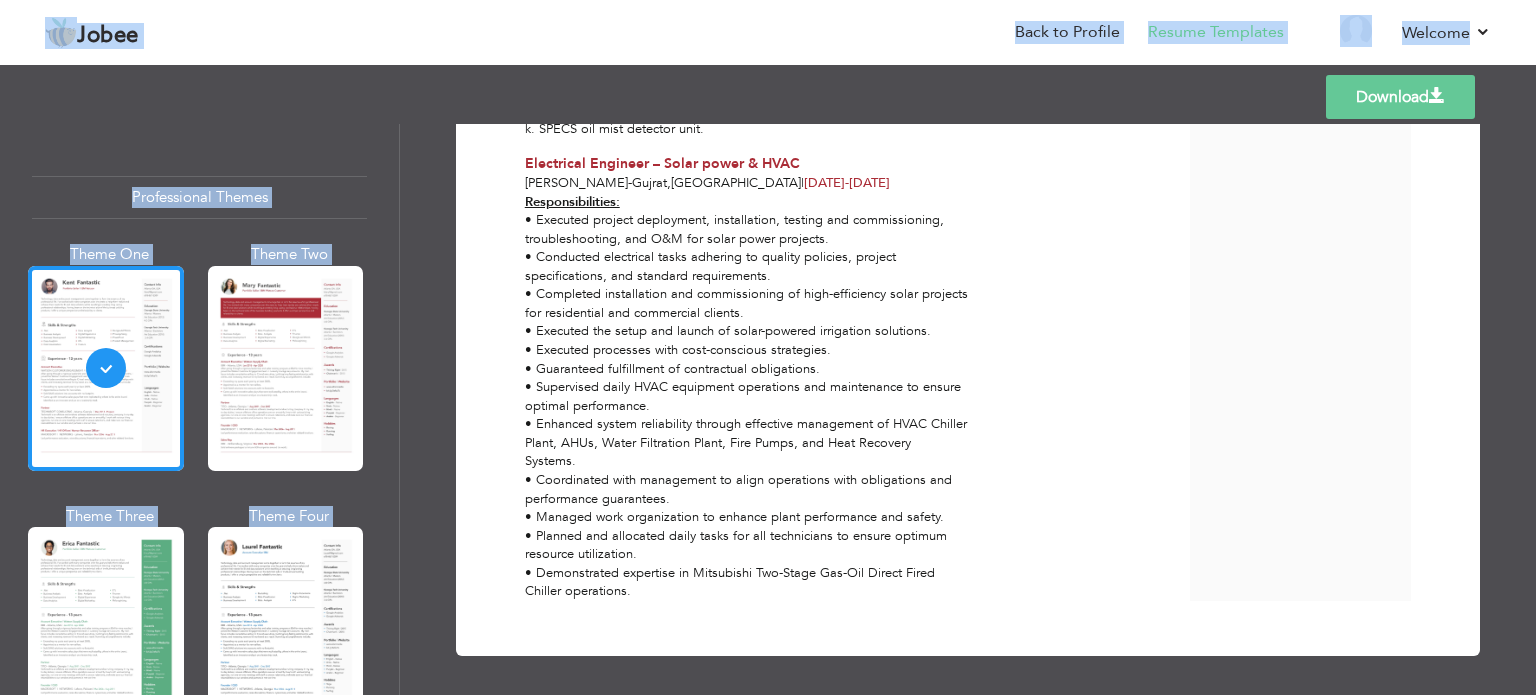drag, startPoint x: 583, startPoint y: 396, endPoint x: 761, endPoint y: 596, distance: 267.73868 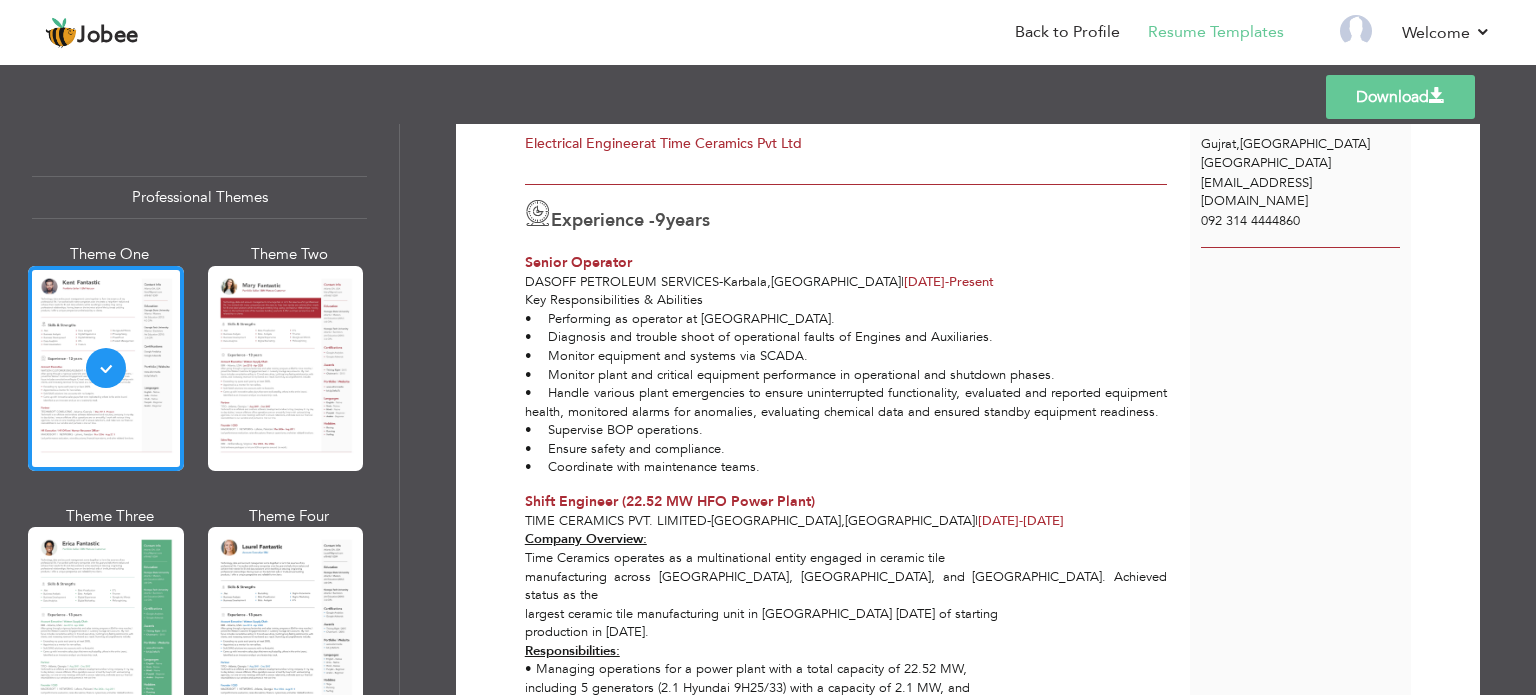 scroll, scrollTop: 0, scrollLeft: 0, axis: both 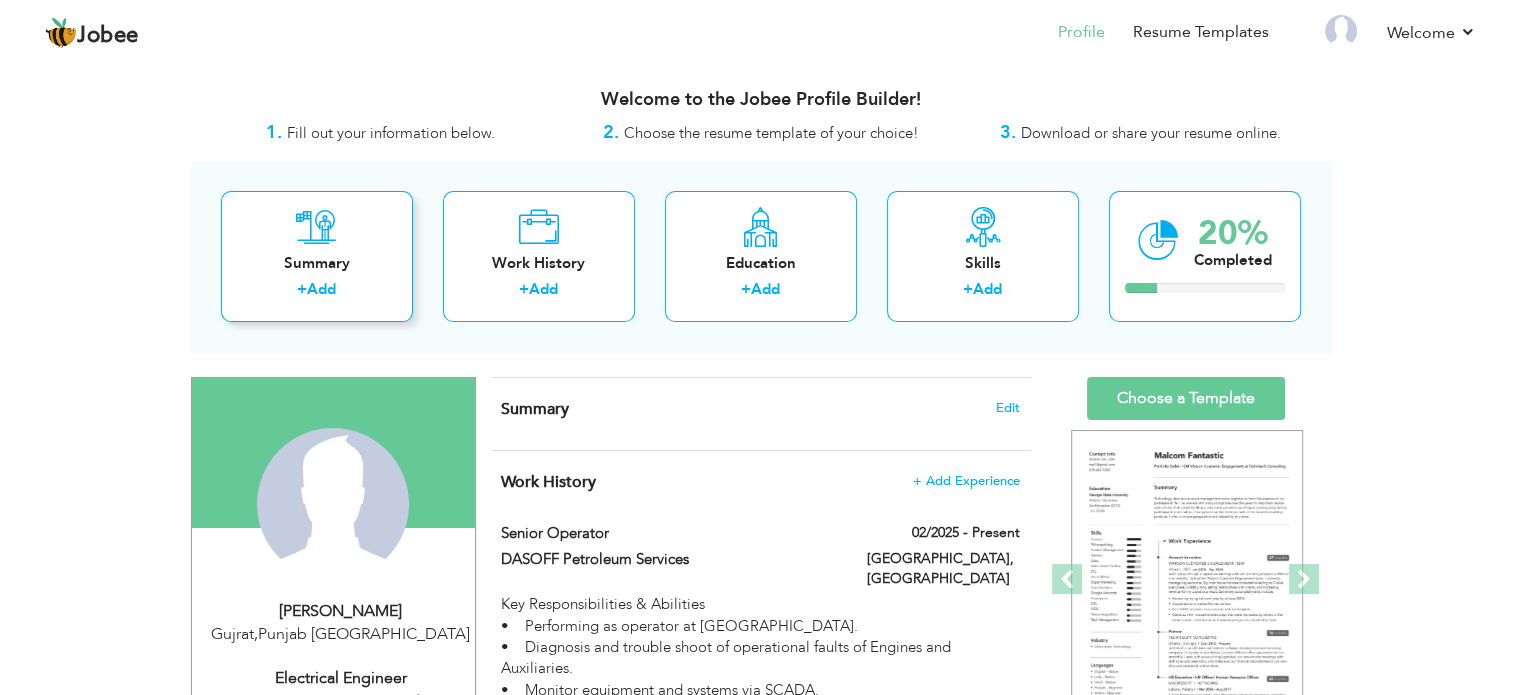 click on "Summary" at bounding box center (317, 263) 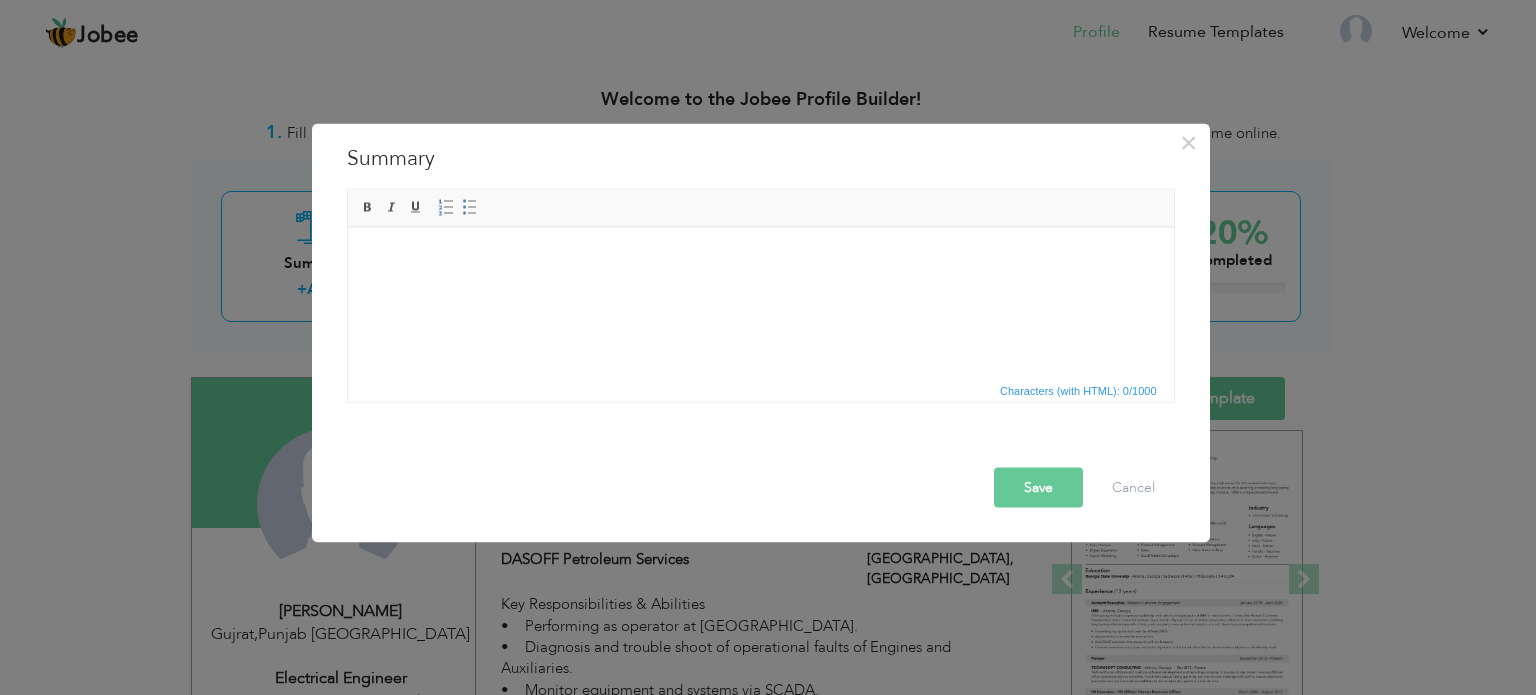click at bounding box center [760, 257] 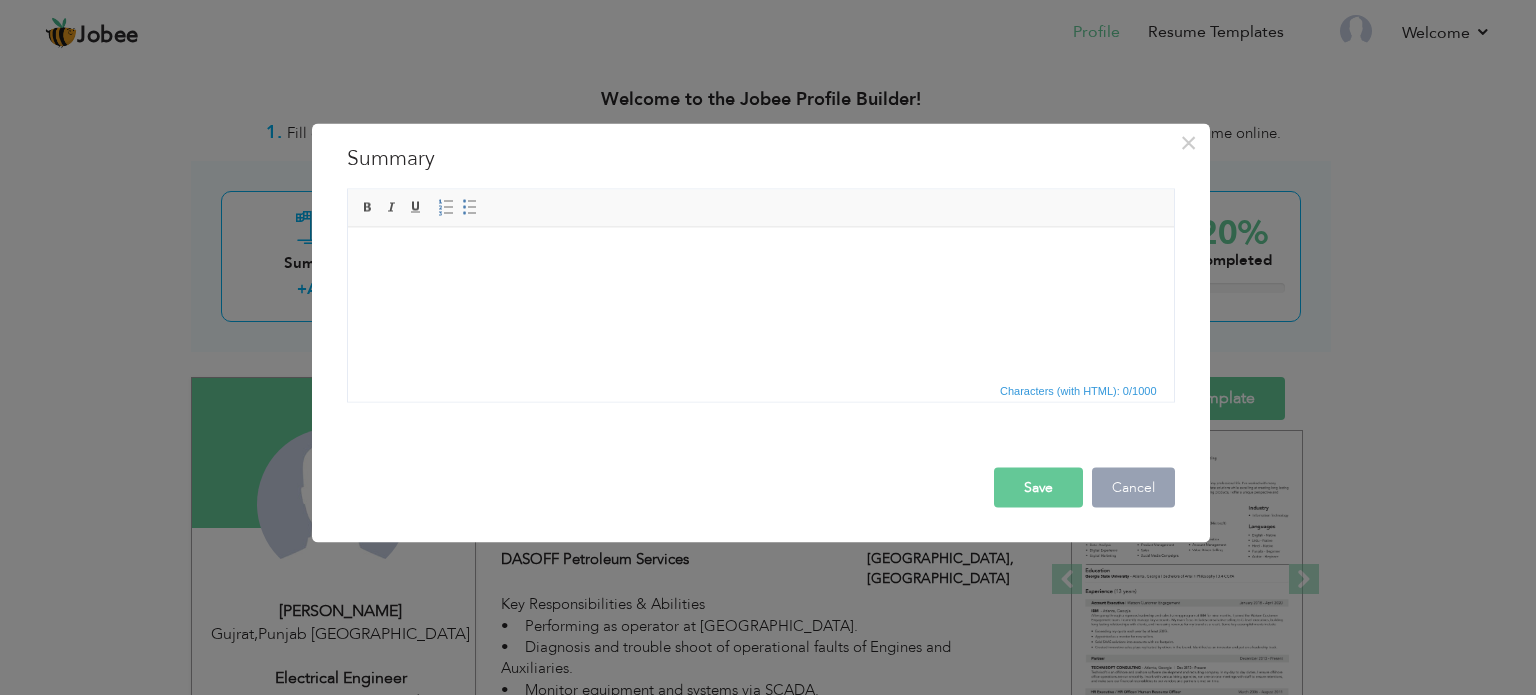 click on "Cancel" at bounding box center (1133, 487) 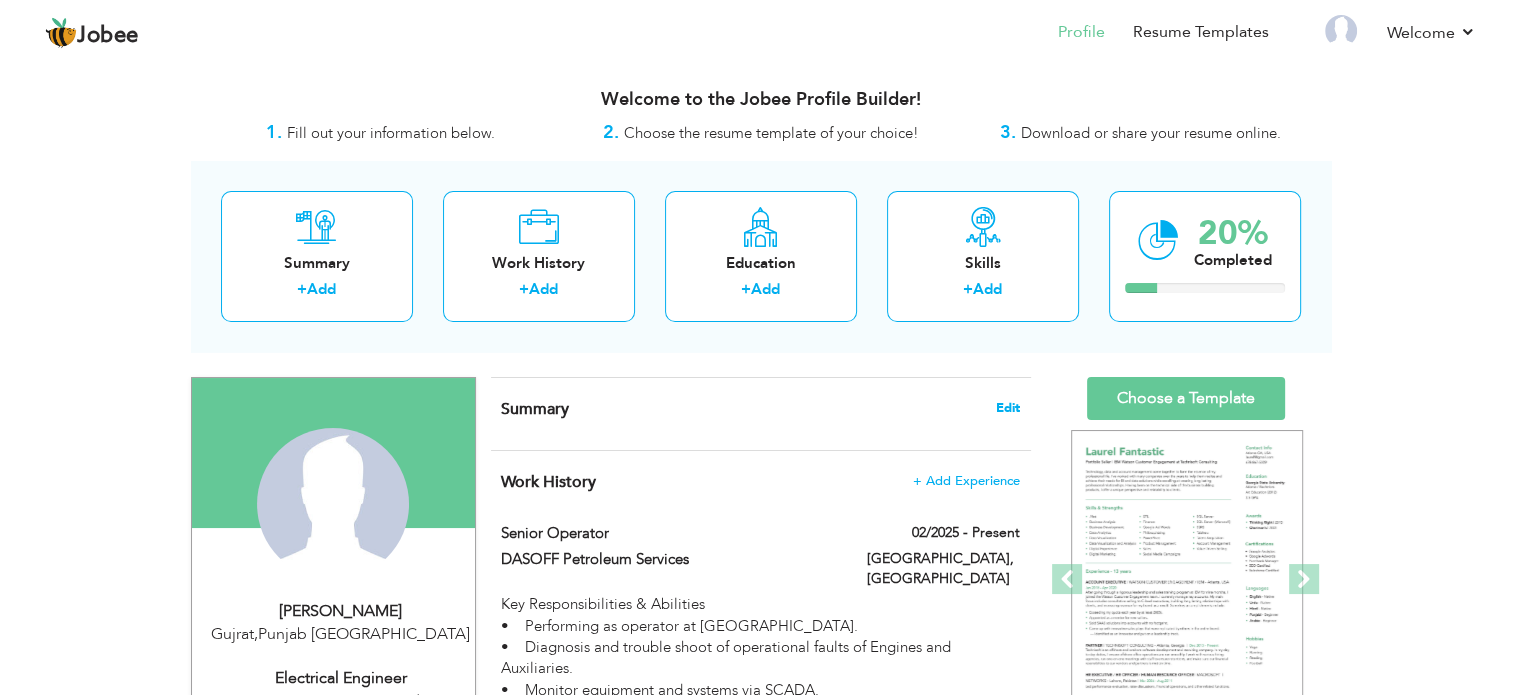click on "Edit" at bounding box center (1008, 408) 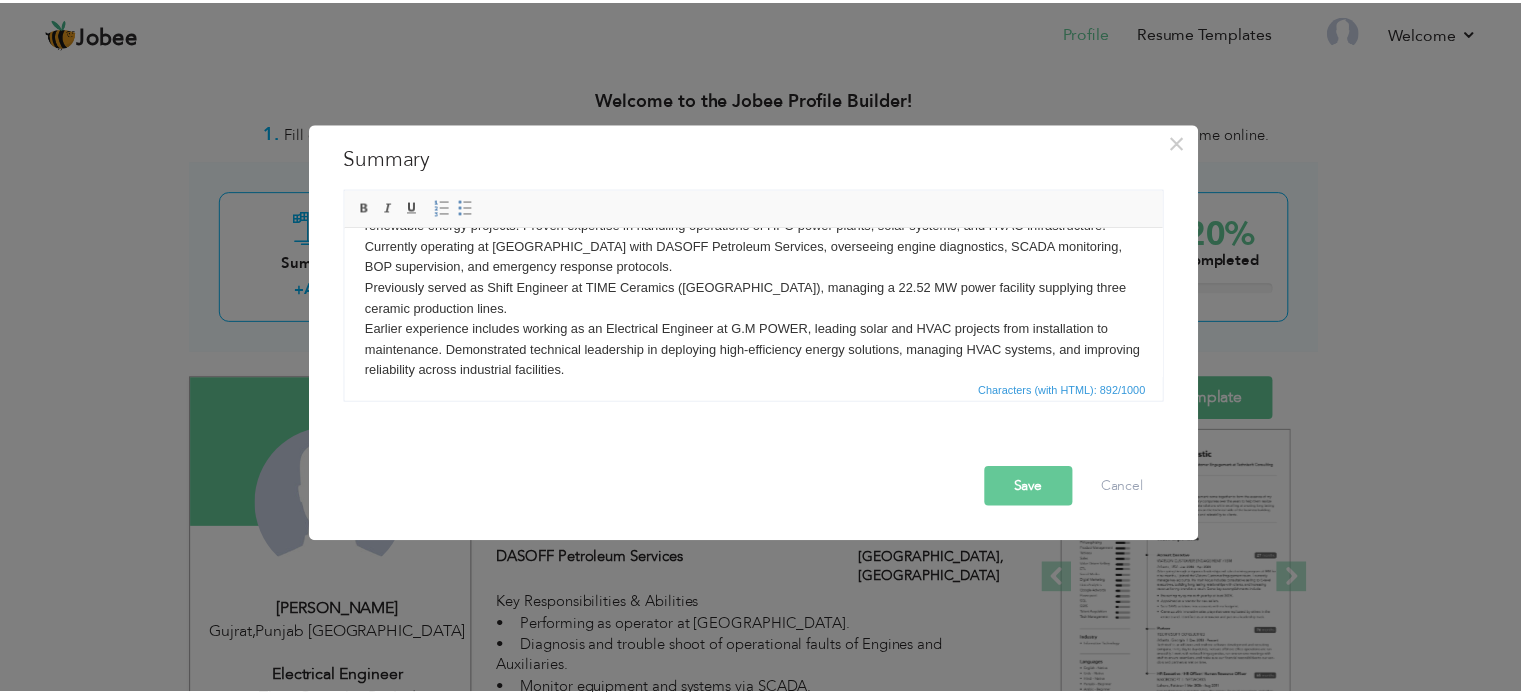 scroll, scrollTop: 0, scrollLeft: 0, axis: both 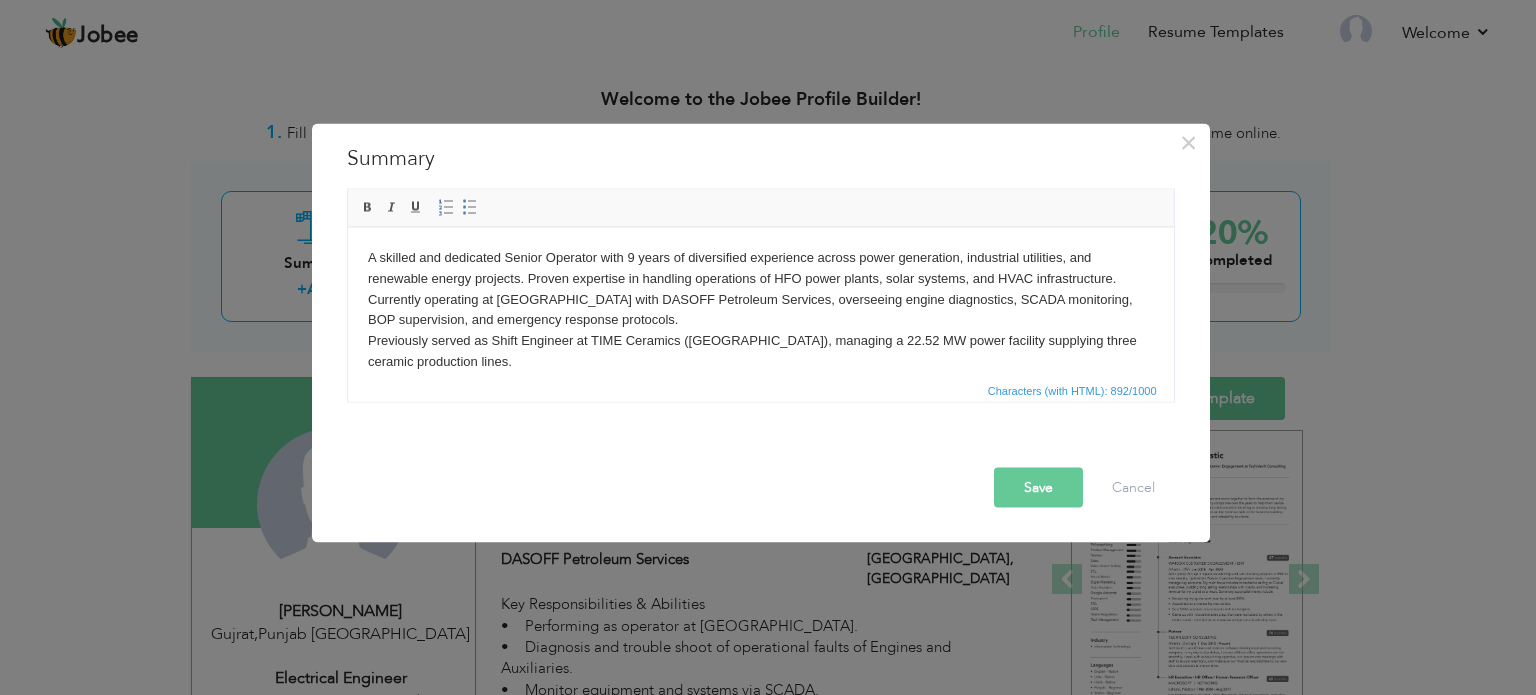 click on "Save" at bounding box center [1038, 487] 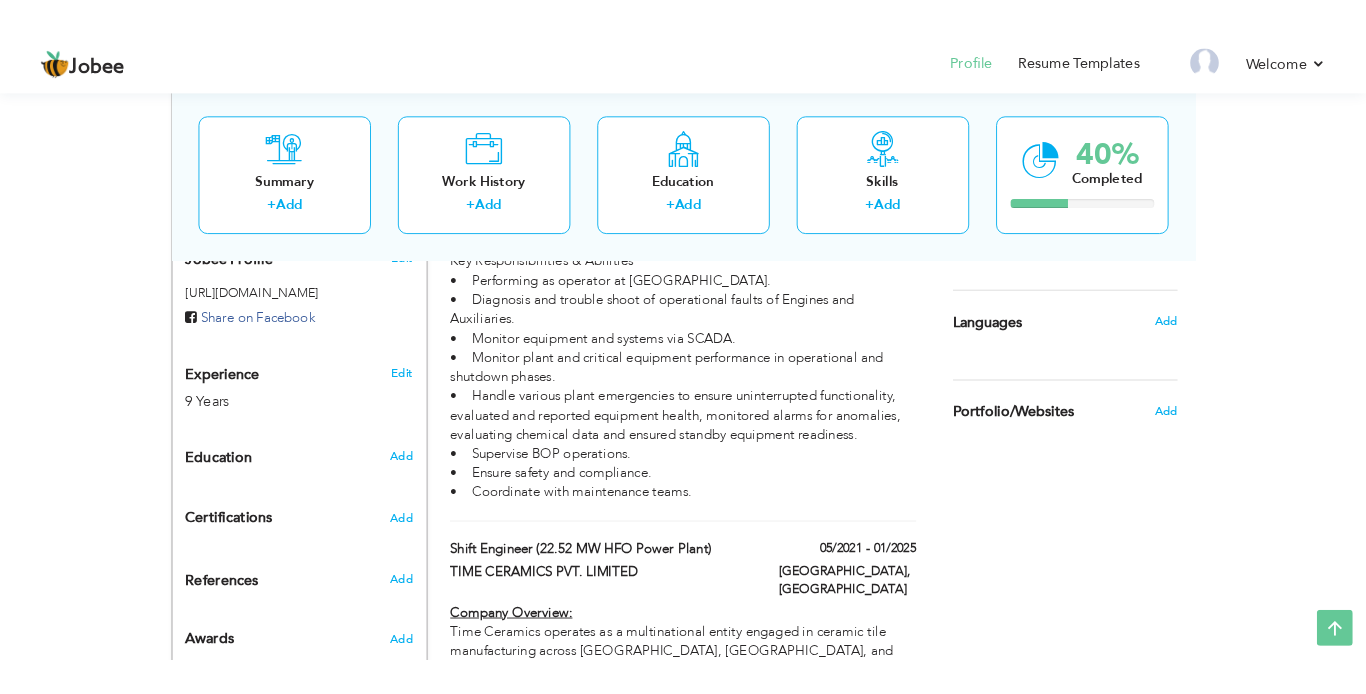 scroll, scrollTop: 700, scrollLeft: 0, axis: vertical 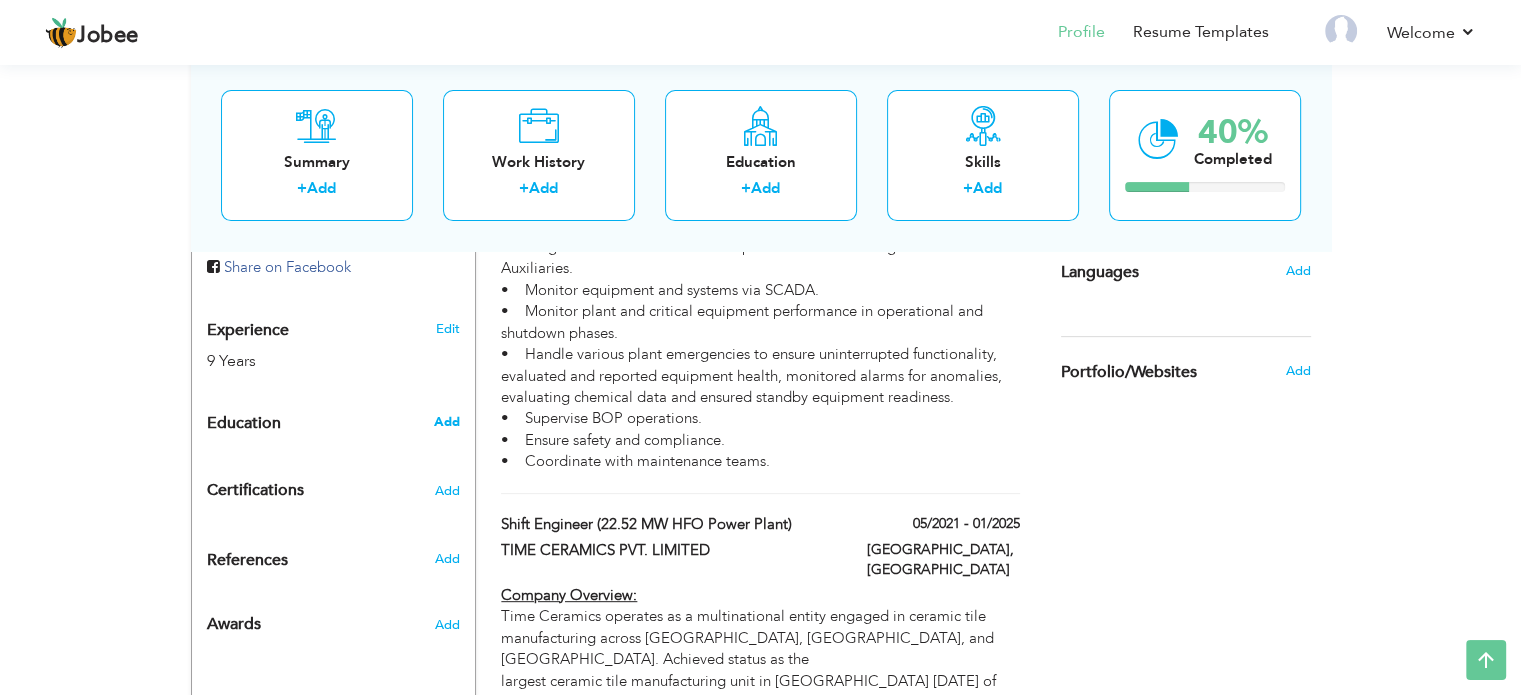 click on "Add" at bounding box center (446, 422) 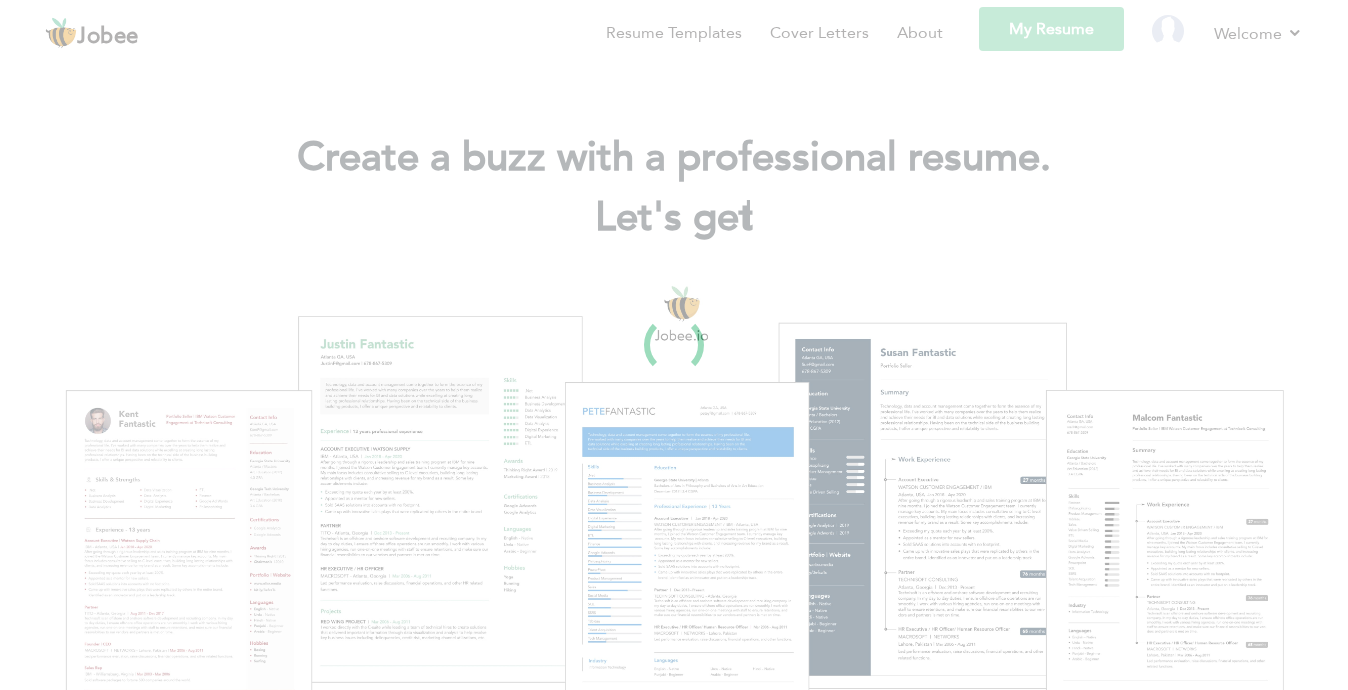scroll, scrollTop: 0, scrollLeft: 0, axis: both 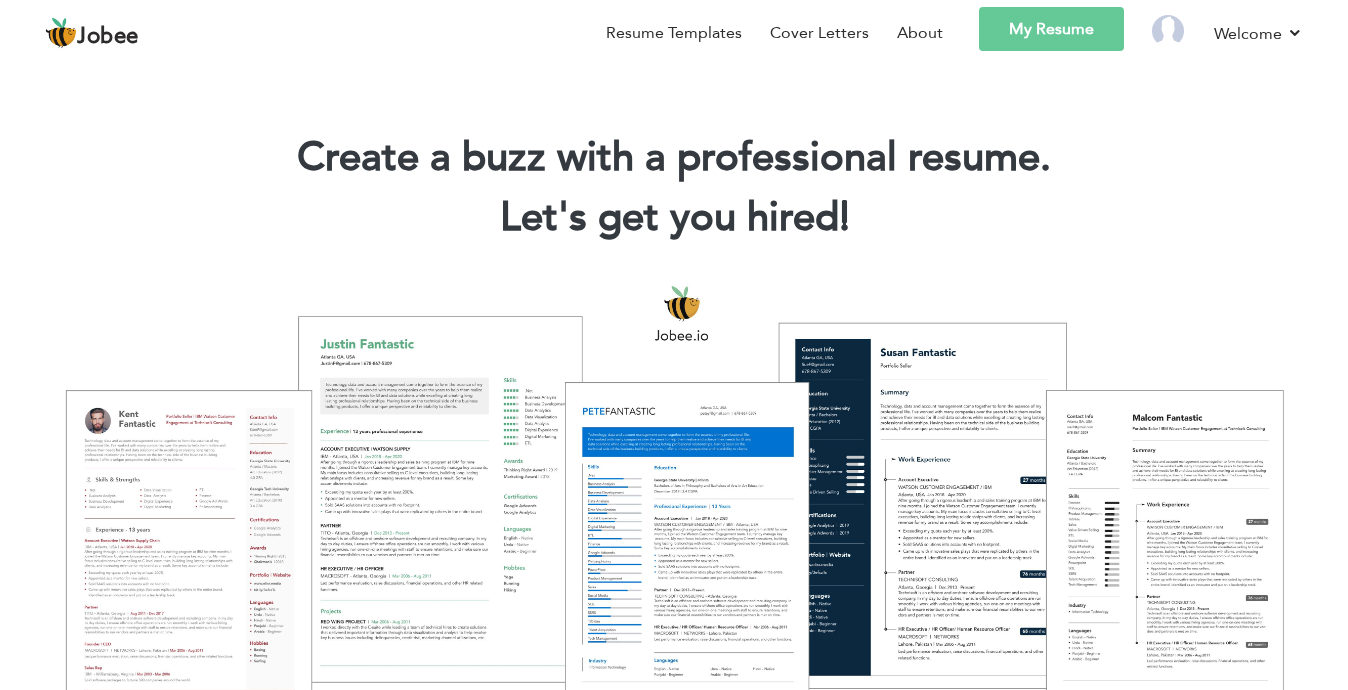click on "My Resume" at bounding box center (1051, 29) 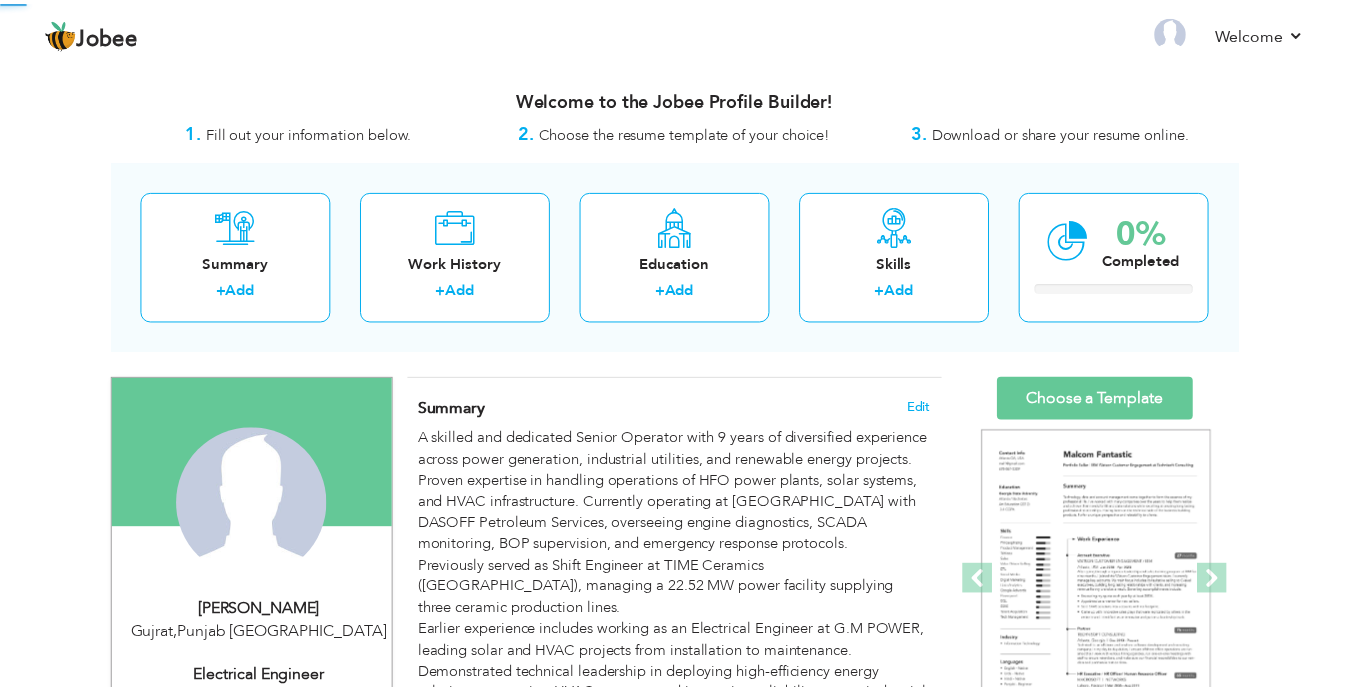 scroll, scrollTop: 0, scrollLeft: 0, axis: both 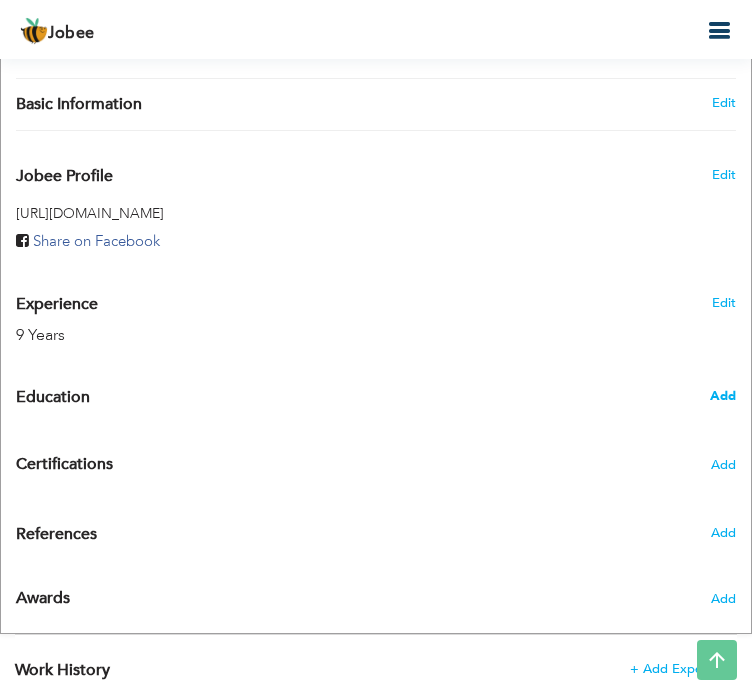 click on "Add" at bounding box center (723, 396) 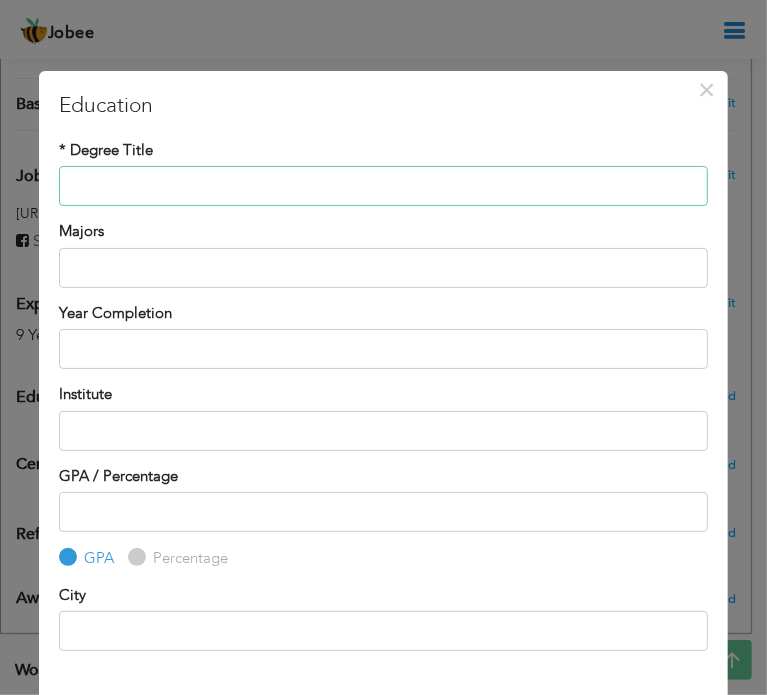 click at bounding box center (383, 186) 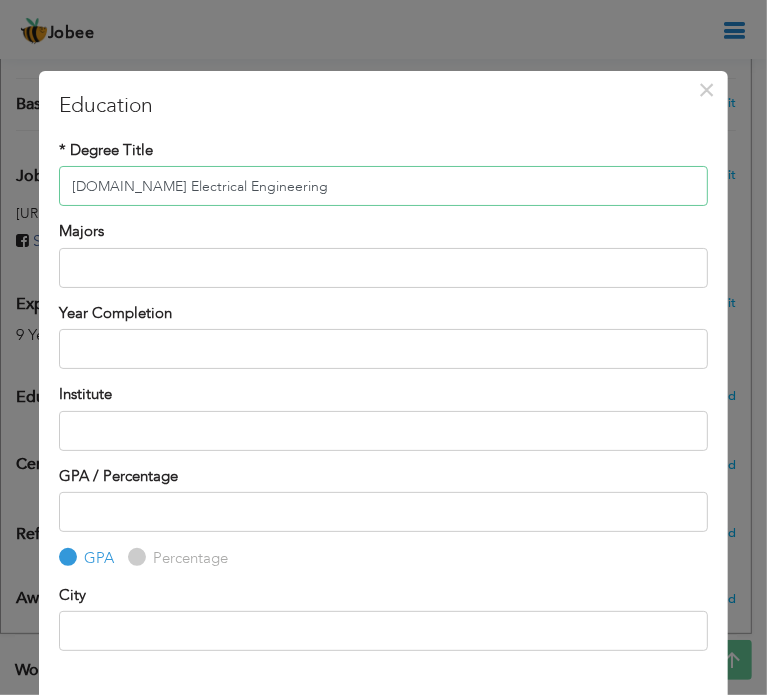 type on "B.Sc Electrical Engineering" 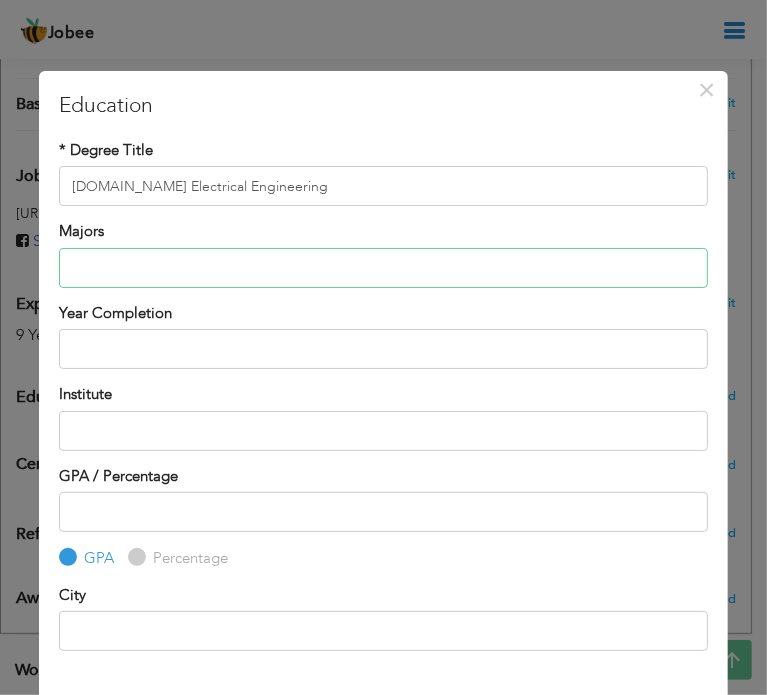 click at bounding box center (383, 268) 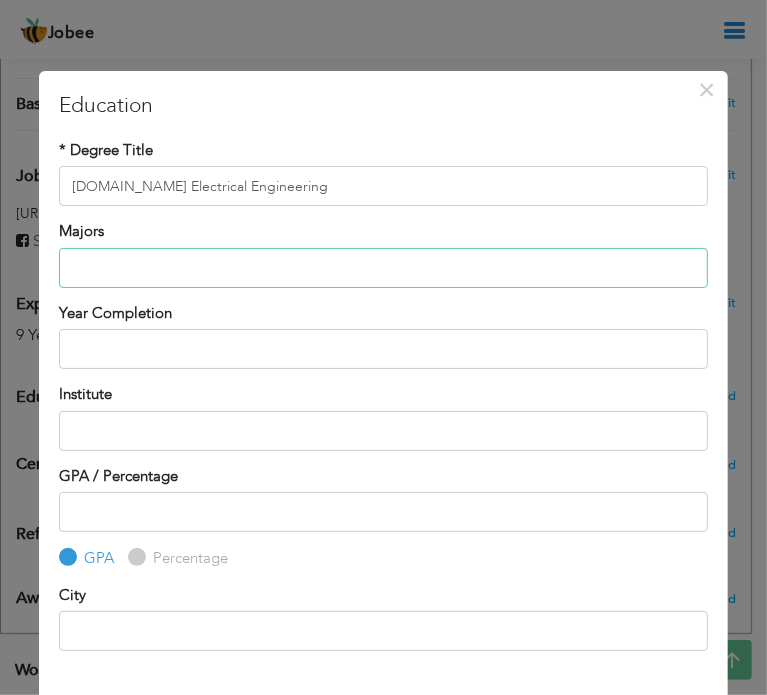 type on "Power" 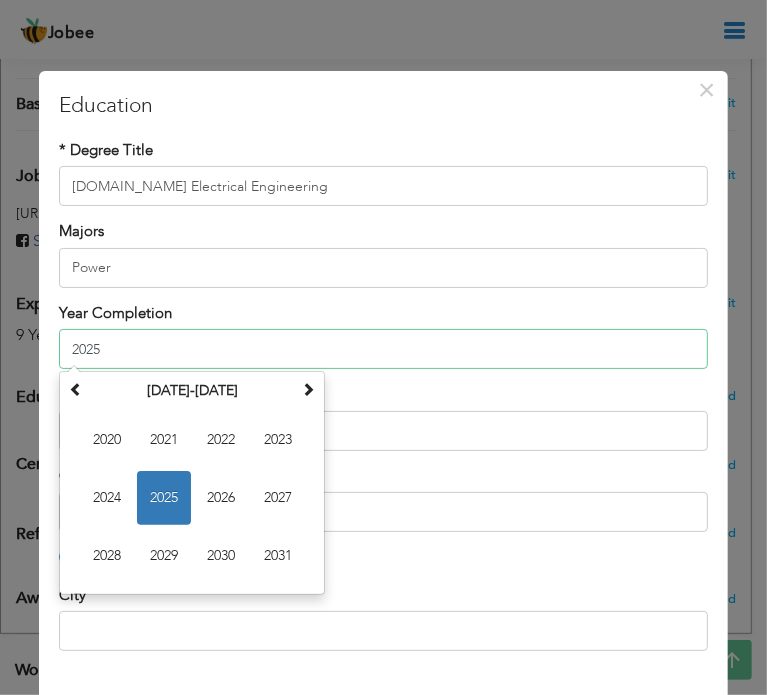 click on "2025" at bounding box center (383, 349) 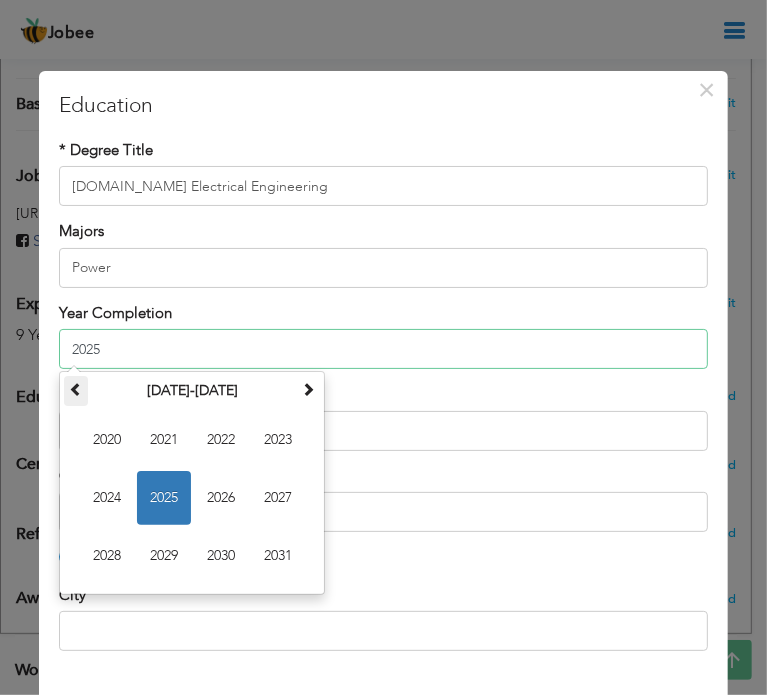 click at bounding box center [76, 391] 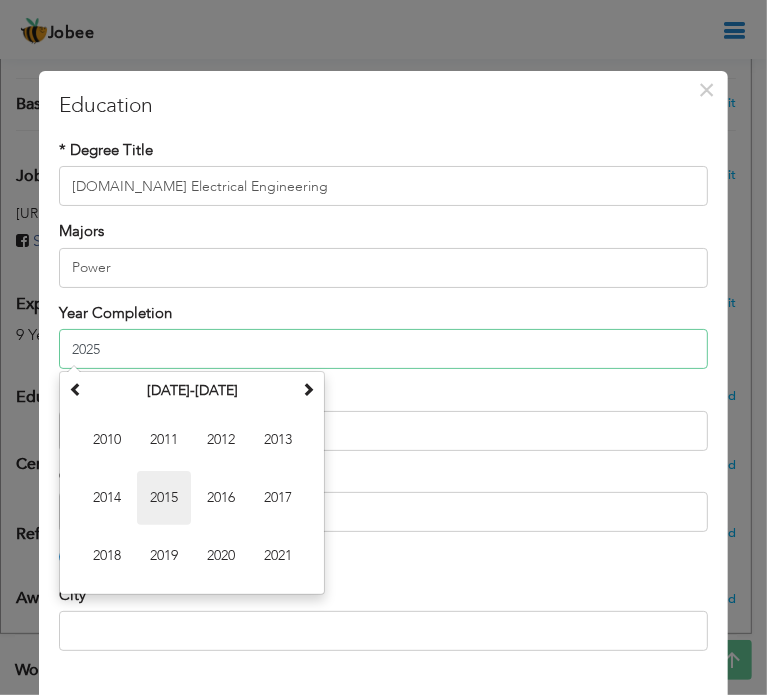 click on "2015" at bounding box center (164, 498) 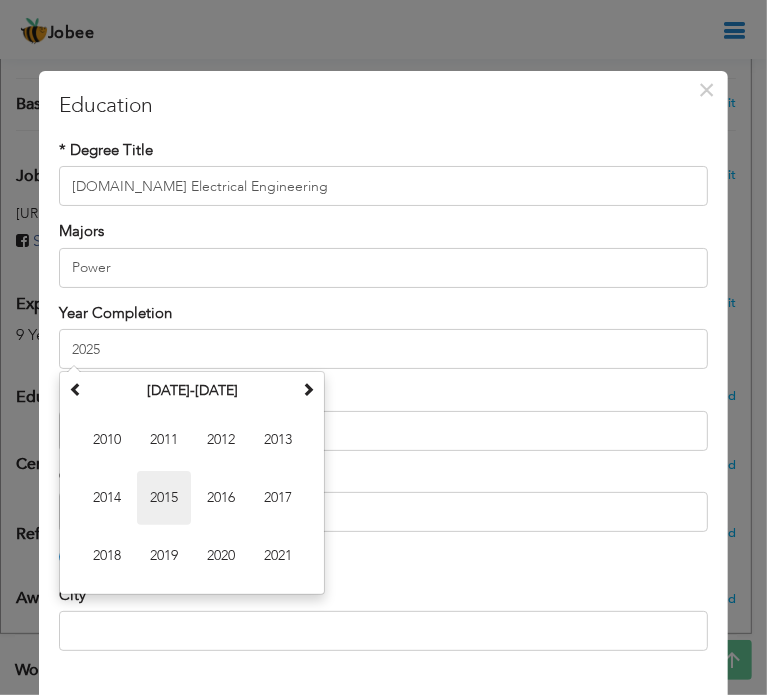 type on "2015" 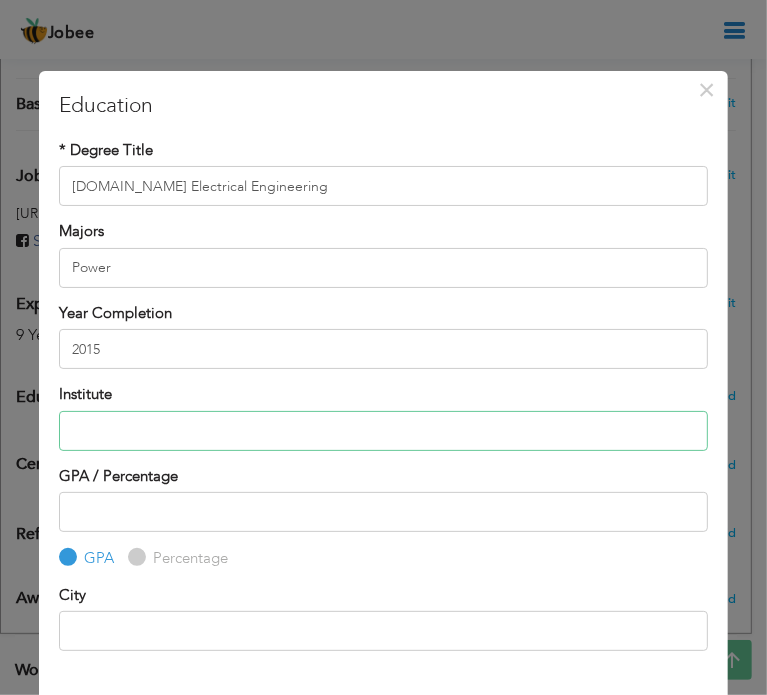 click at bounding box center [383, 431] 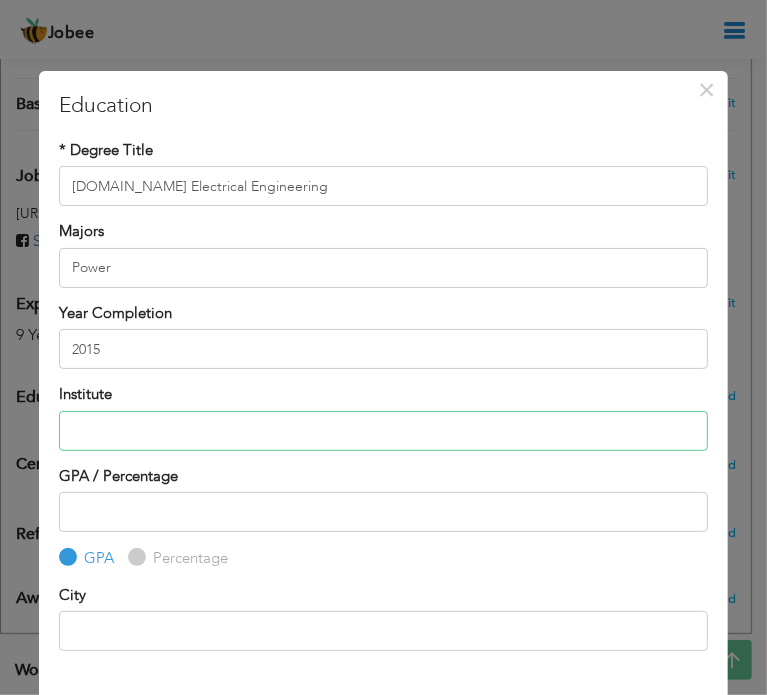 type on "University Of Gujrat" 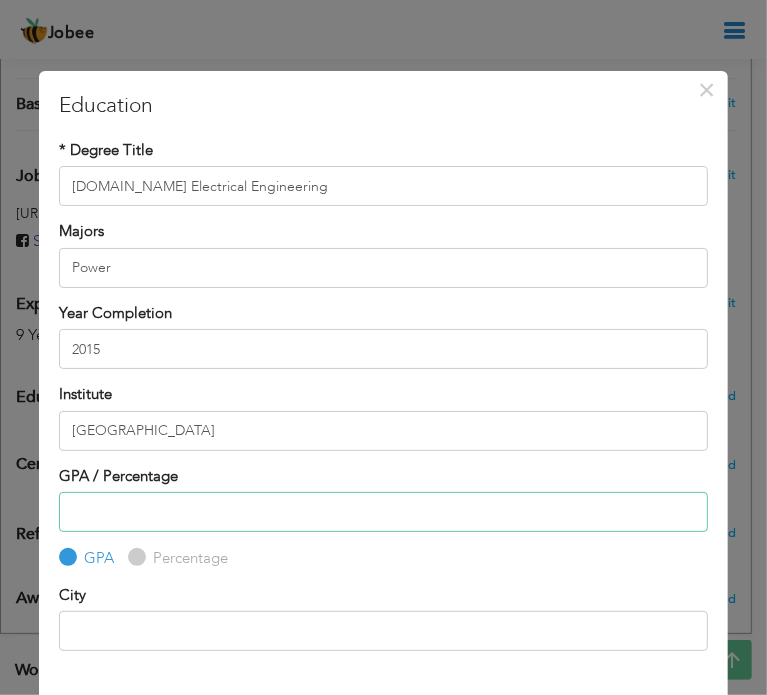 click at bounding box center [383, 512] 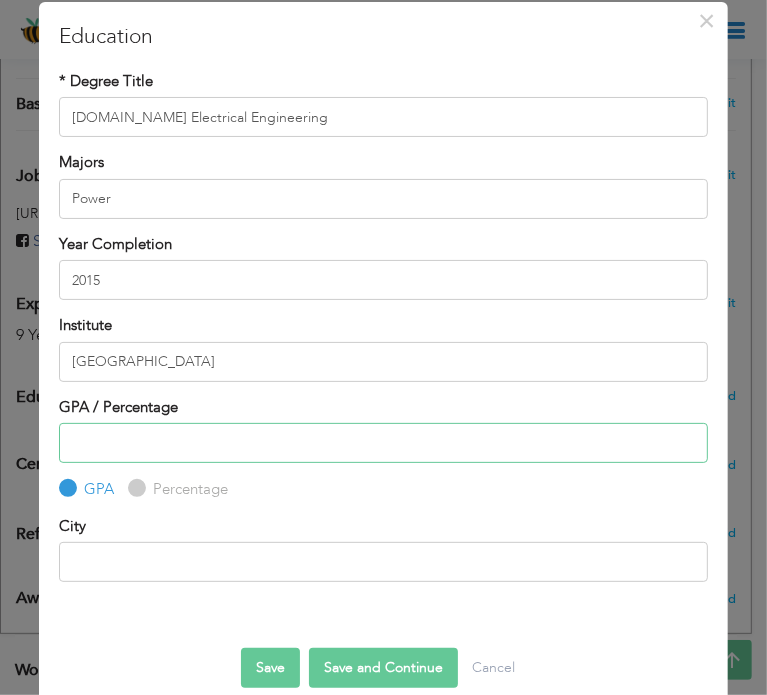 scroll, scrollTop: 96, scrollLeft: 0, axis: vertical 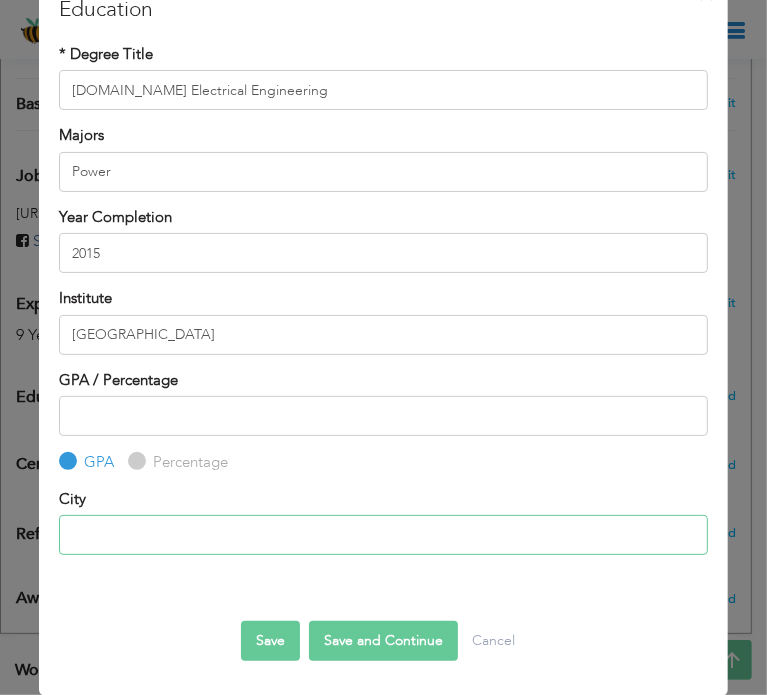 click at bounding box center [383, 535] 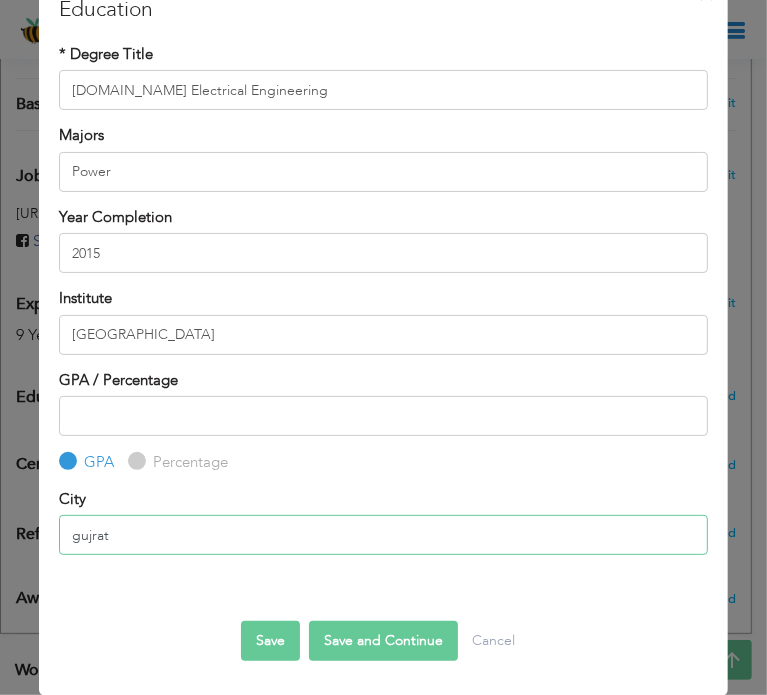 click on "gujrat" at bounding box center (383, 535) 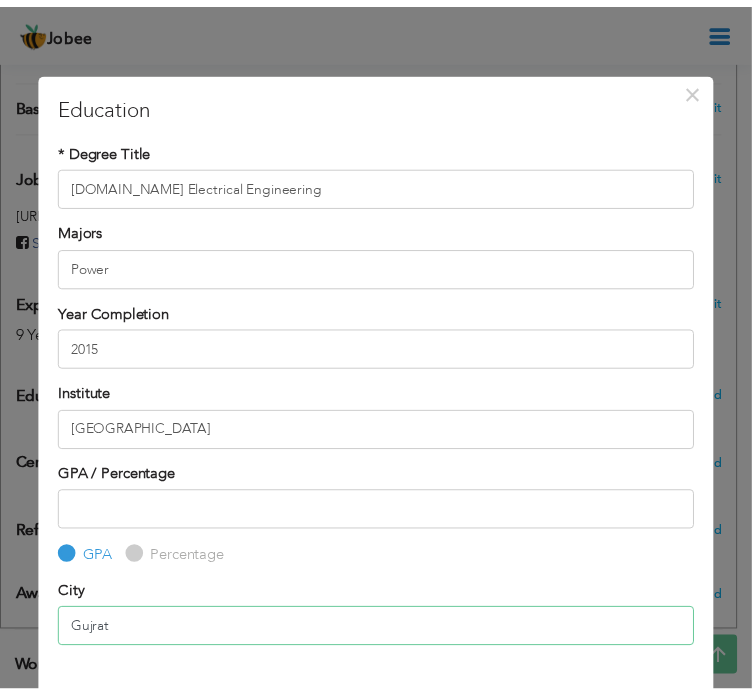 scroll, scrollTop: 96, scrollLeft: 0, axis: vertical 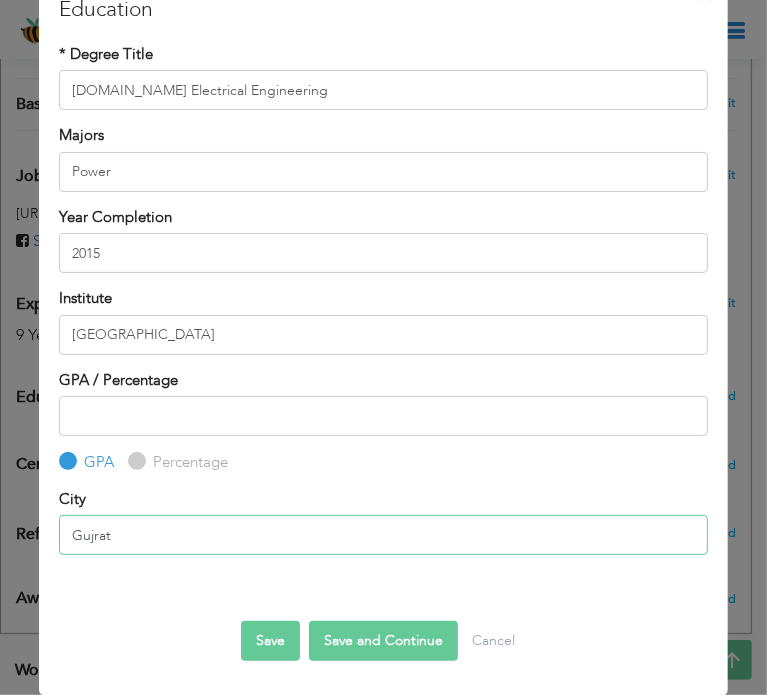 type on "Gujrat" 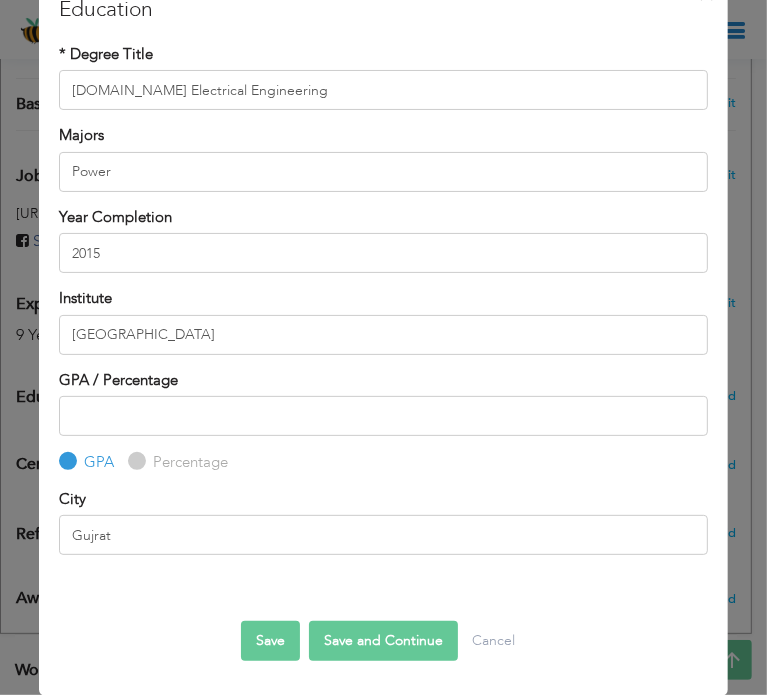 click on "Save and Continue" at bounding box center [383, 641] 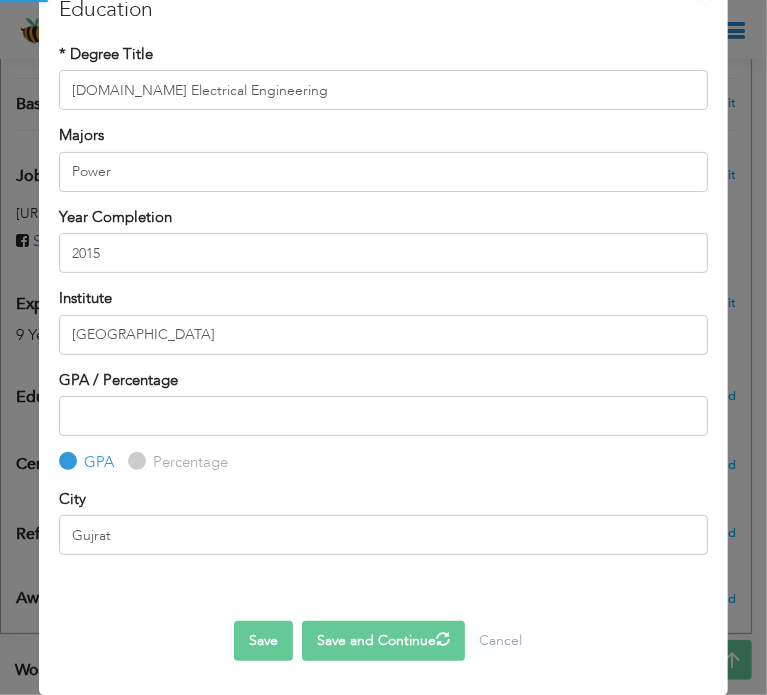 type 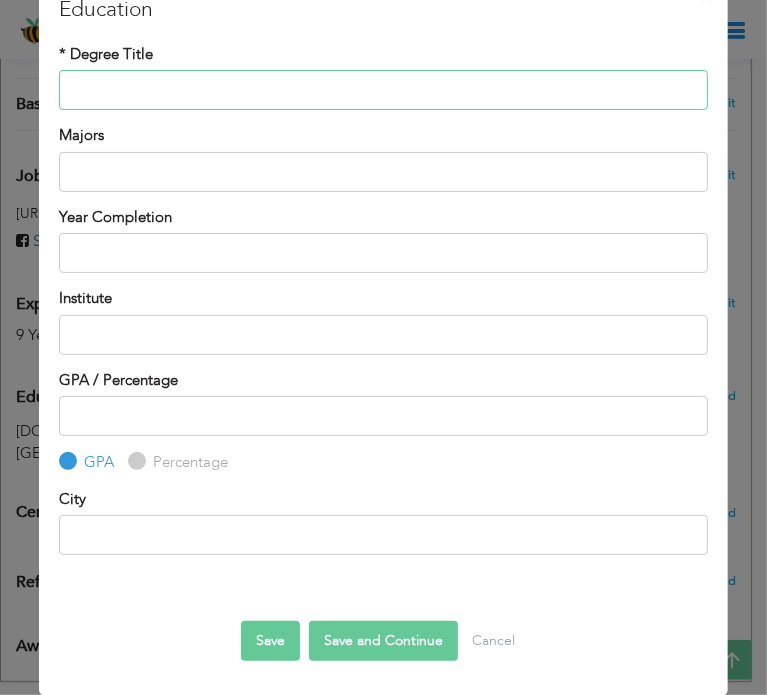 click at bounding box center [383, 90] 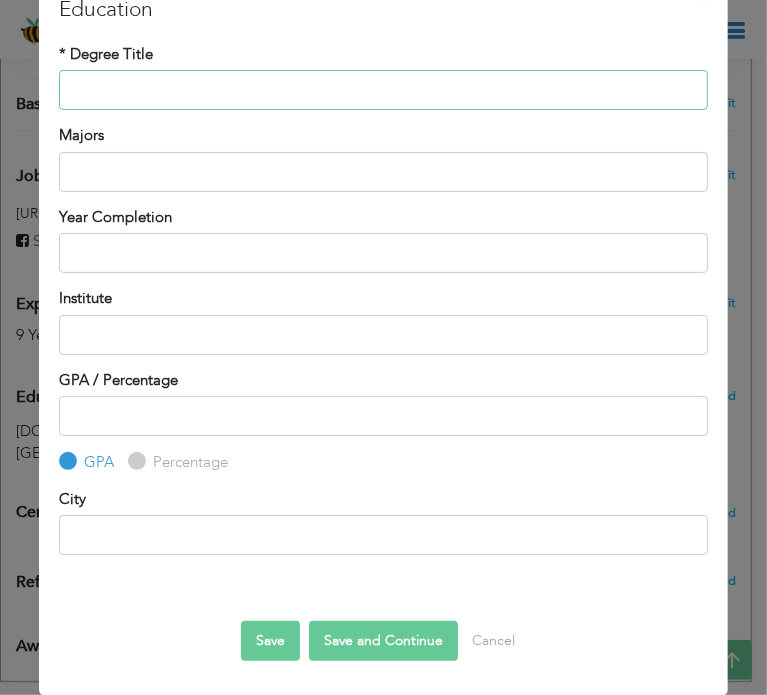 paste on "F.Sc Pre-Engineering" 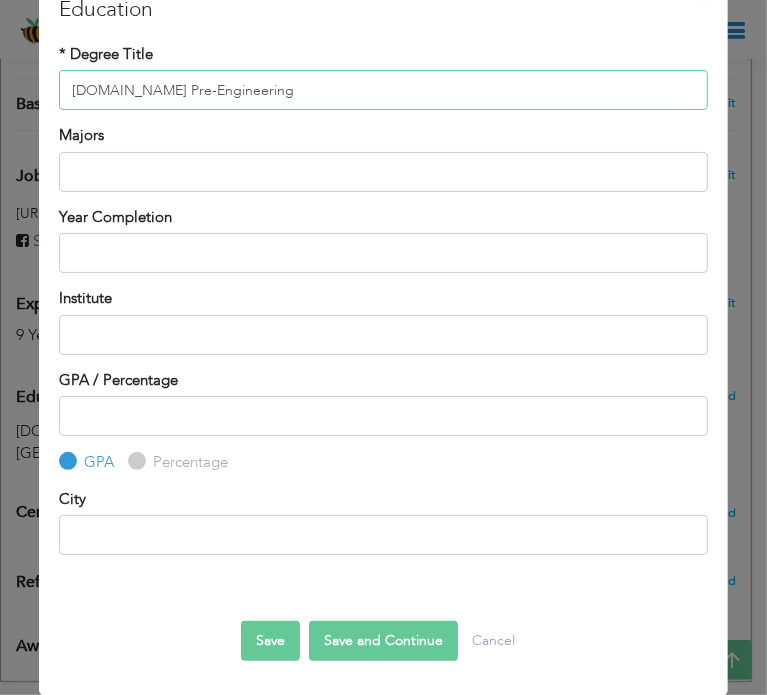 type on "F.Sc Pre-Engineering" 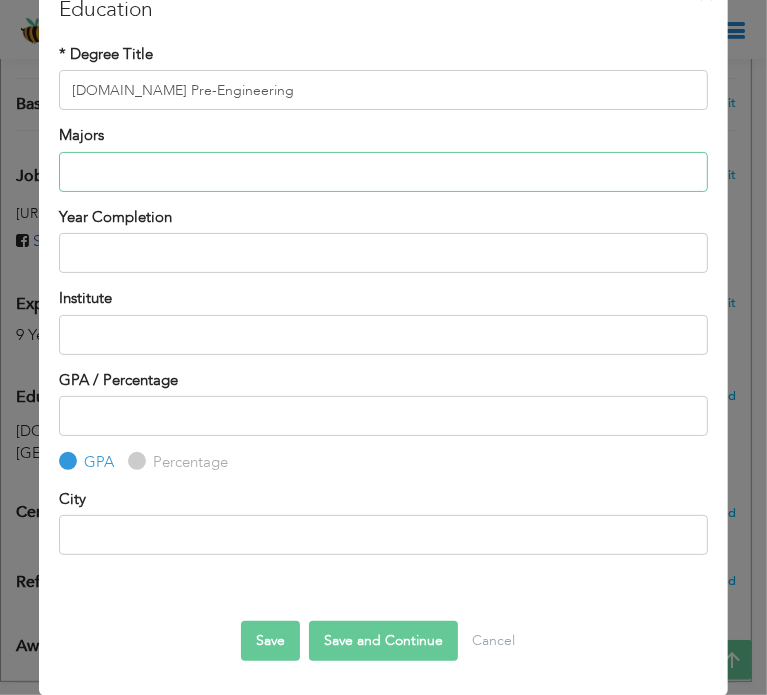 click at bounding box center (383, 172) 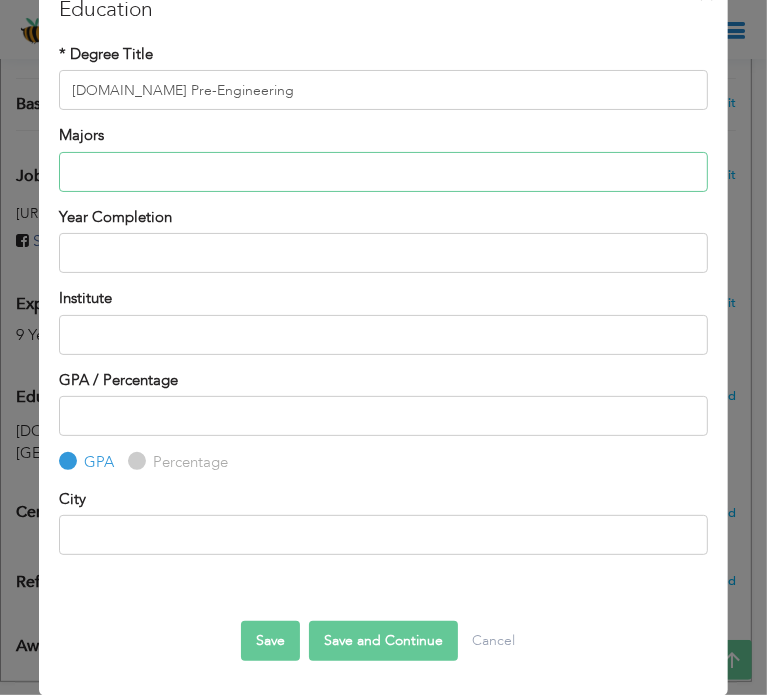 type on "Science" 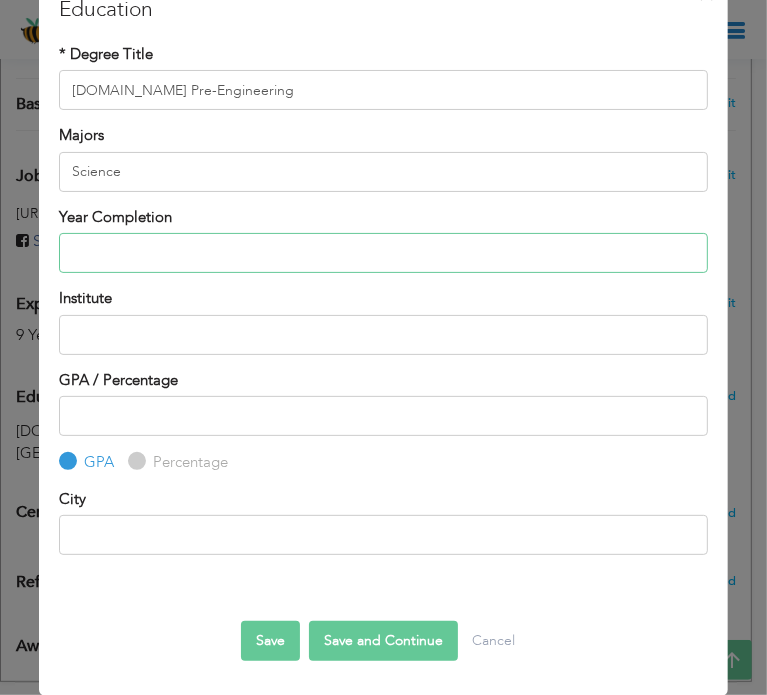 click at bounding box center (383, 253) 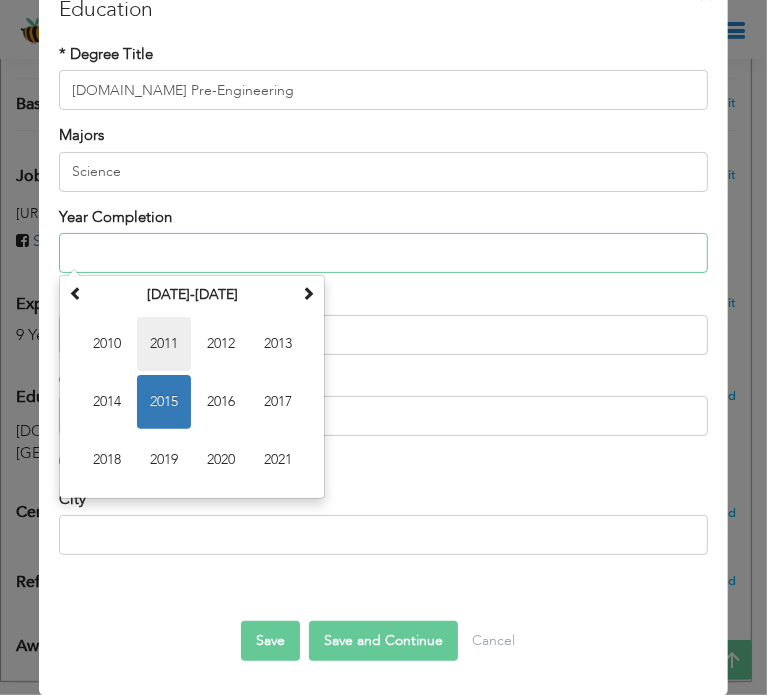click on "2011" at bounding box center [164, 344] 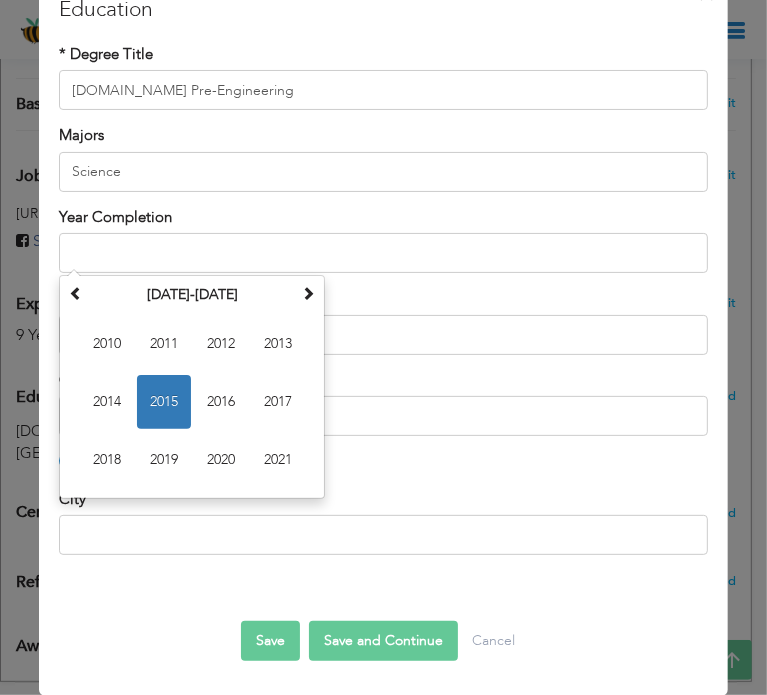 type on "2011" 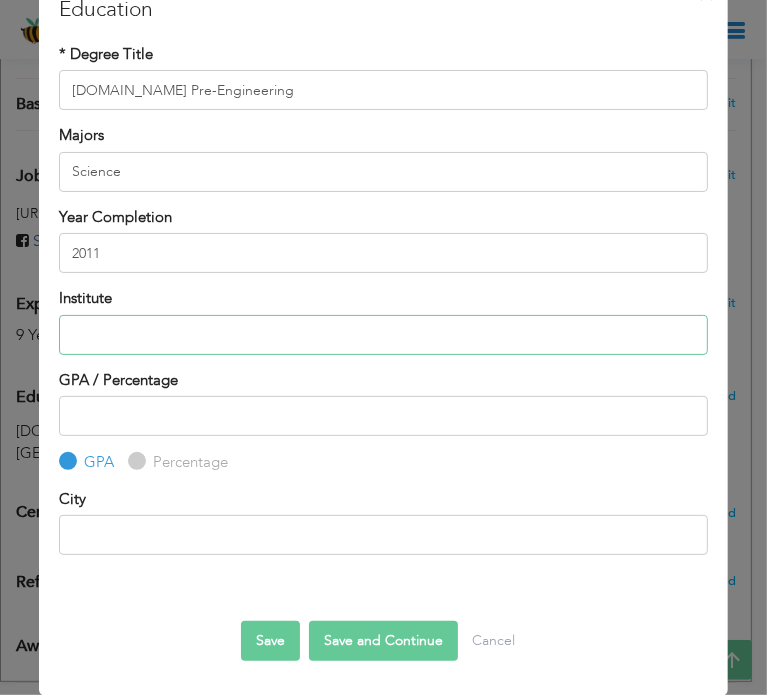 click at bounding box center (383, 335) 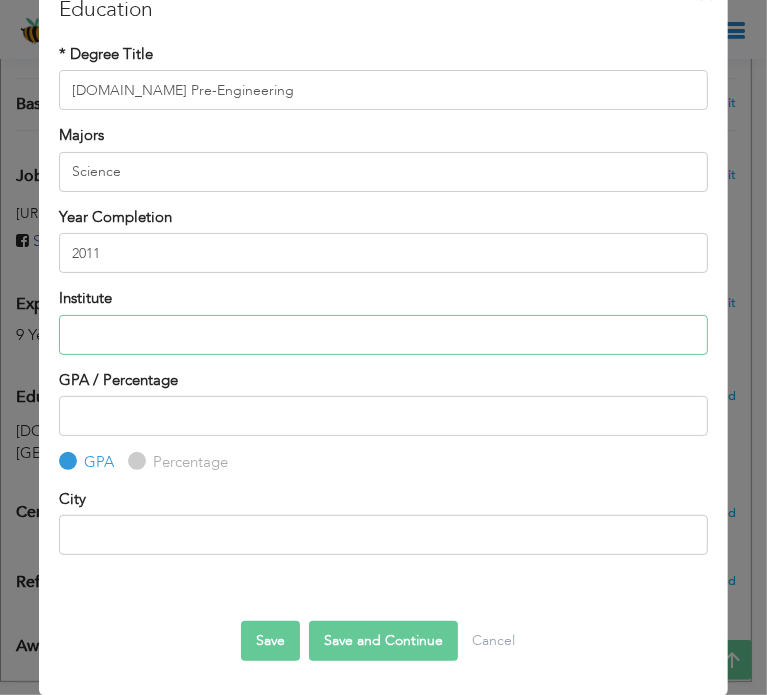 type on "B.I.S.E Gujranwala" 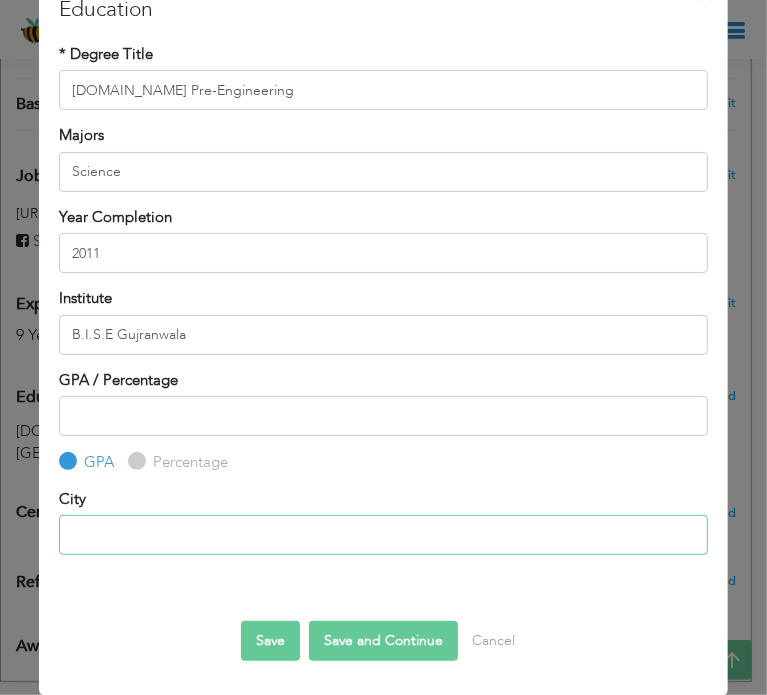click at bounding box center (383, 535) 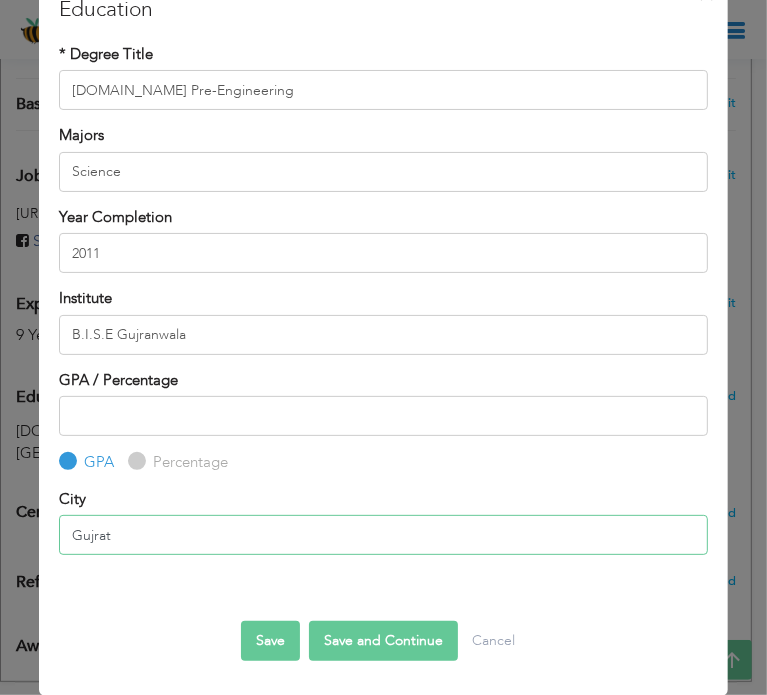 type on "Gujrat" 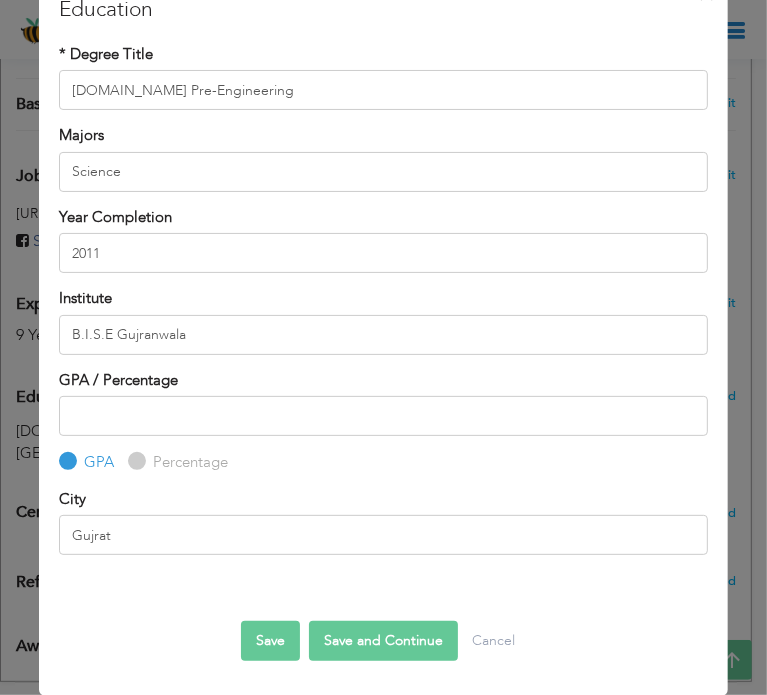 click on "Save and Continue" at bounding box center [383, 641] 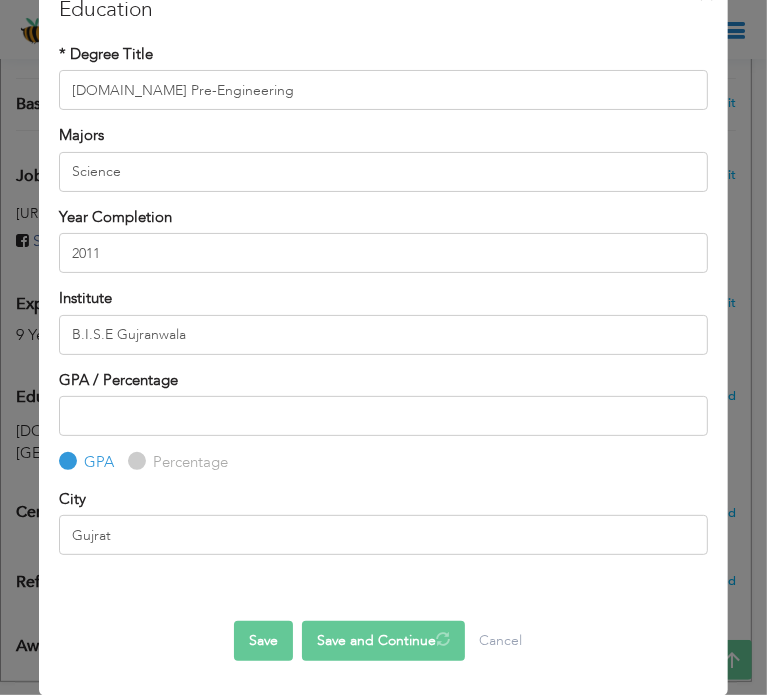 type 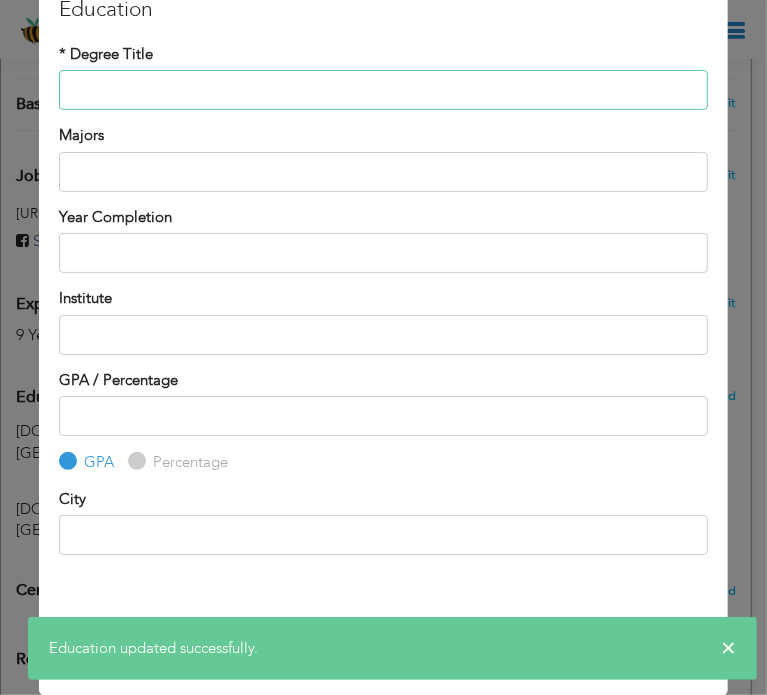 click at bounding box center [383, 90] 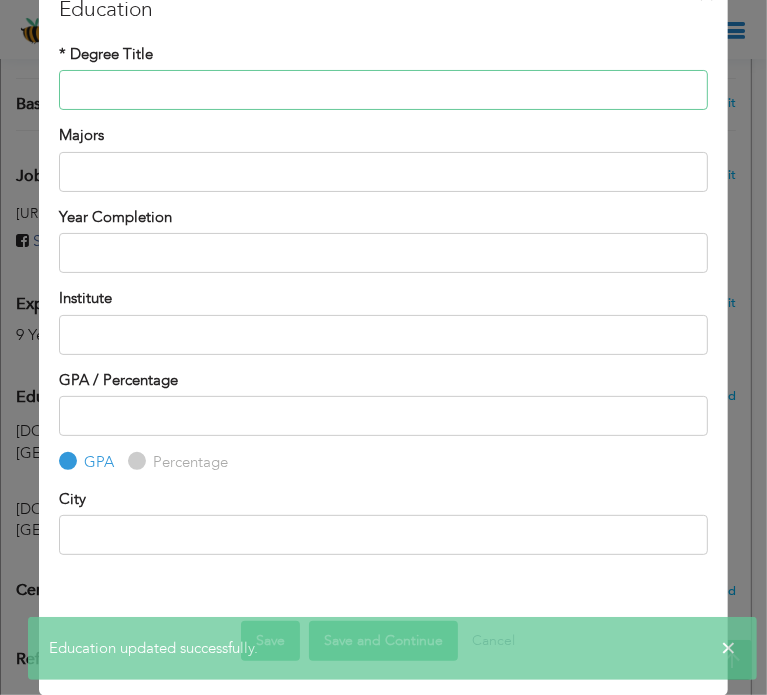 type on "Matriculation" 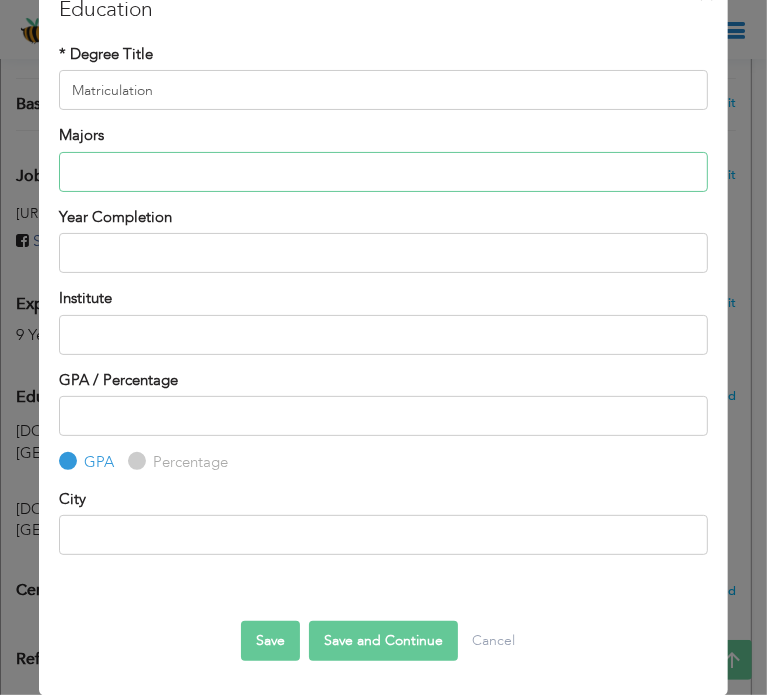 click at bounding box center [383, 172] 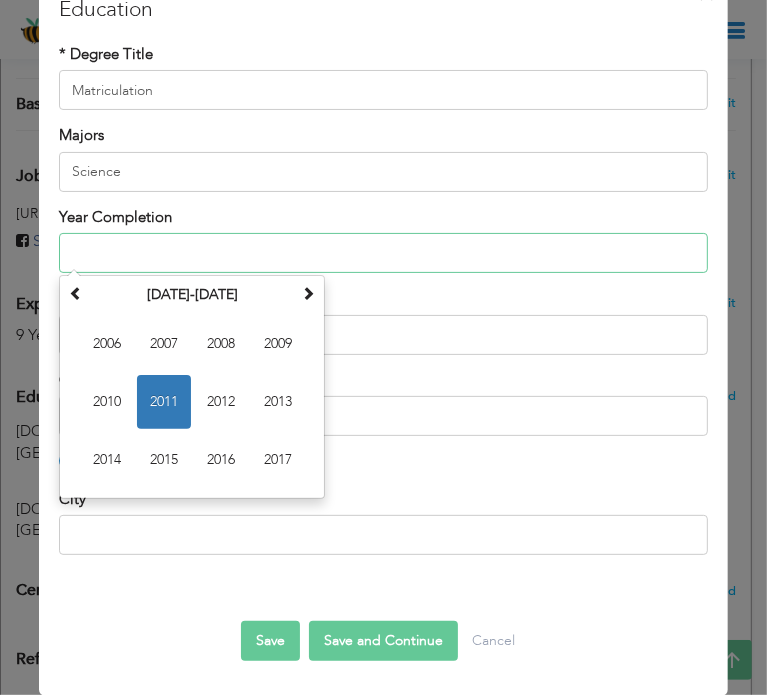 click at bounding box center (383, 253) 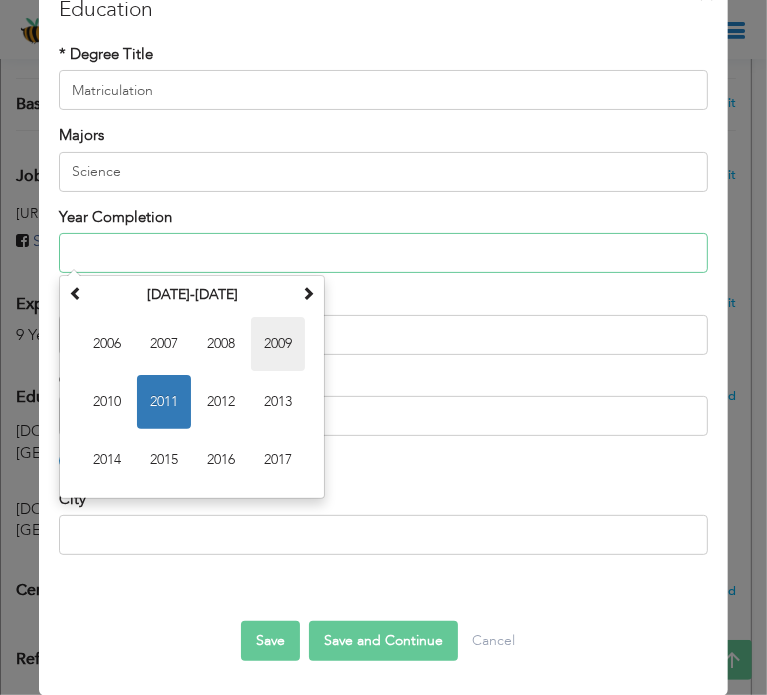 click on "2009" at bounding box center (278, 344) 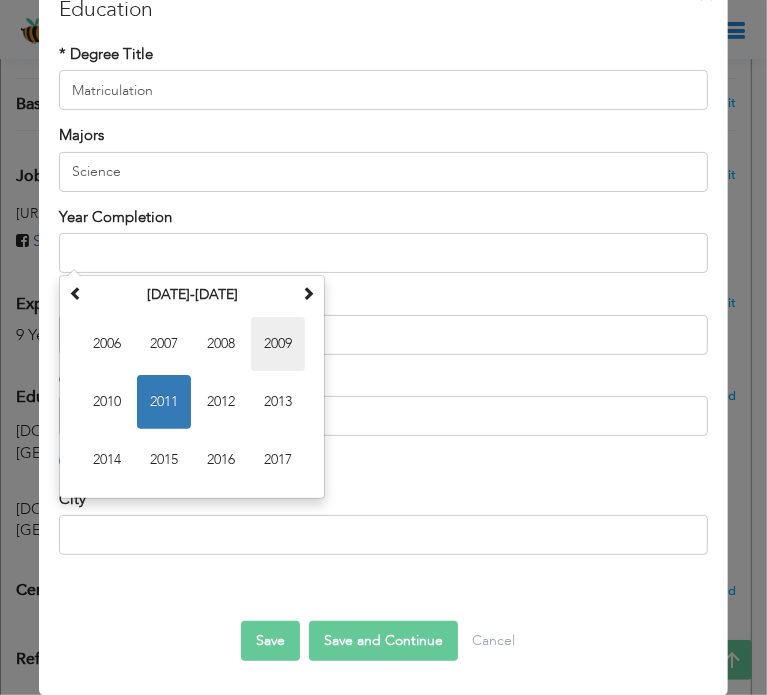 type on "2009" 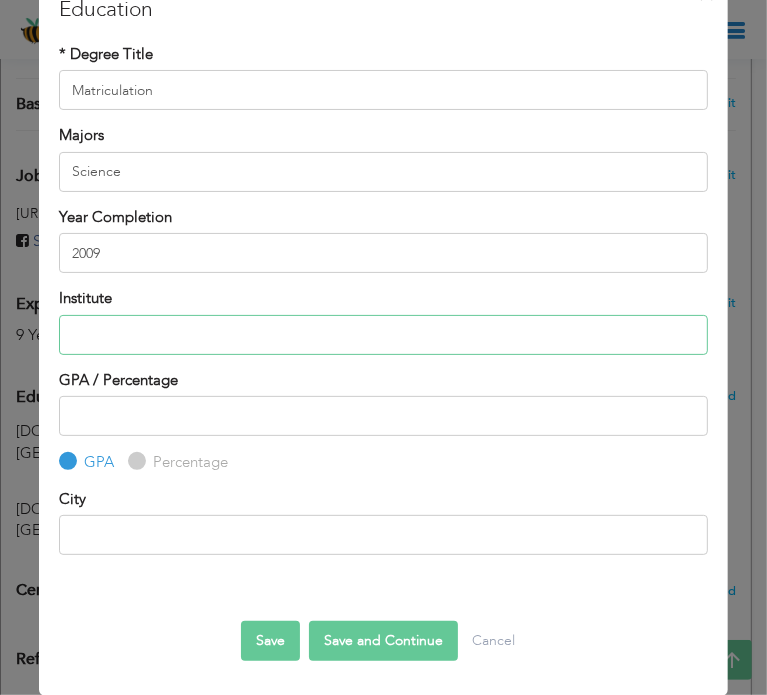click at bounding box center [383, 335] 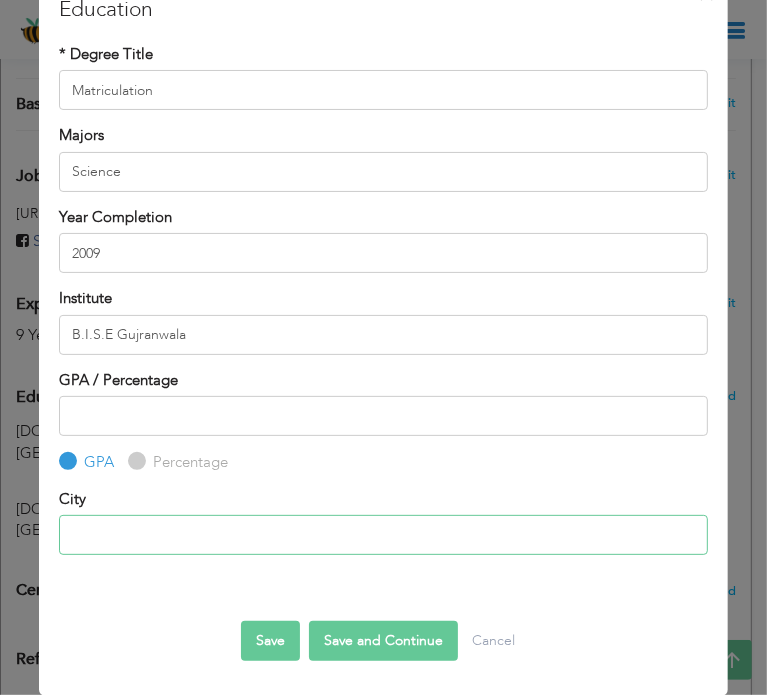 click at bounding box center [383, 535] 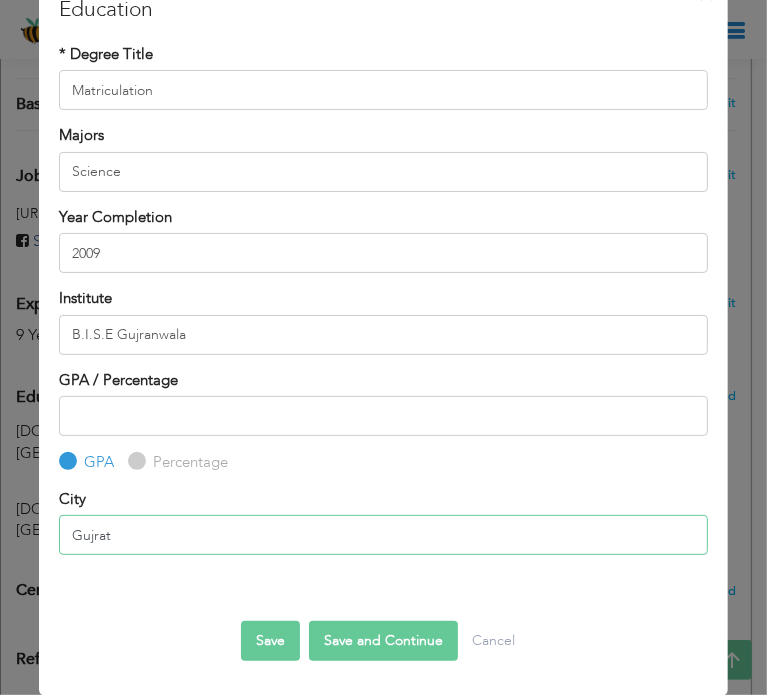 type on "Gujrat" 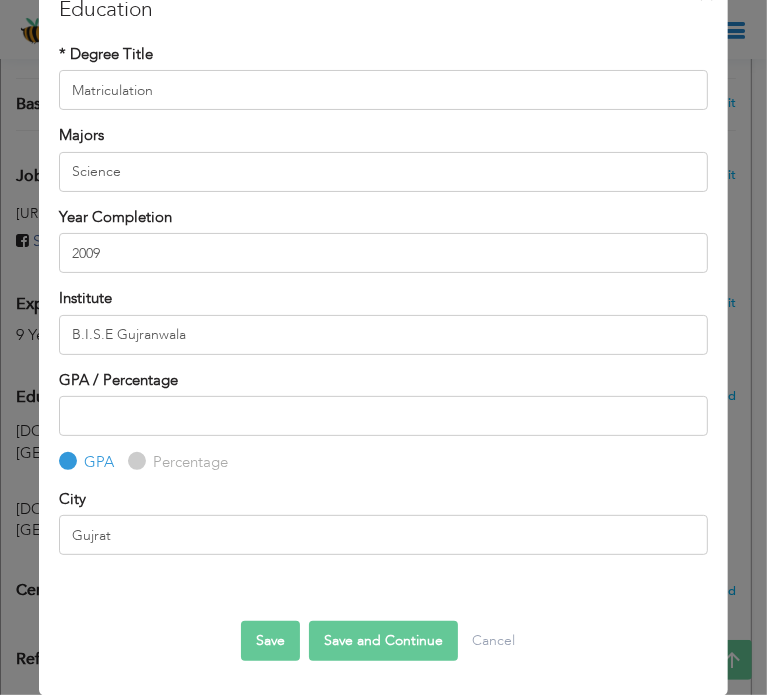 click on "Save
Save and Continue
Delete
Cancel" at bounding box center [383, 623] 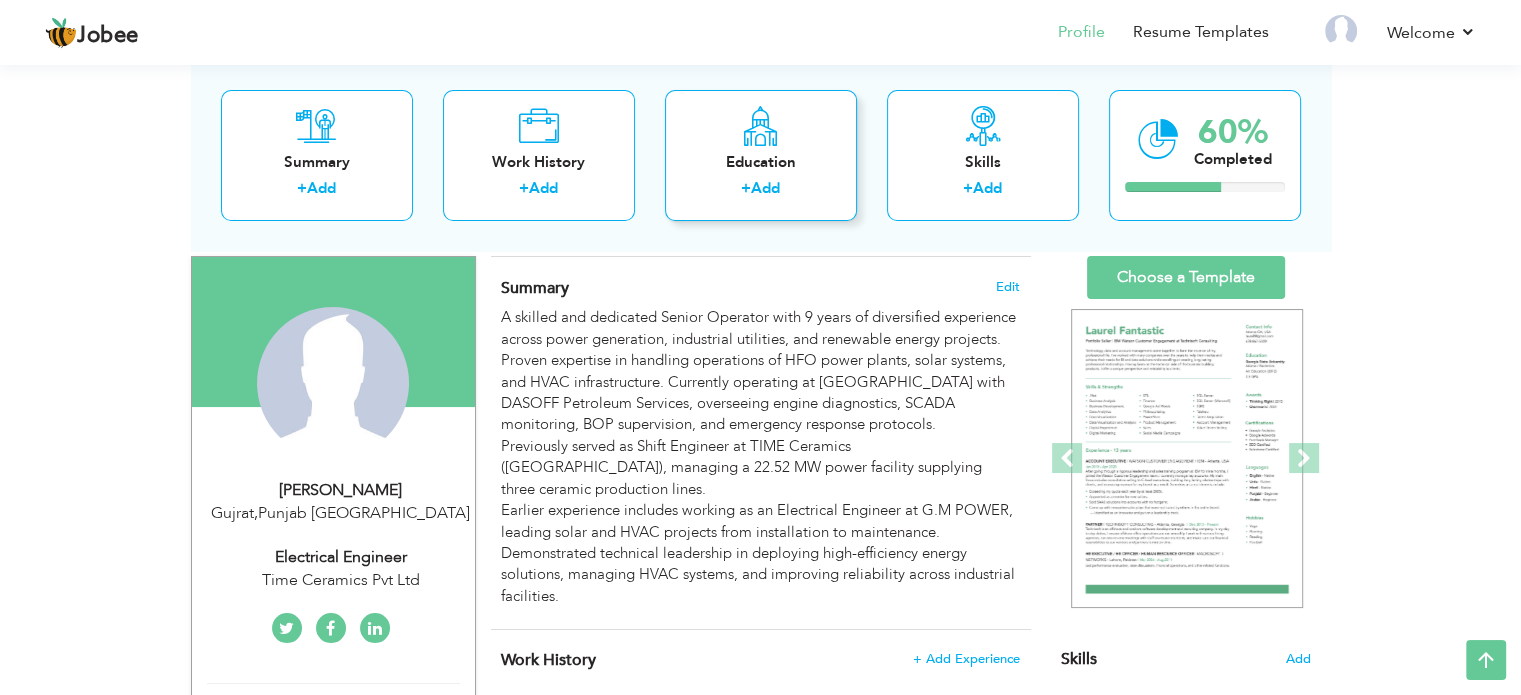 scroll, scrollTop: 0, scrollLeft: 0, axis: both 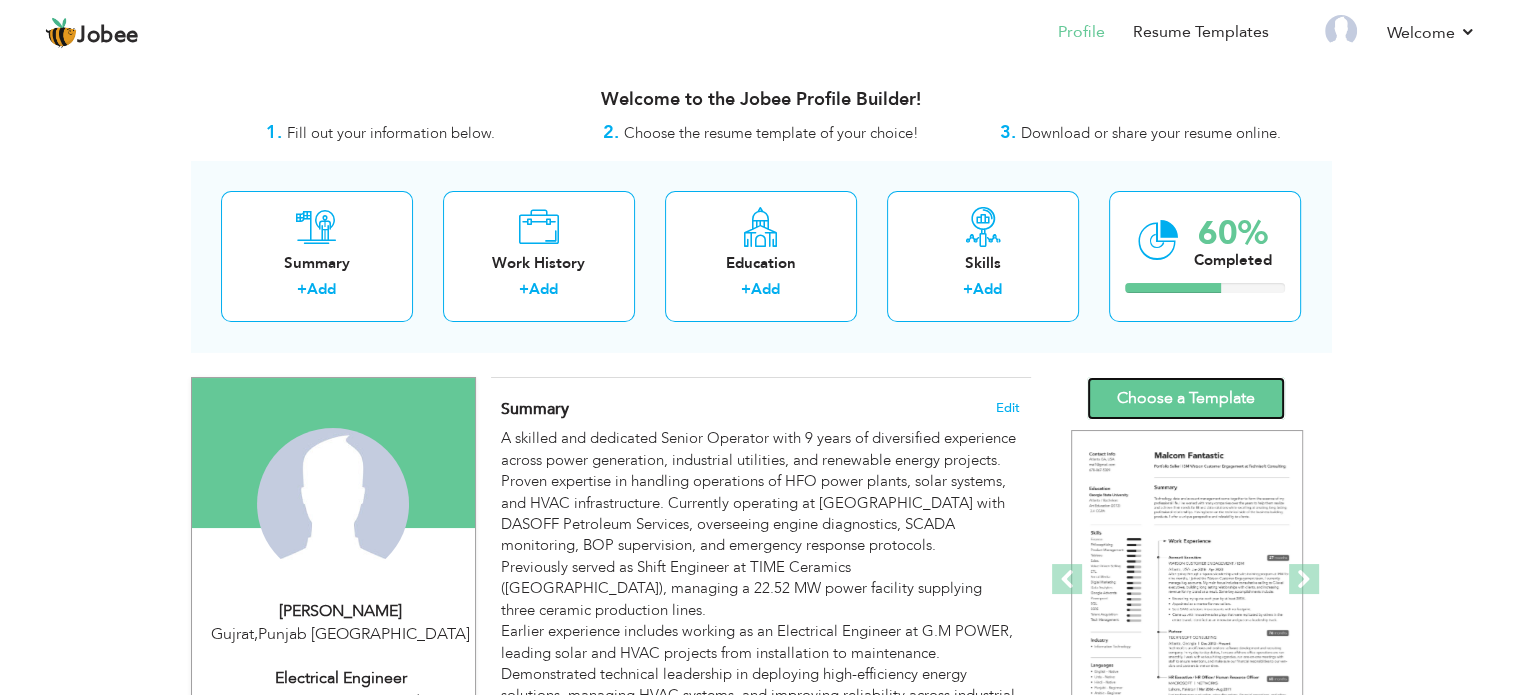 click on "Choose a Template" at bounding box center [1186, 398] 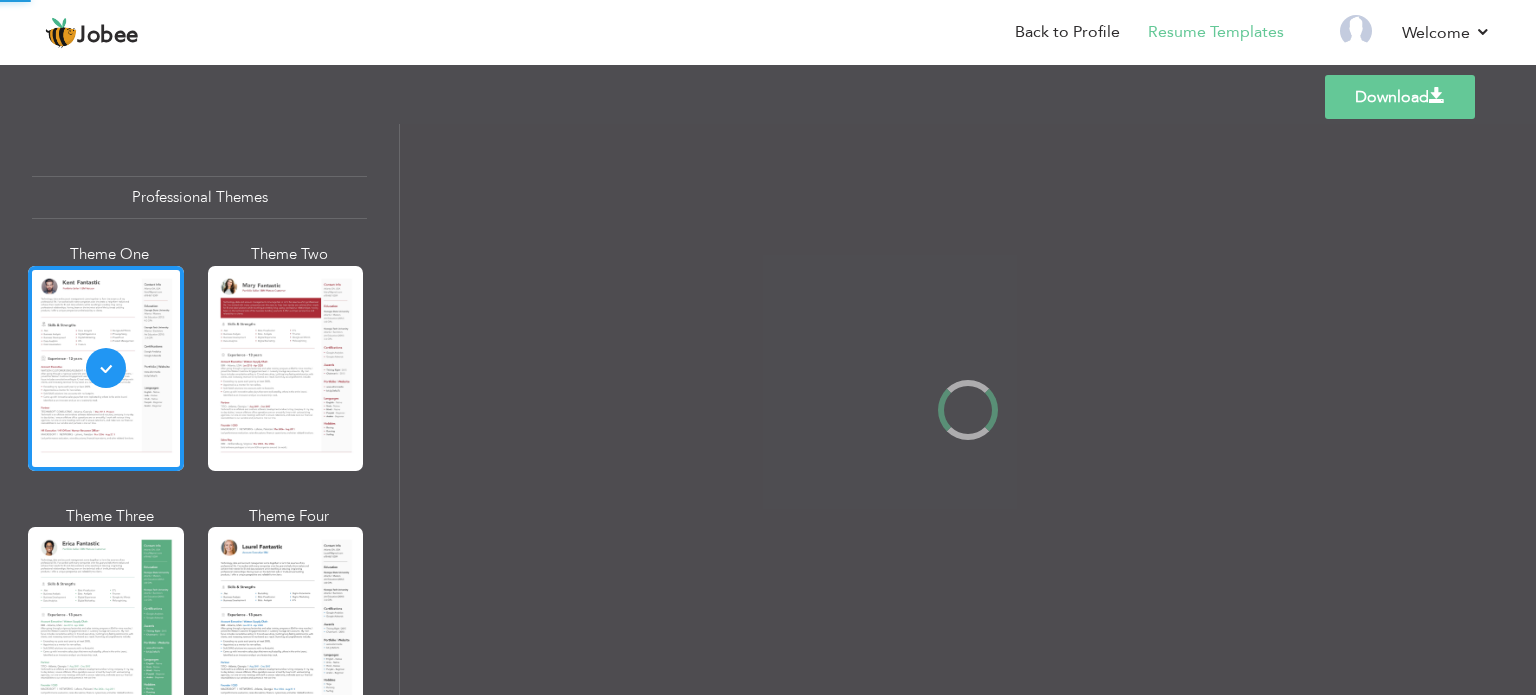 scroll, scrollTop: 0, scrollLeft: 0, axis: both 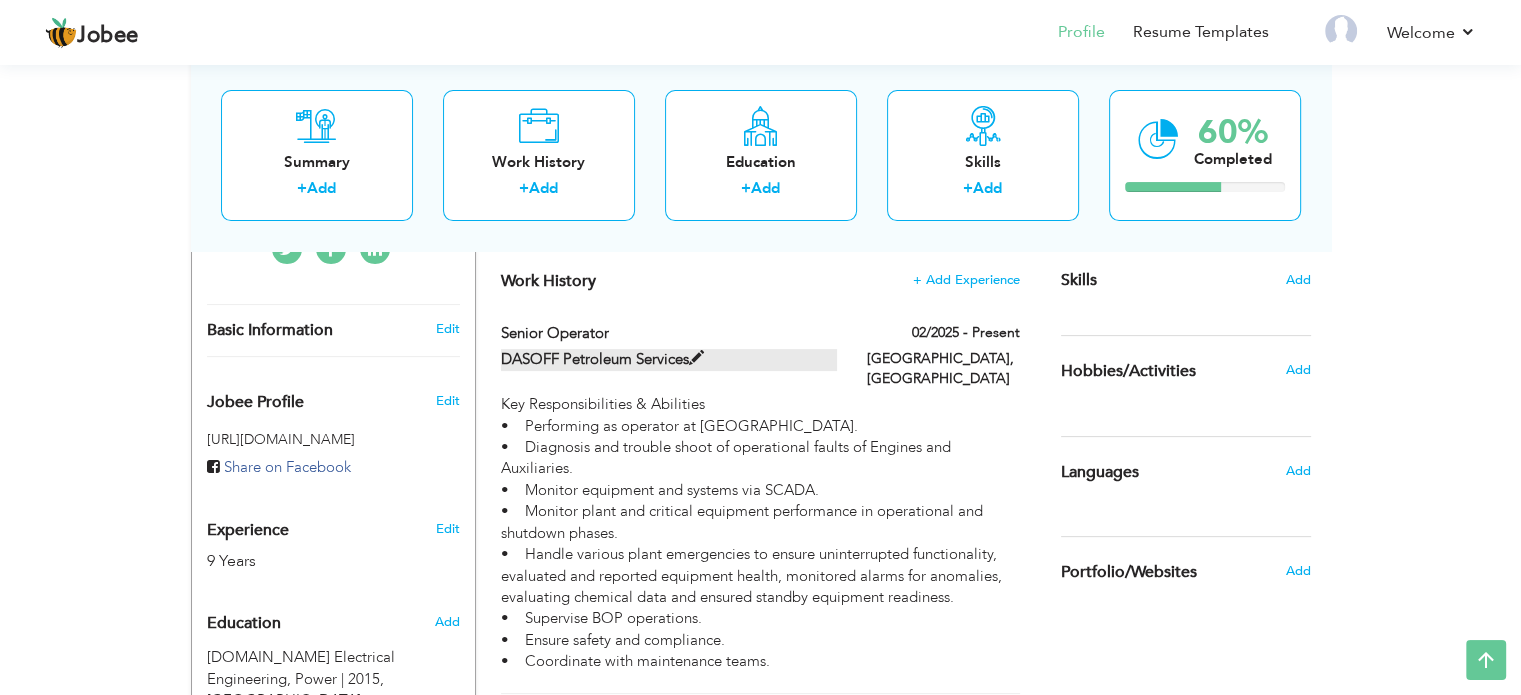 click at bounding box center [696, 358] 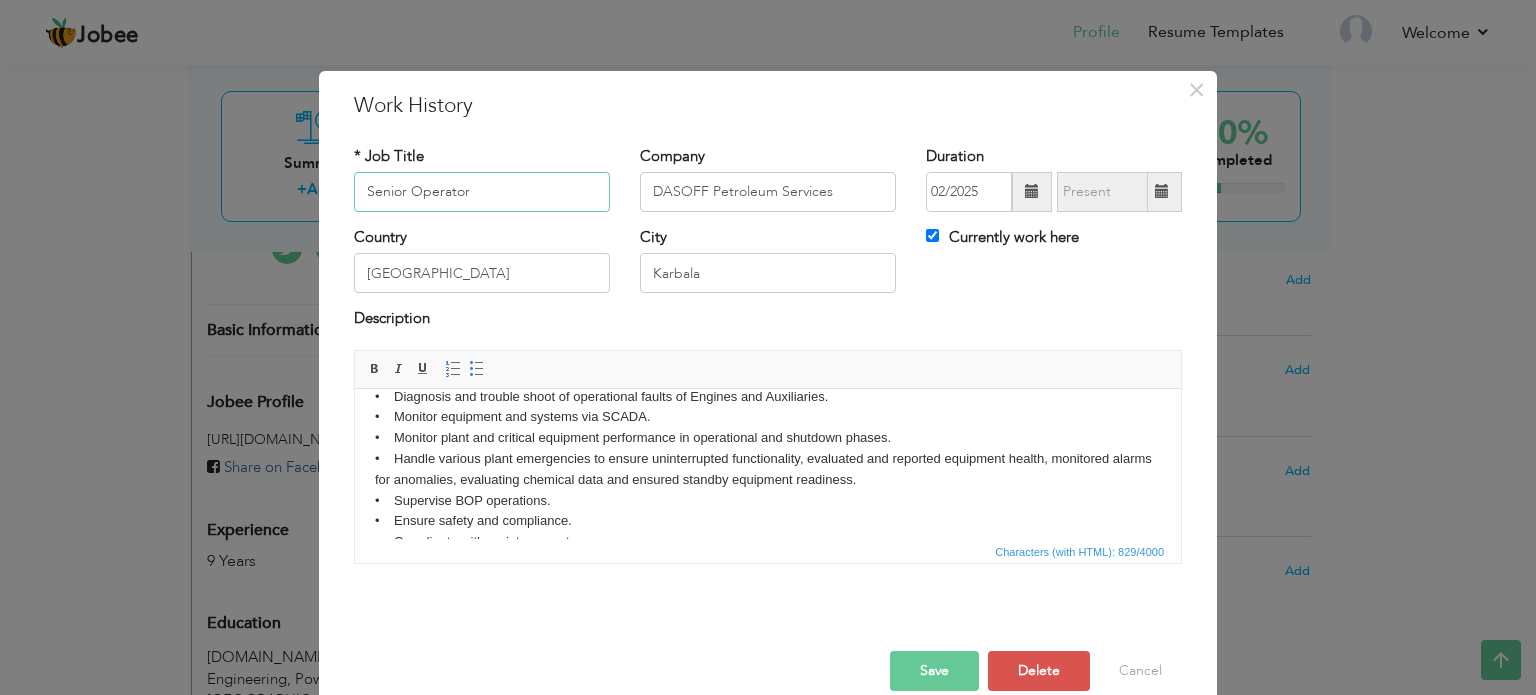 scroll, scrollTop: 97, scrollLeft: 0, axis: vertical 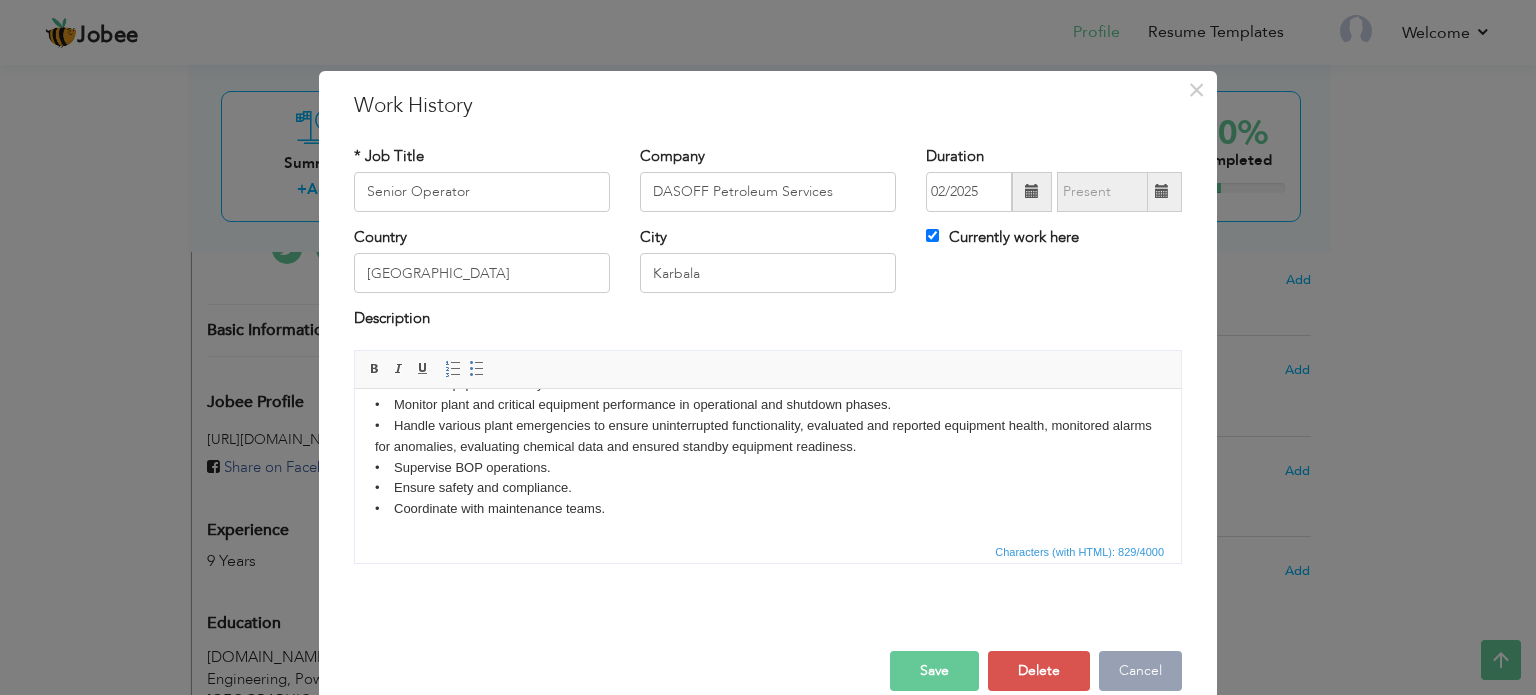 click on "Cancel" at bounding box center [1140, 671] 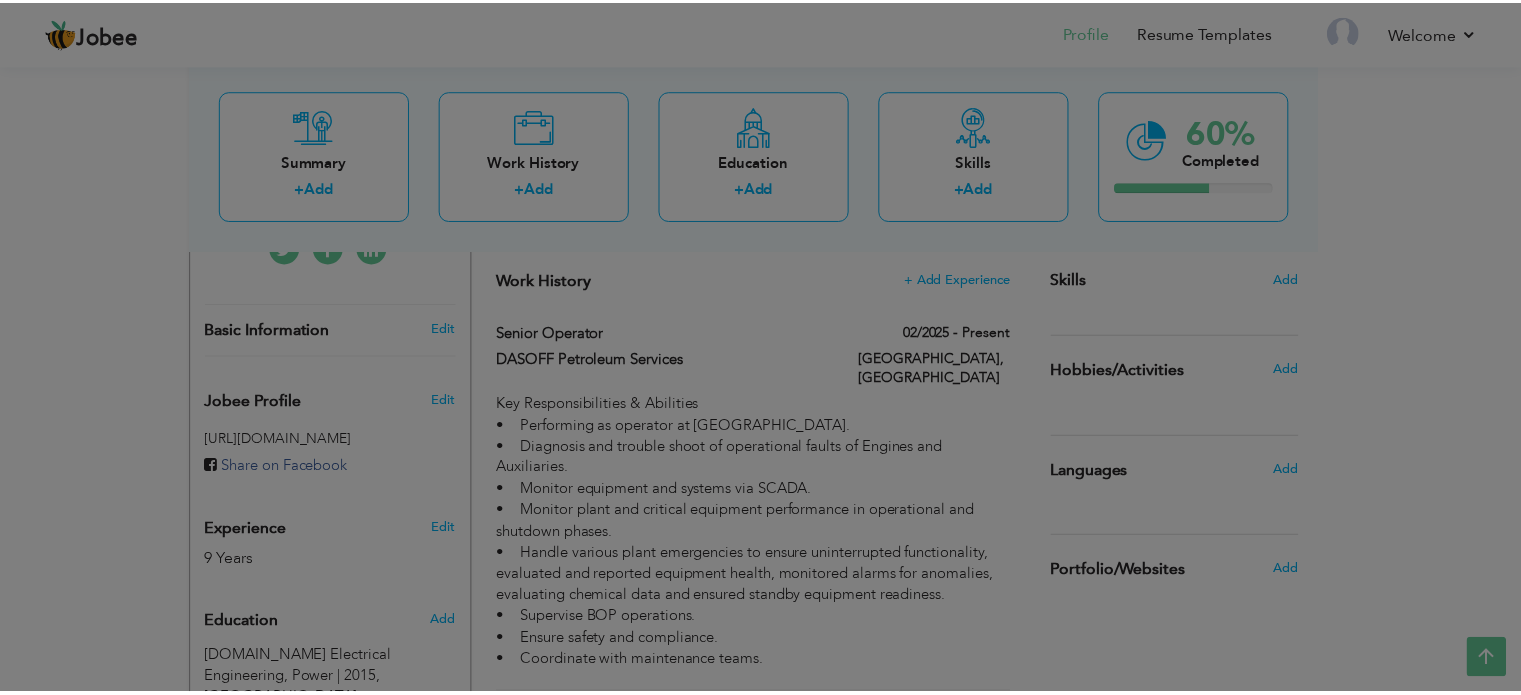 scroll, scrollTop: 0, scrollLeft: 0, axis: both 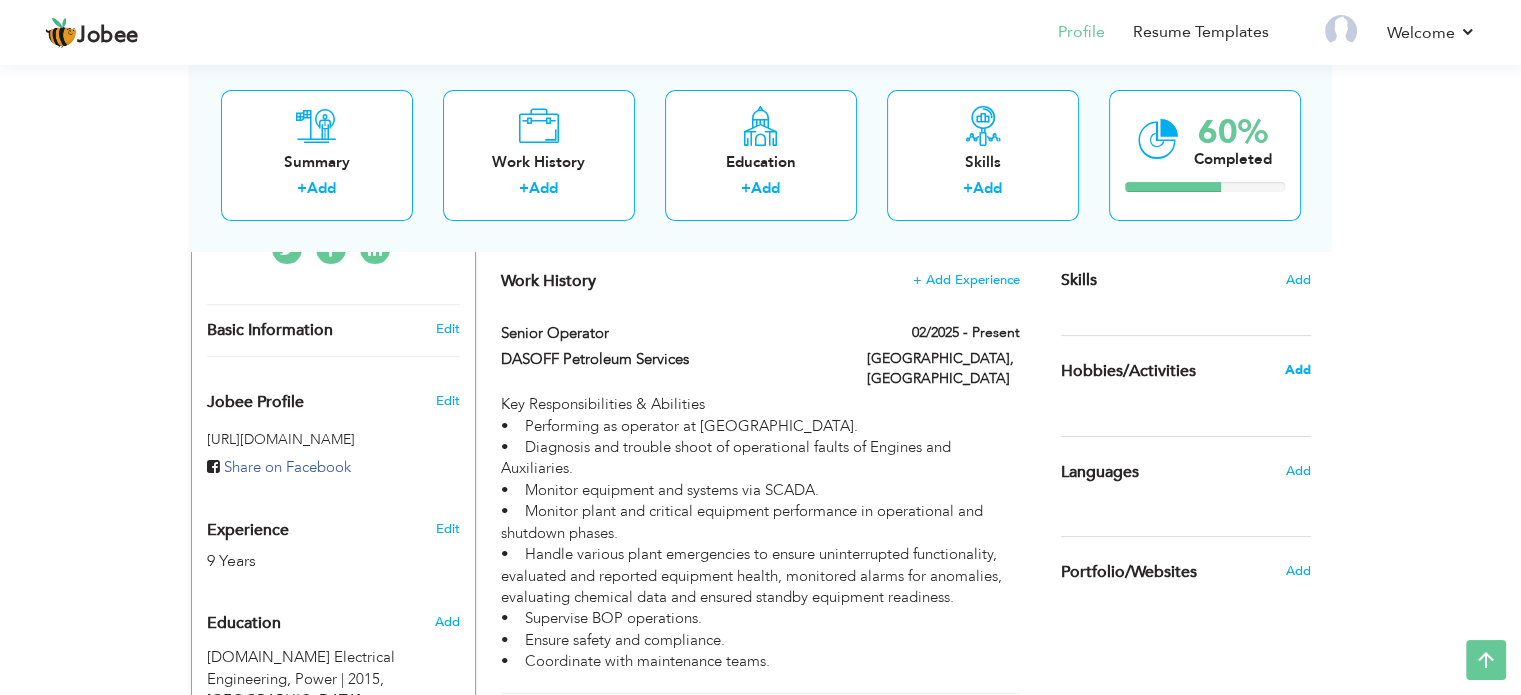 click on "Add" at bounding box center (1297, 370) 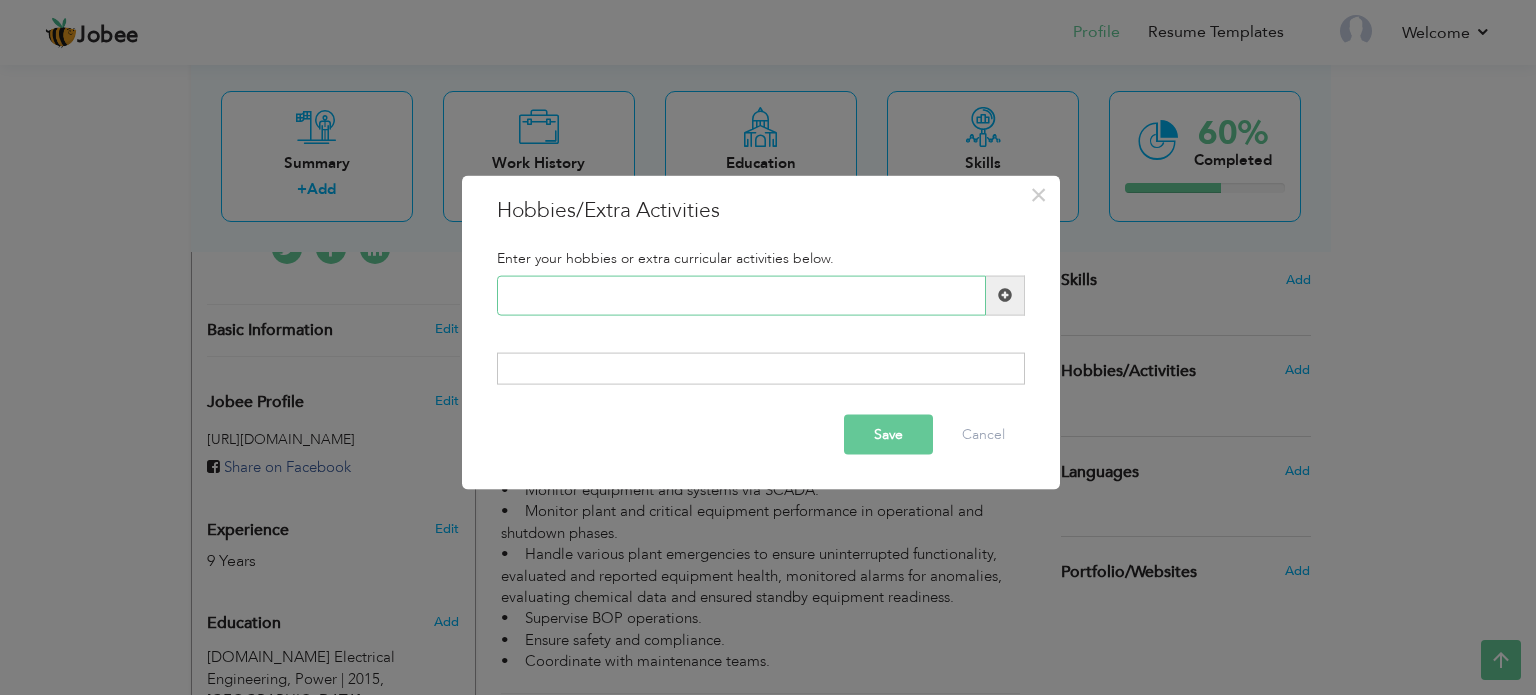 click at bounding box center (741, 295) 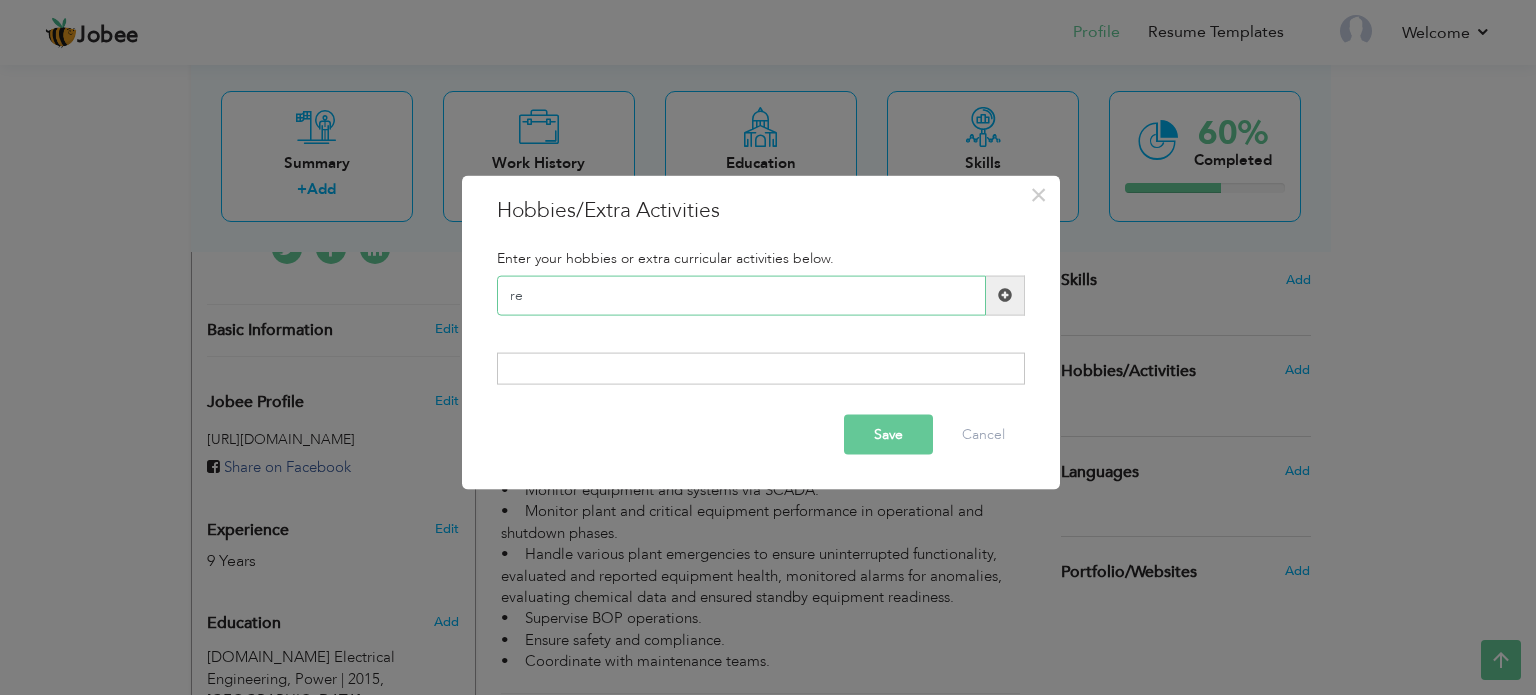 type on "r" 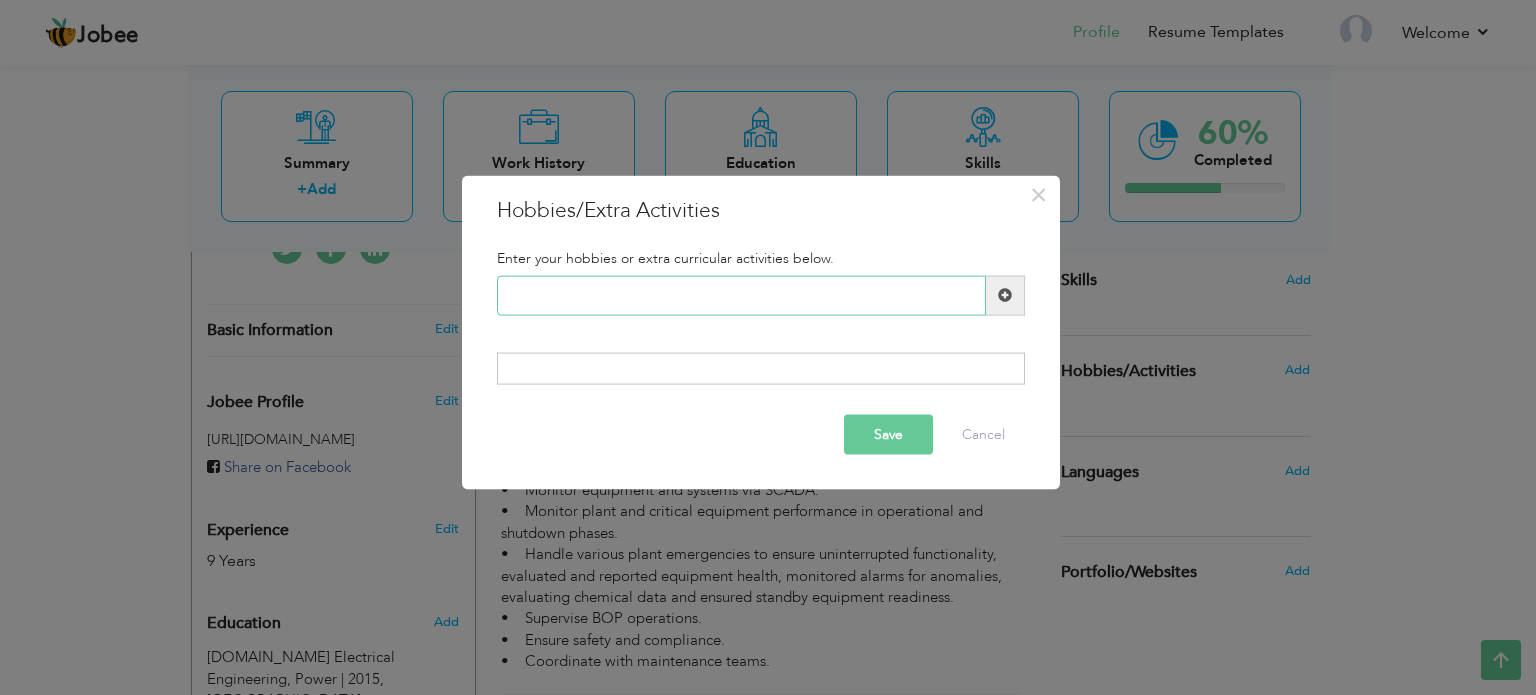 click at bounding box center [741, 295] 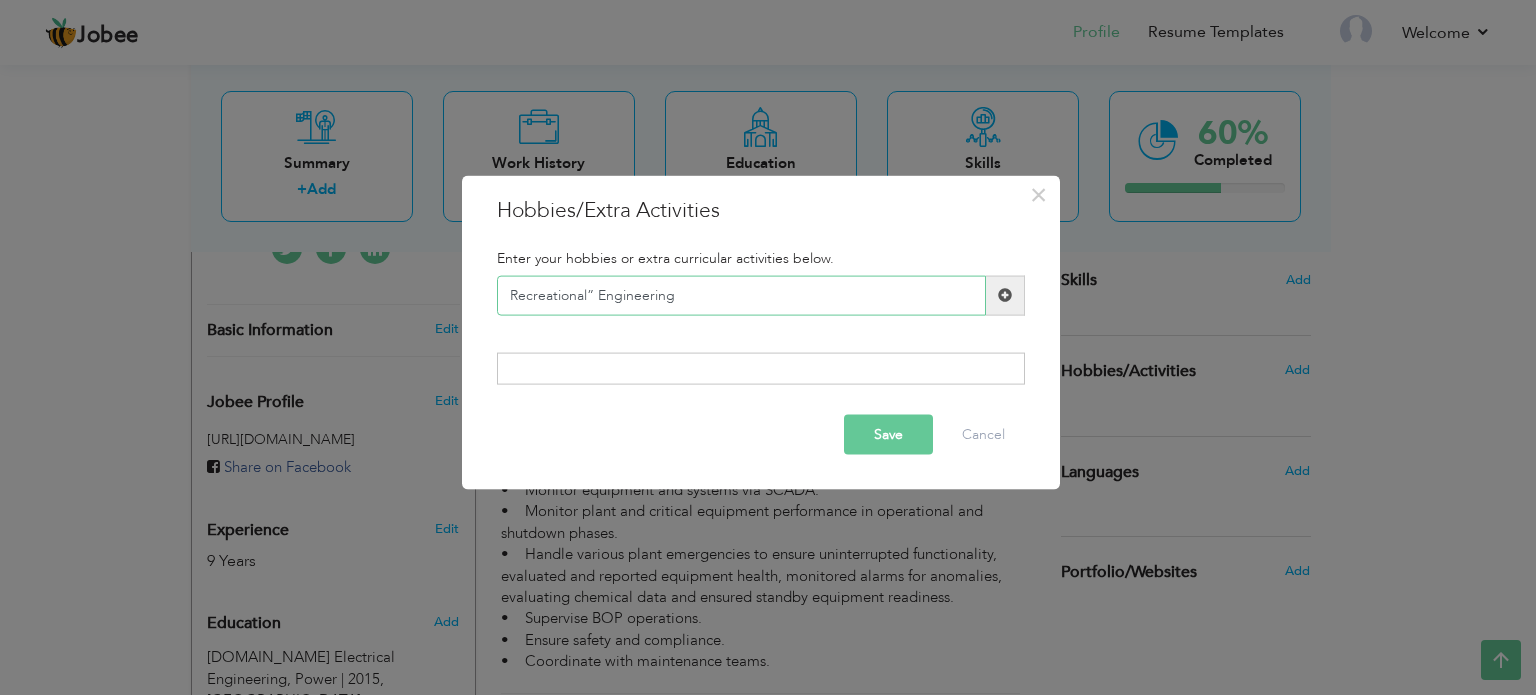 type on "Recreational” Engineering" 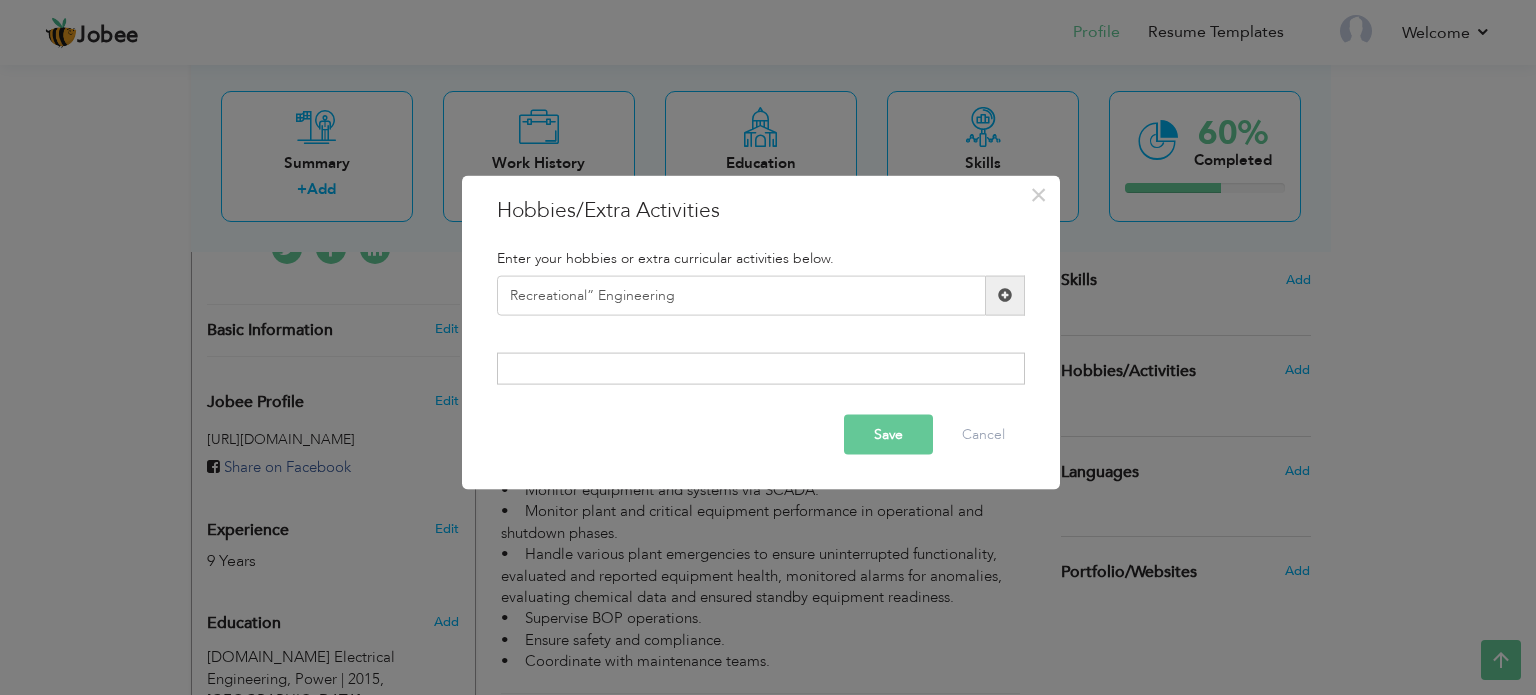 click at bounding box center [1005, 295] 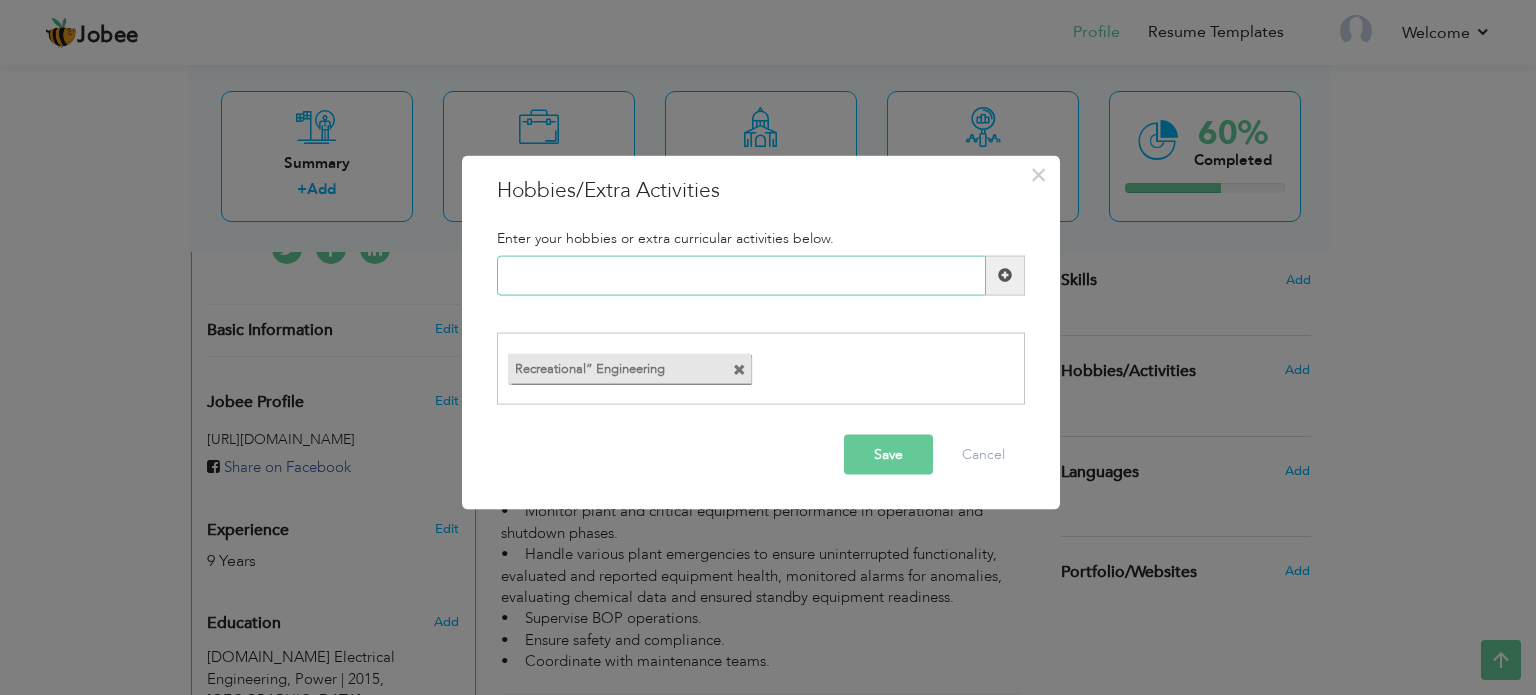 click at bounding box center (741, 275) 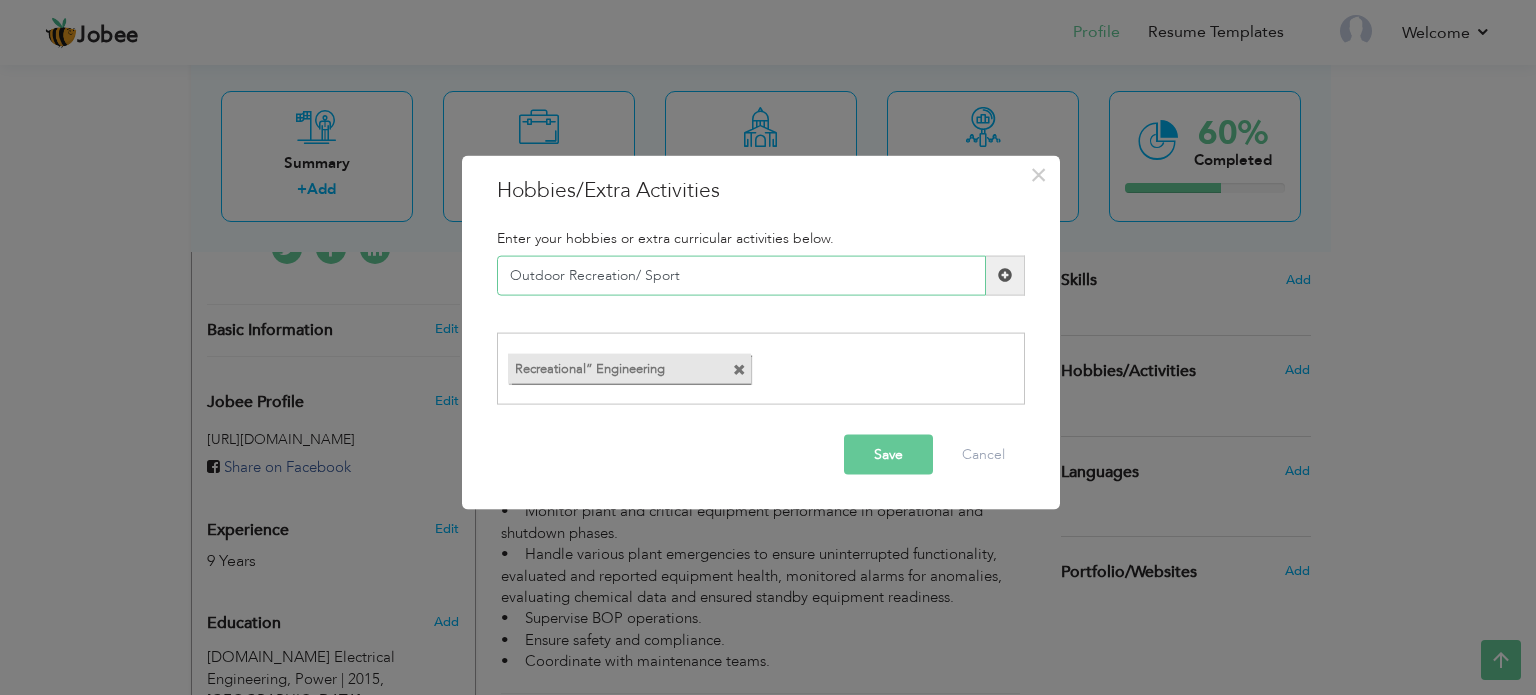type on "Outdoor Recreation/ Sport" 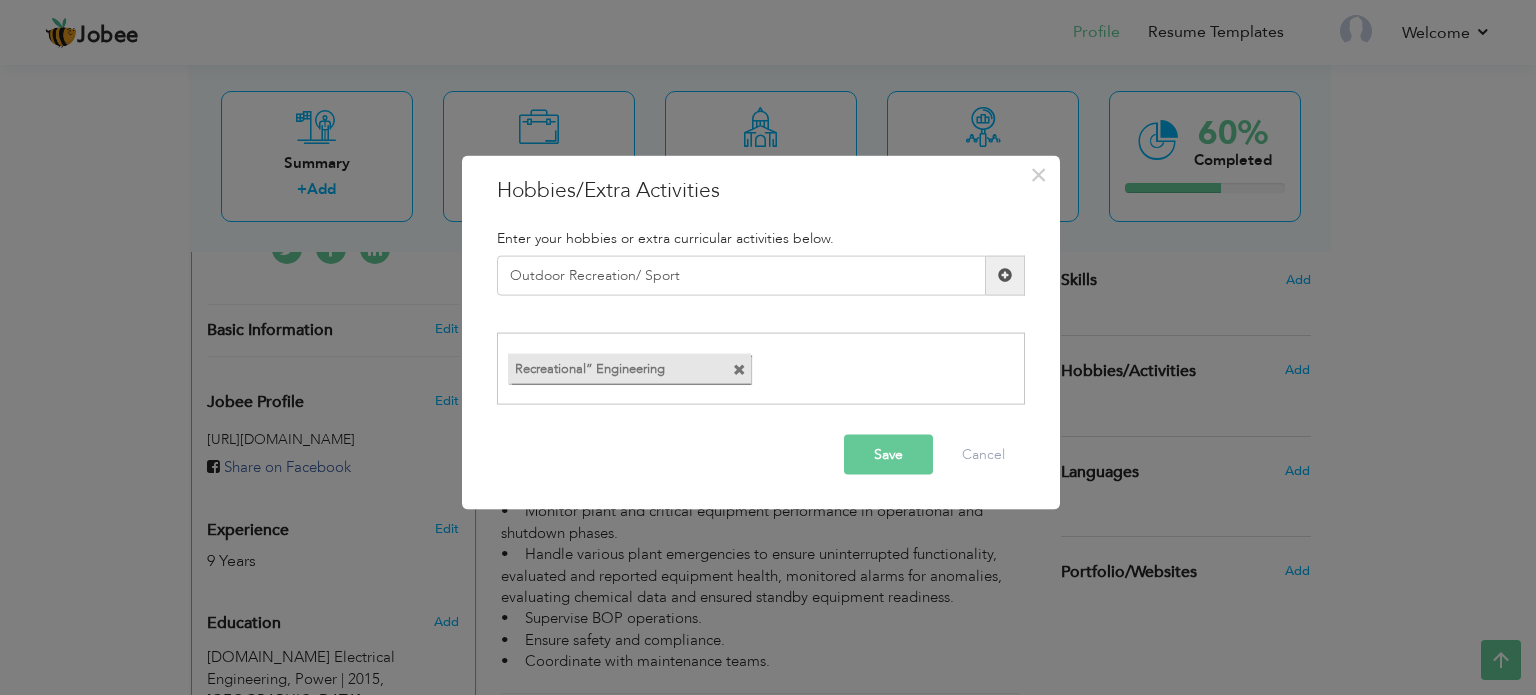click at bounding box center [1005, 275] 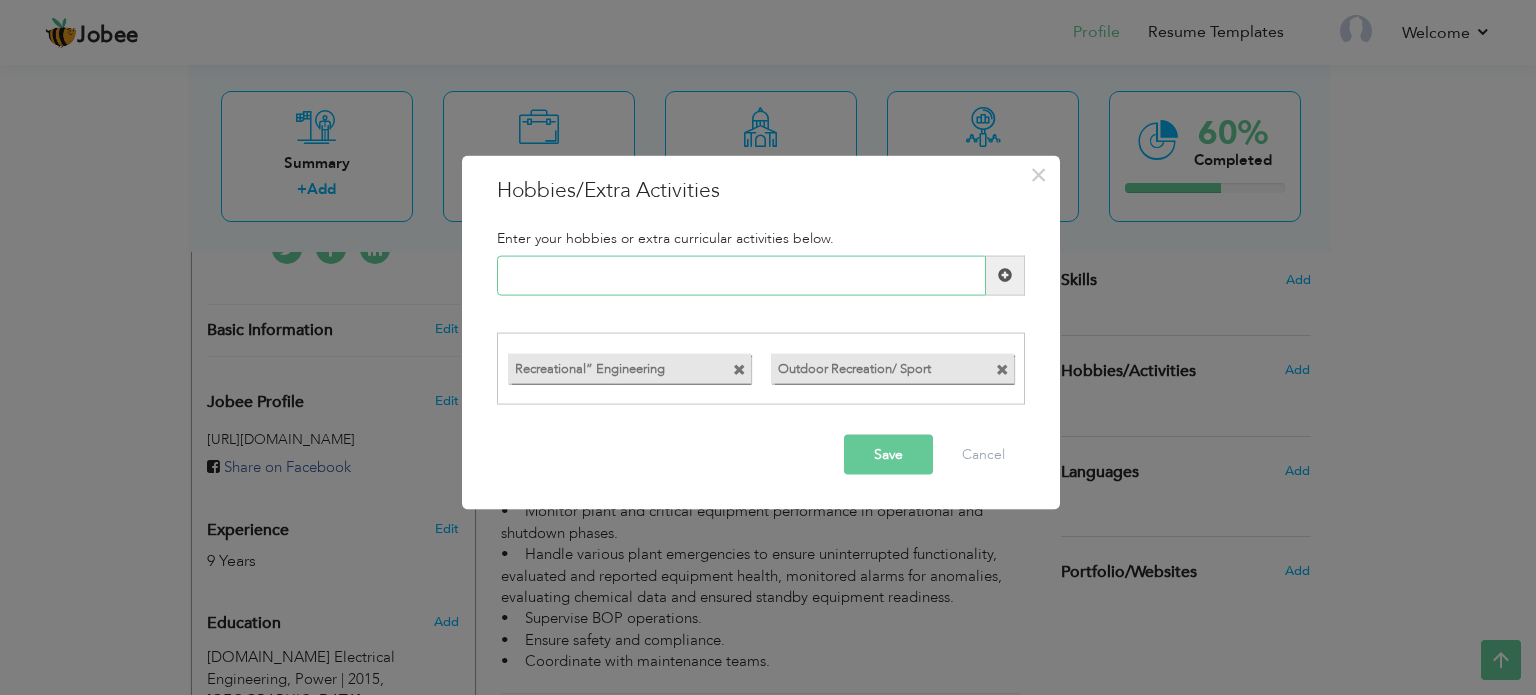 click at bounding box center [741, 275] 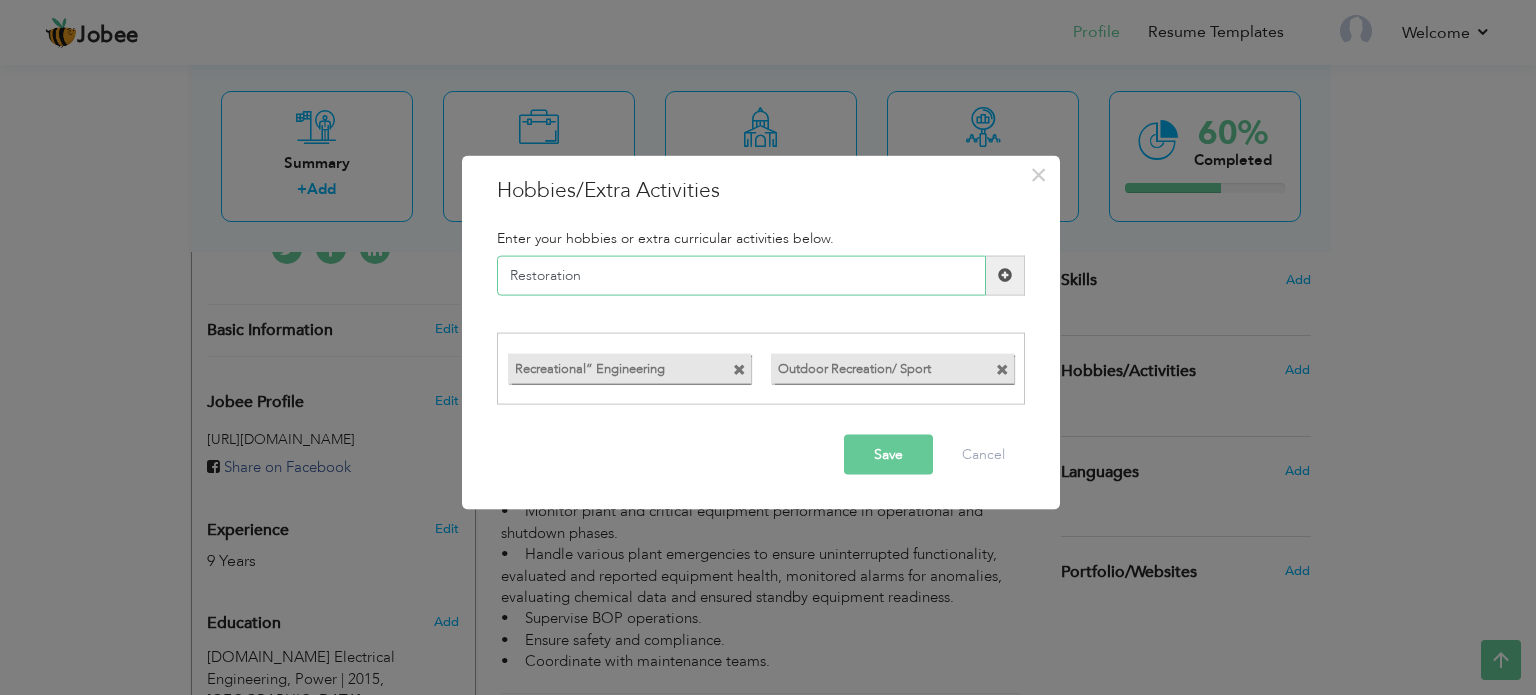type on "Restoration" 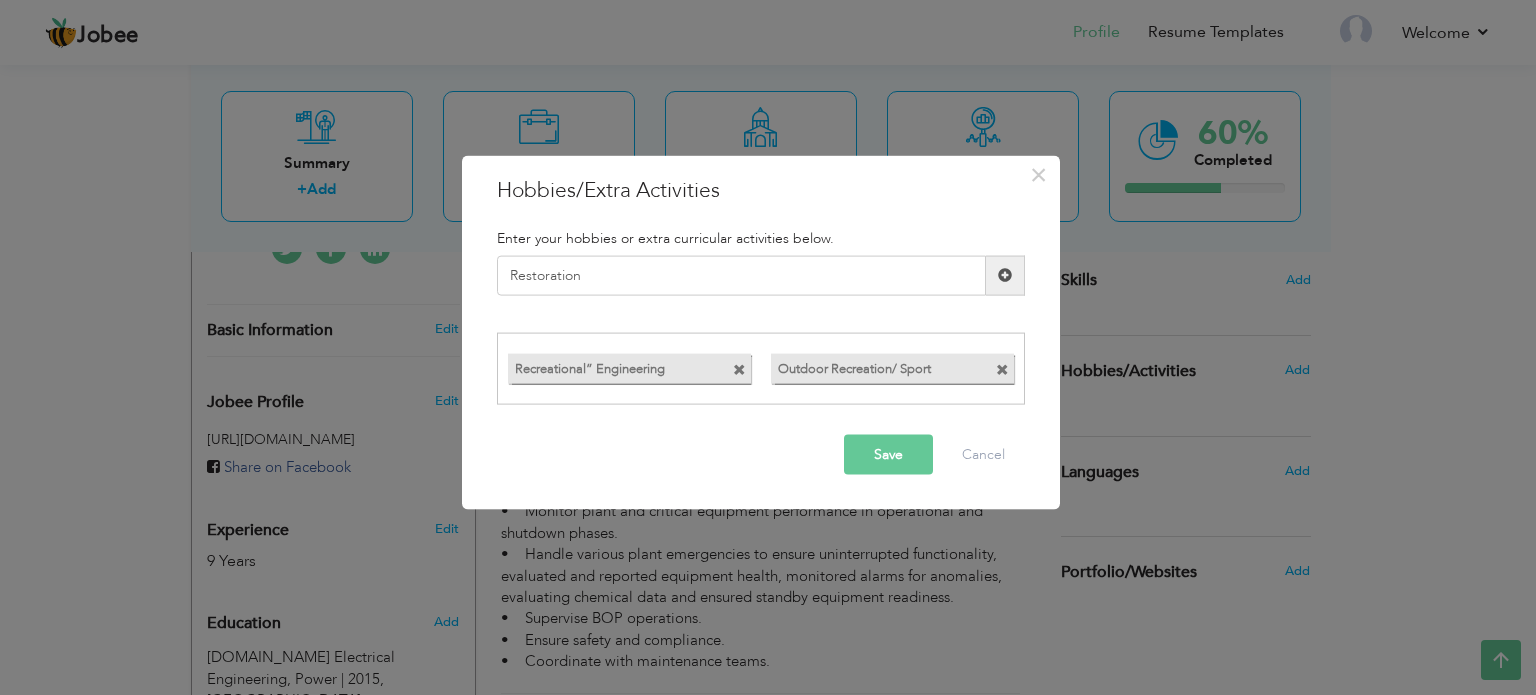 click at bounding box center (1005, 275) 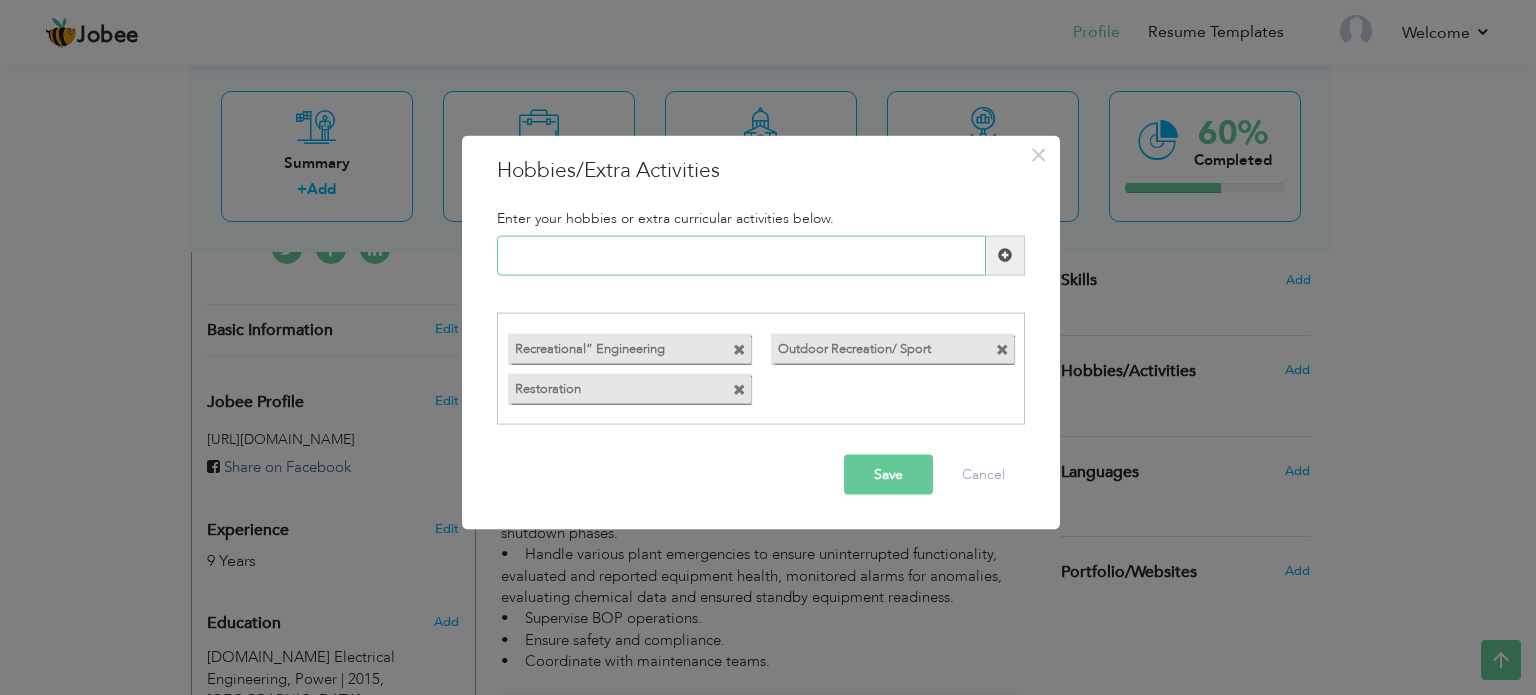 click at bounding box center [741, 255] 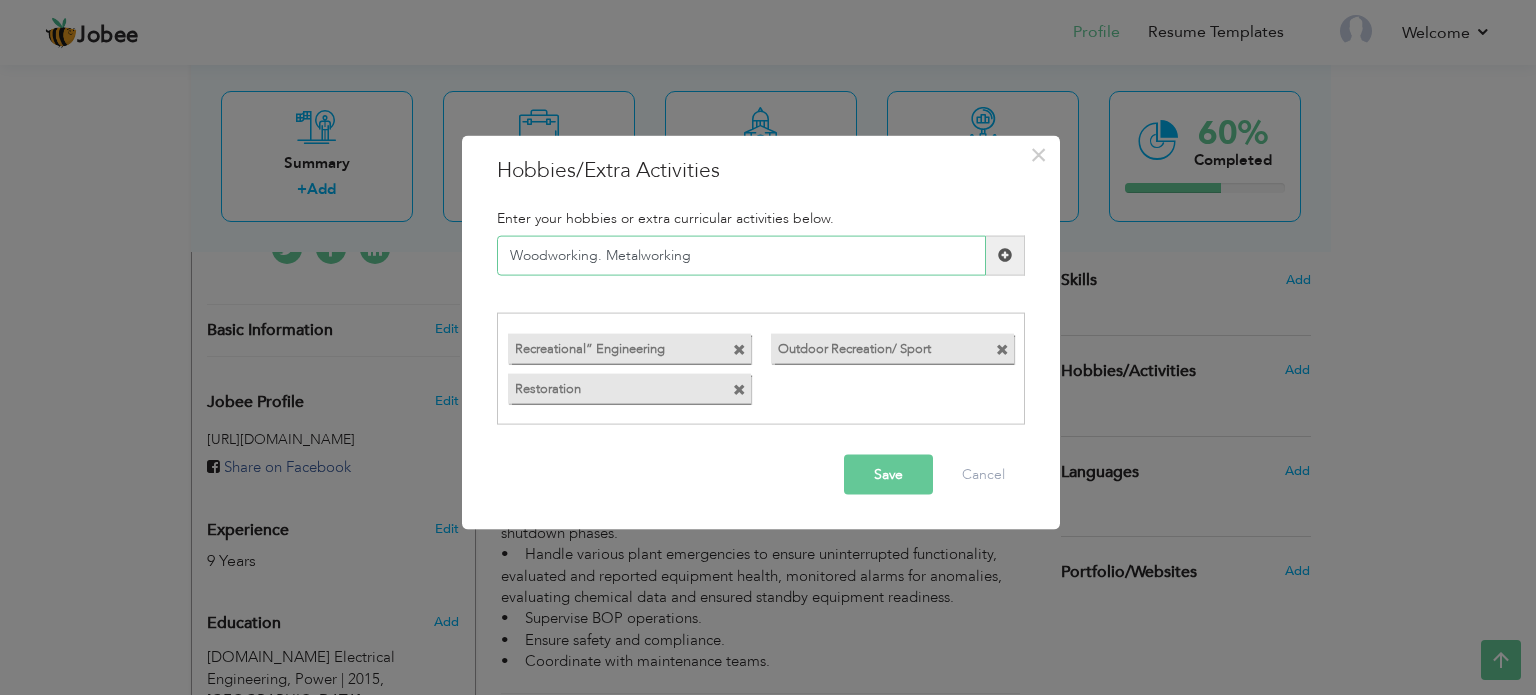 type on "Woodworking. Metalworking" 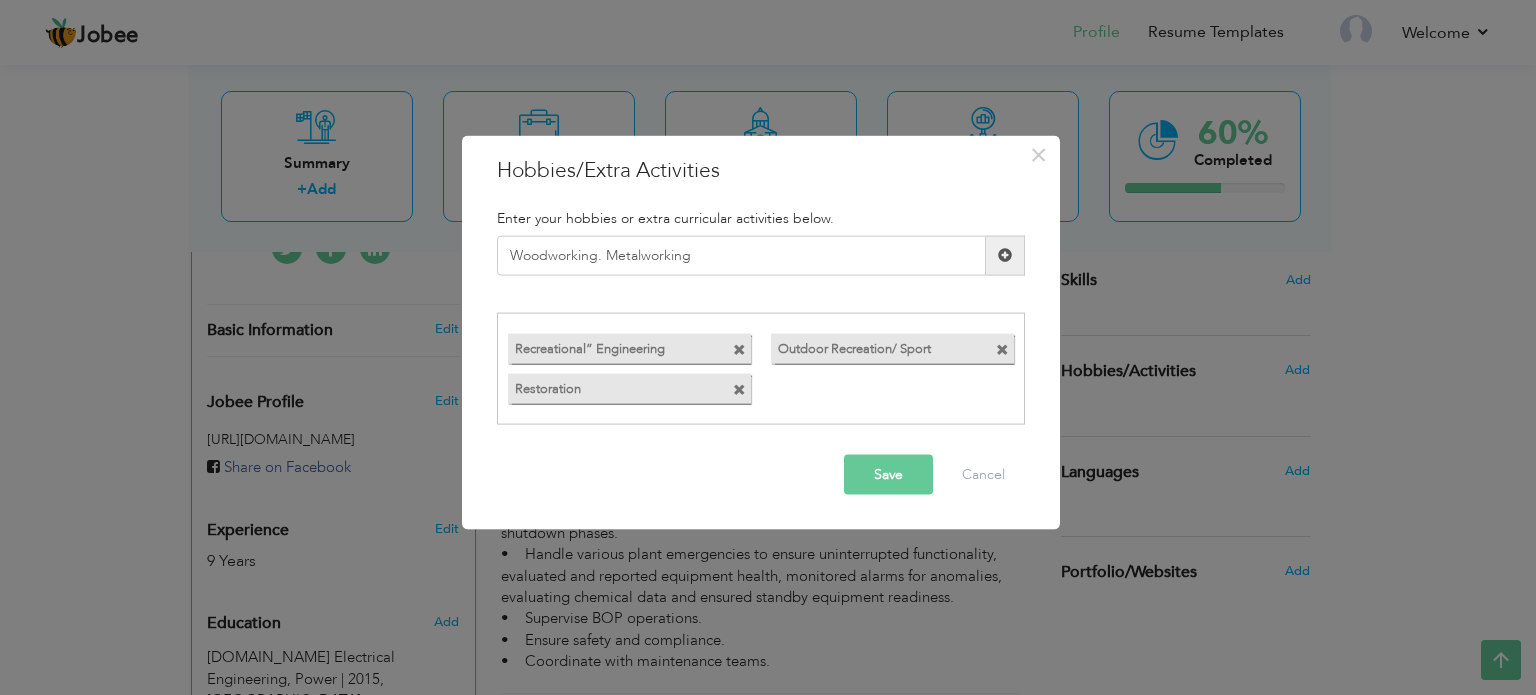click at bounding box center [1005, 255] 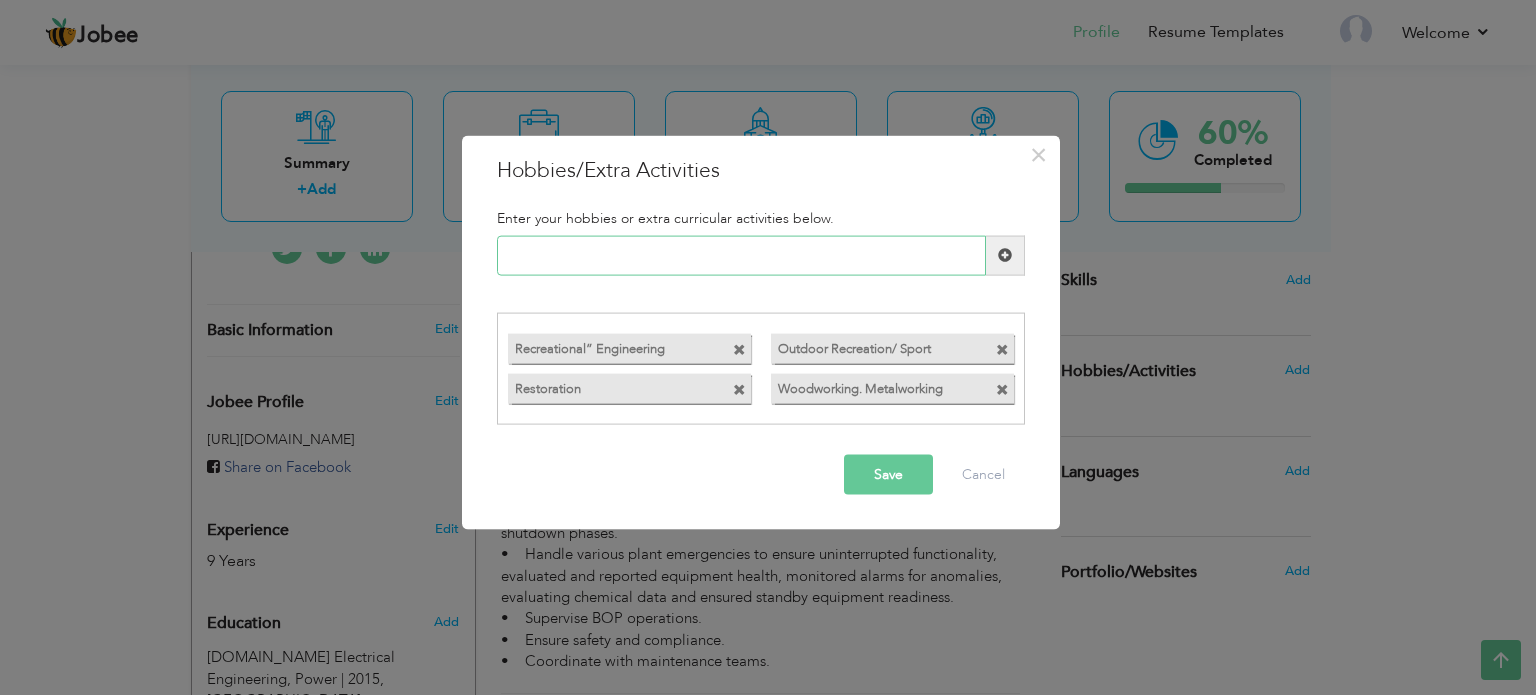 click at bounding box center (741, 255) 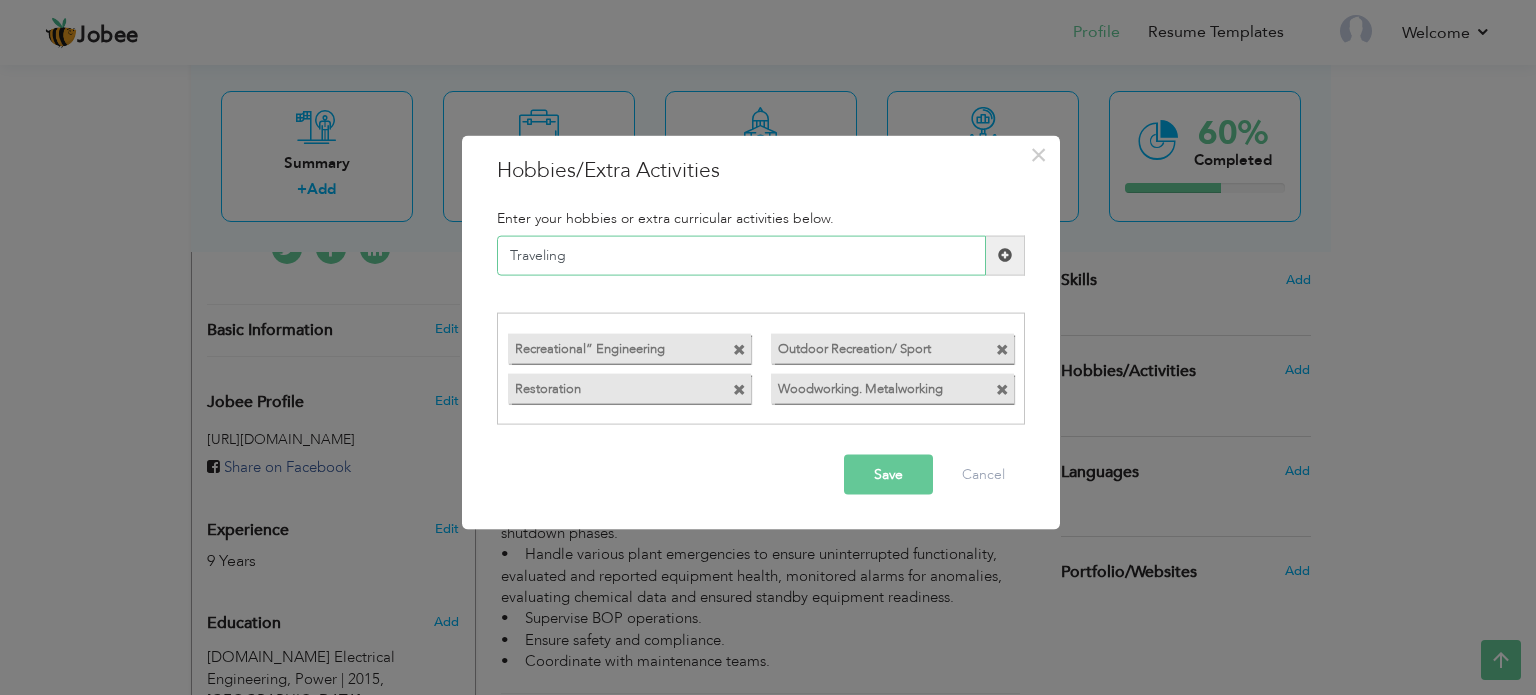type on "Traveling" 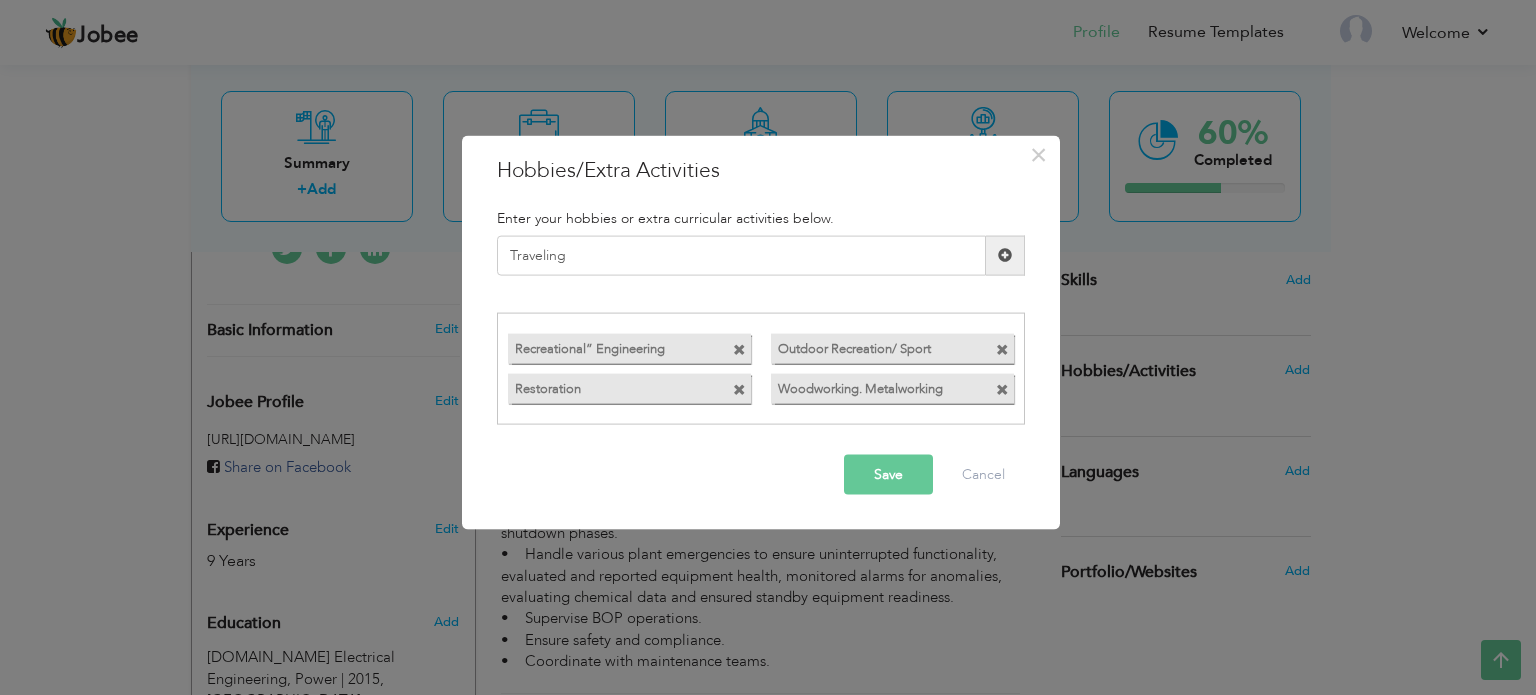 click at bounding box center [1005, 255] 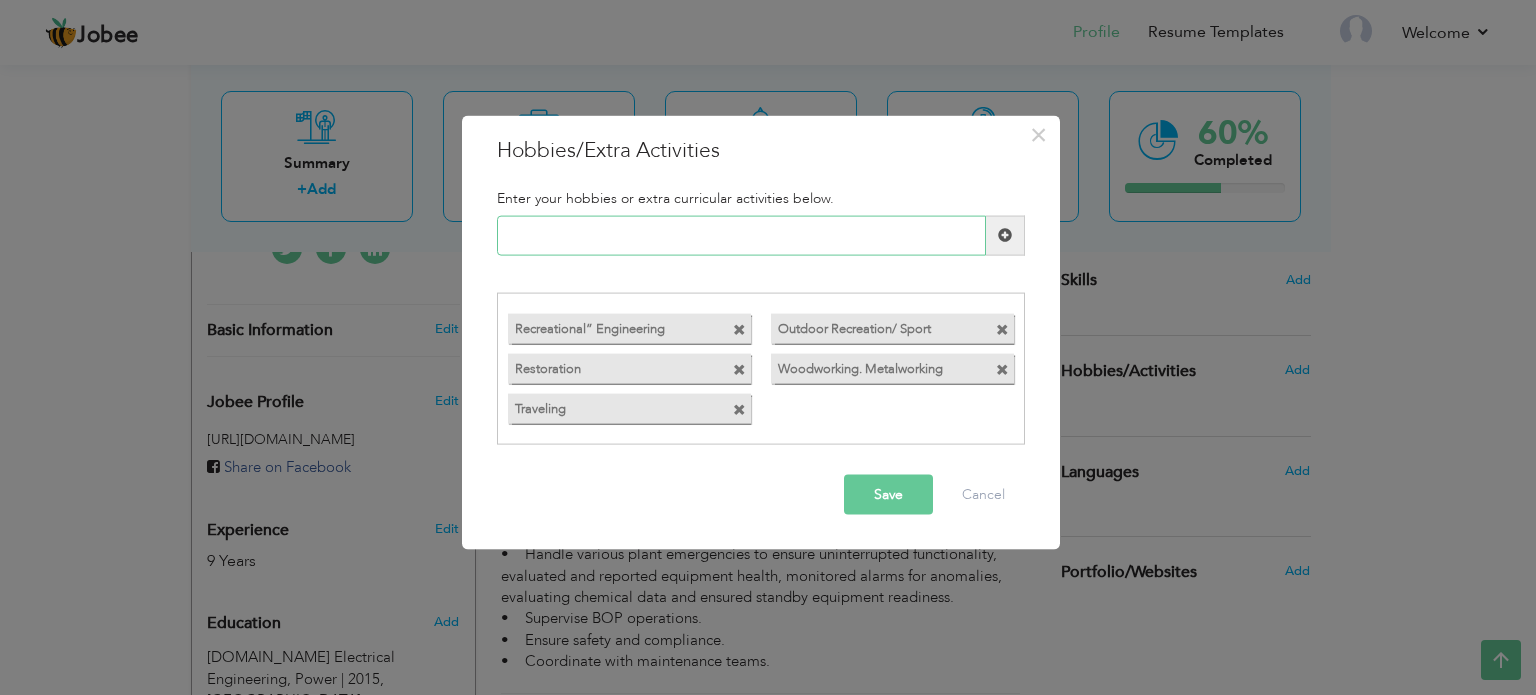 click at bounding box center (741, 235) 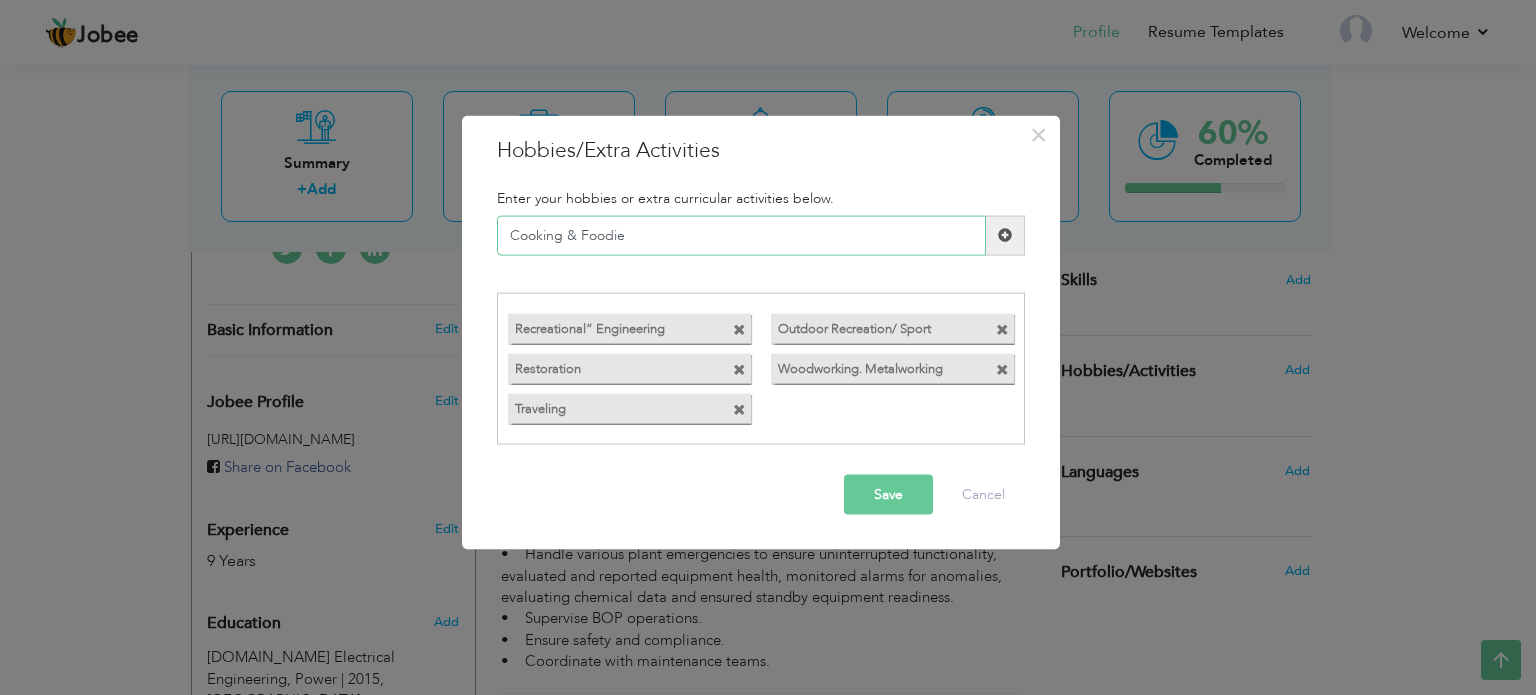 type on "Cooking & Foodie" 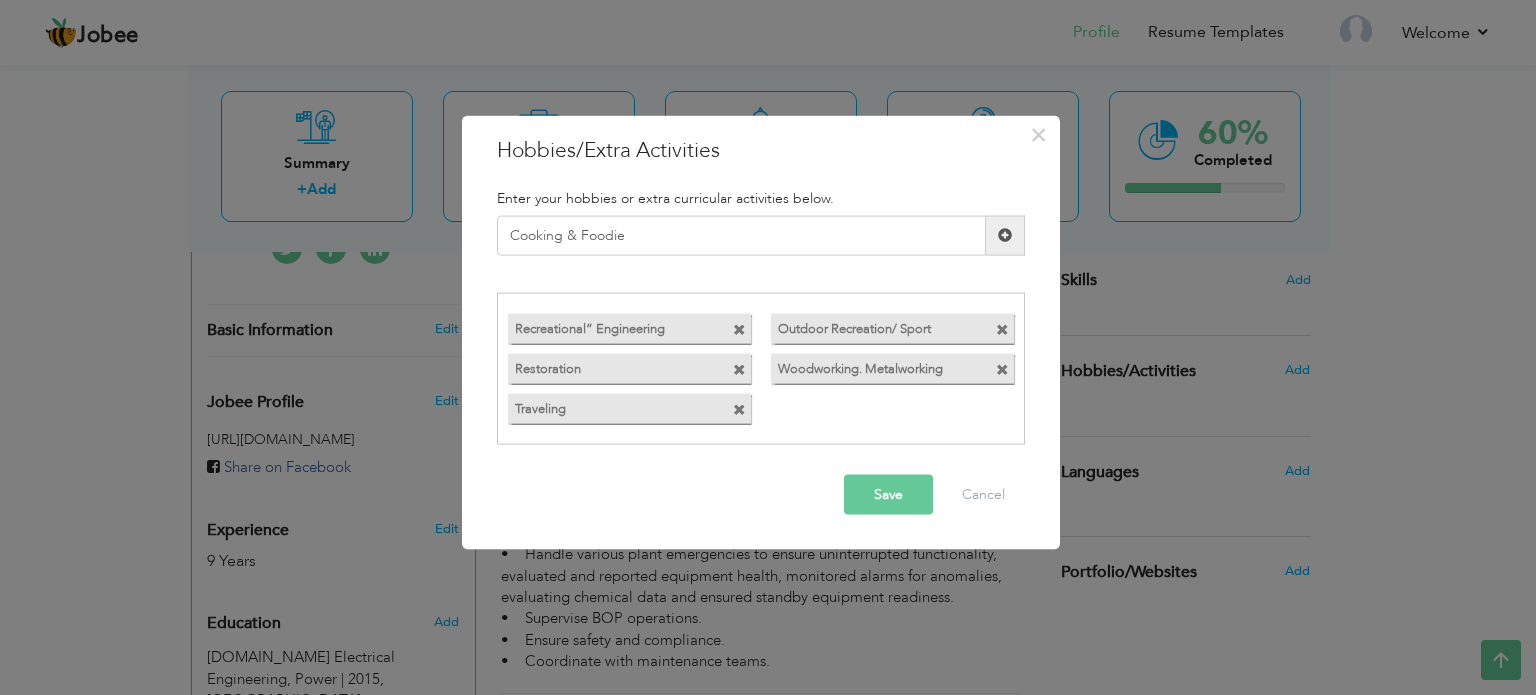 click on "Save" at bounding box center [888, 495] 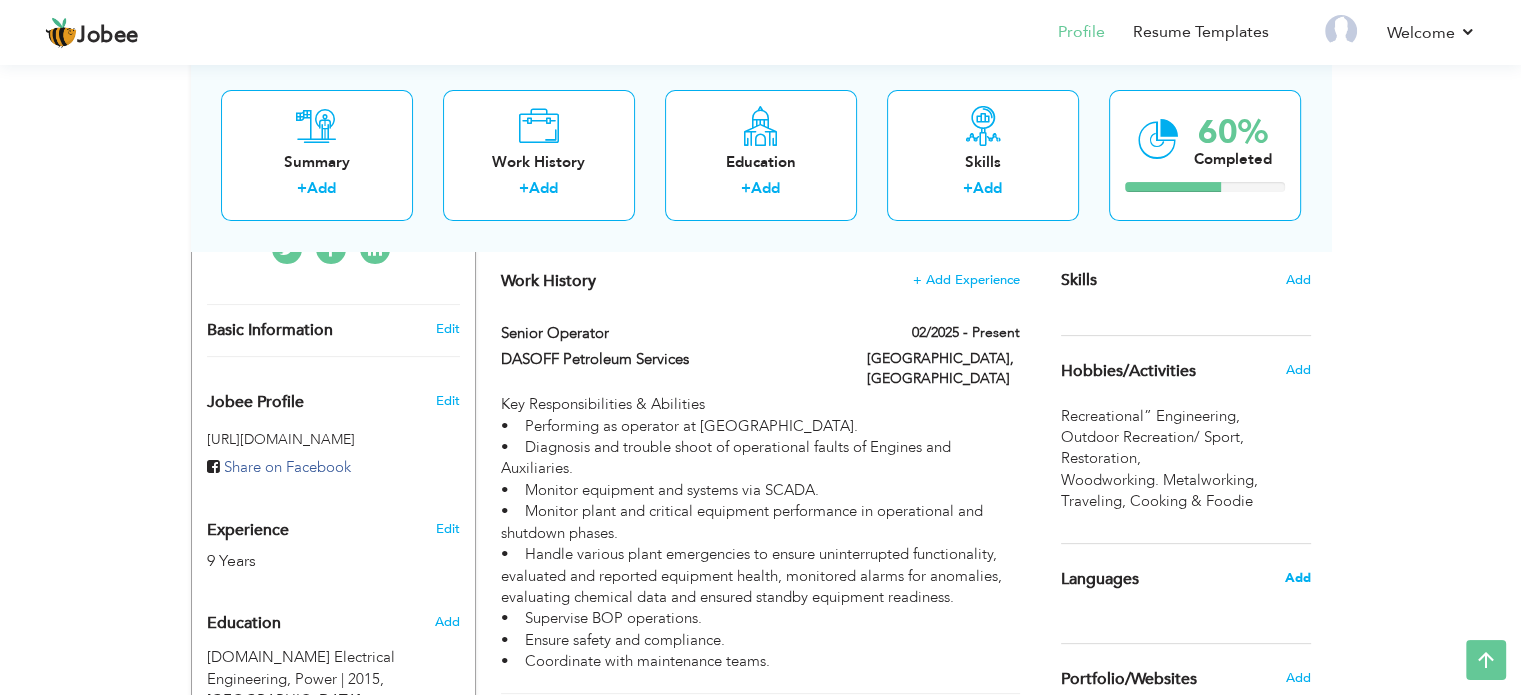 click on "Add" at bounding box center (1297, 578) 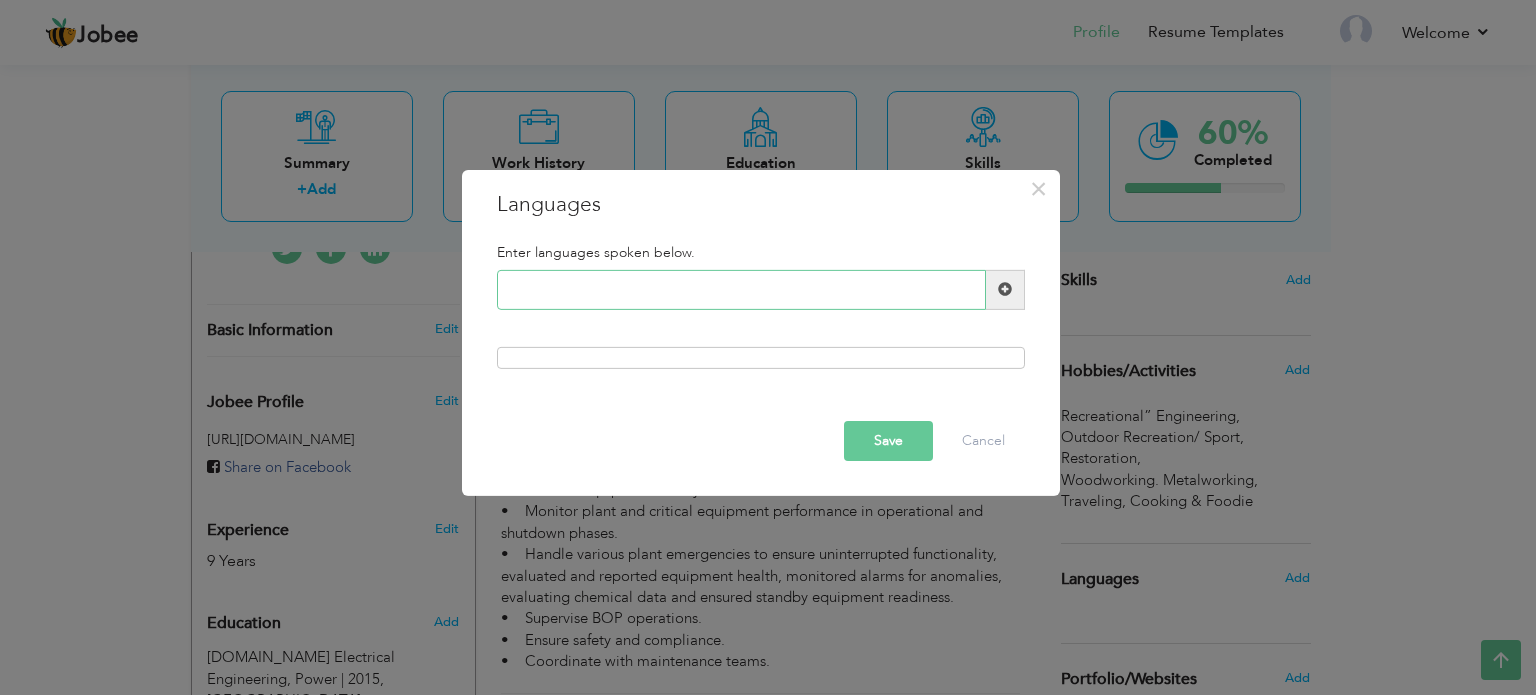 click at bounding box center (741, 290) 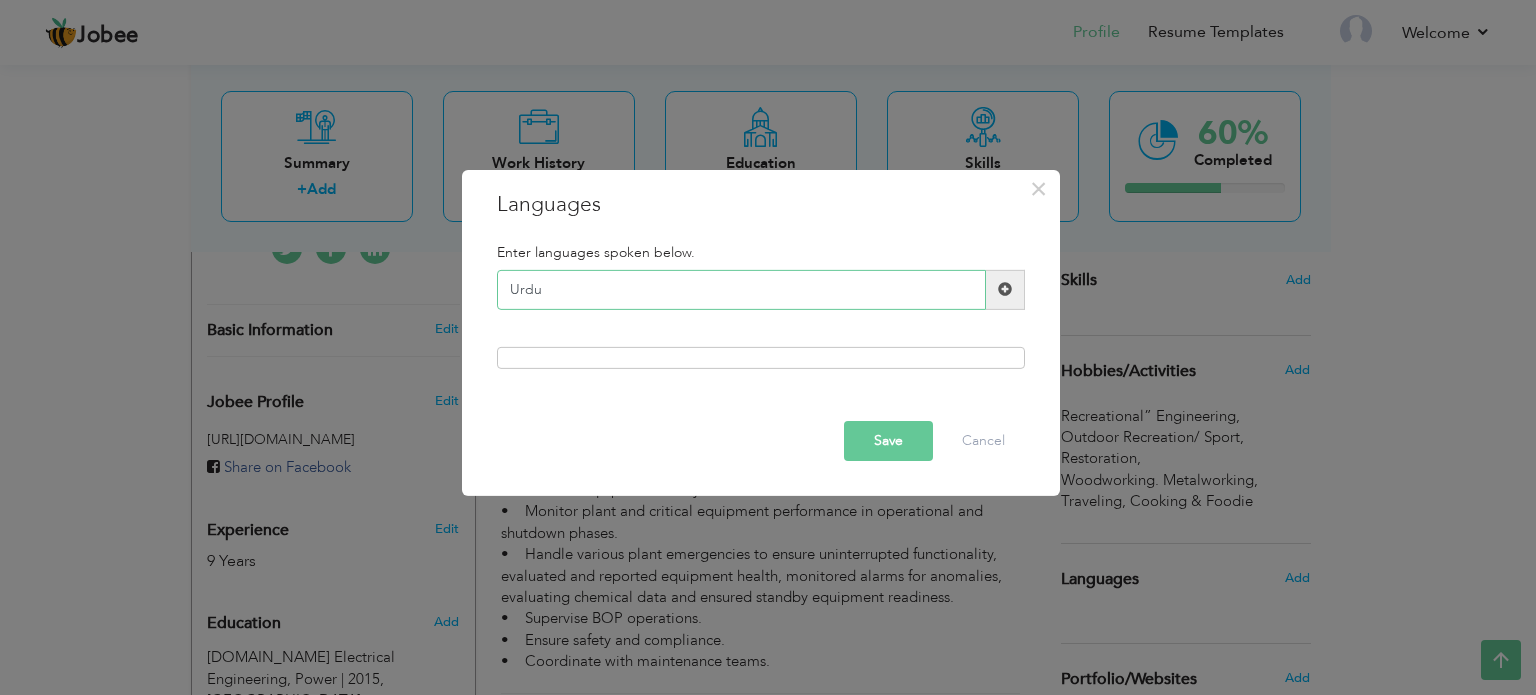 type on "Urdu" 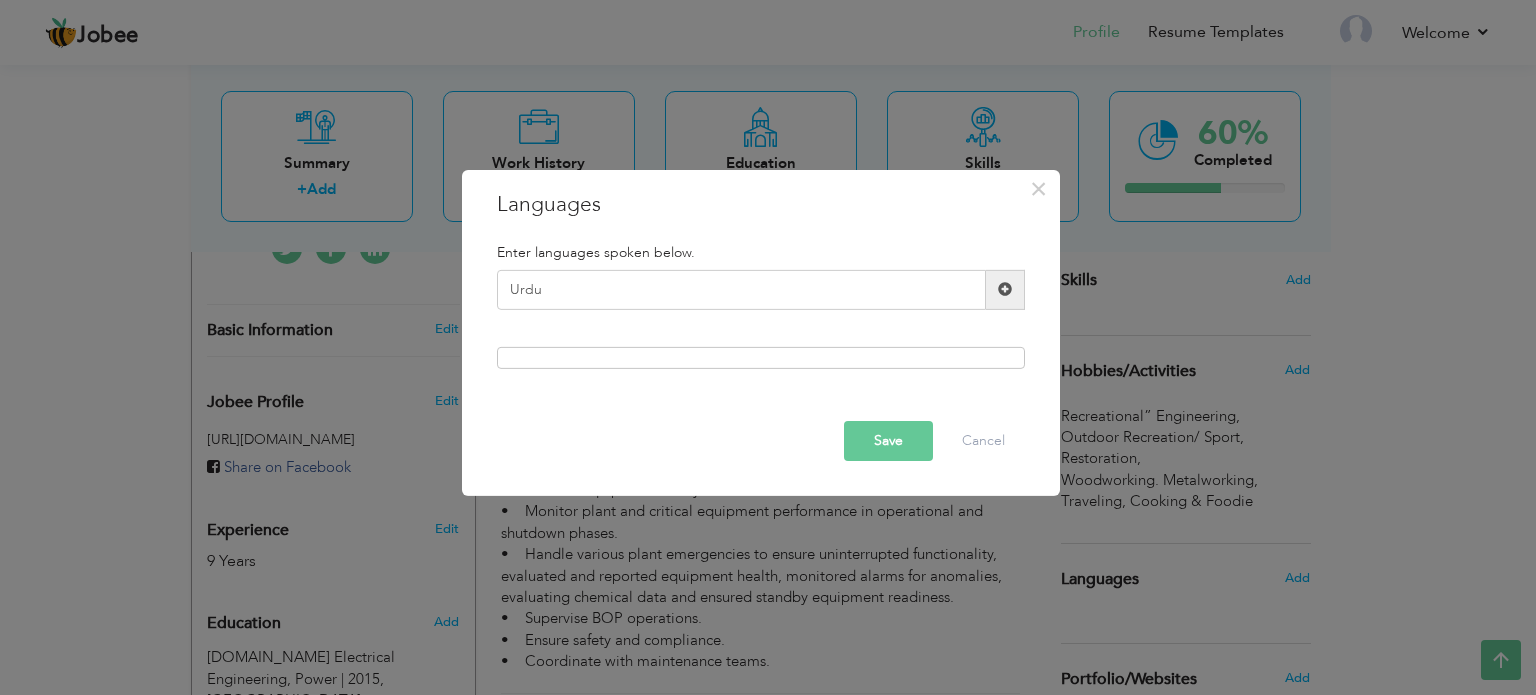 click at bounding box center (1005, 289) 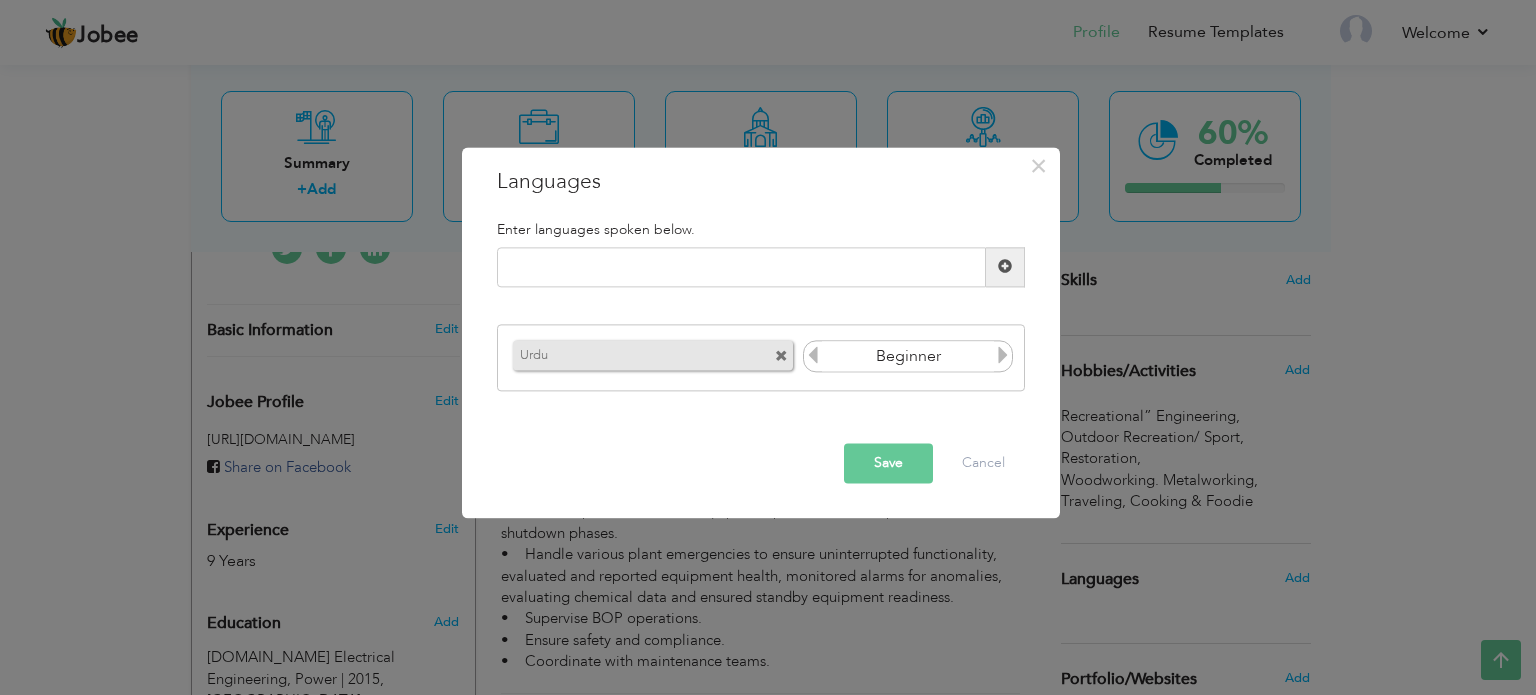 click at bounding box center [1003, 356] 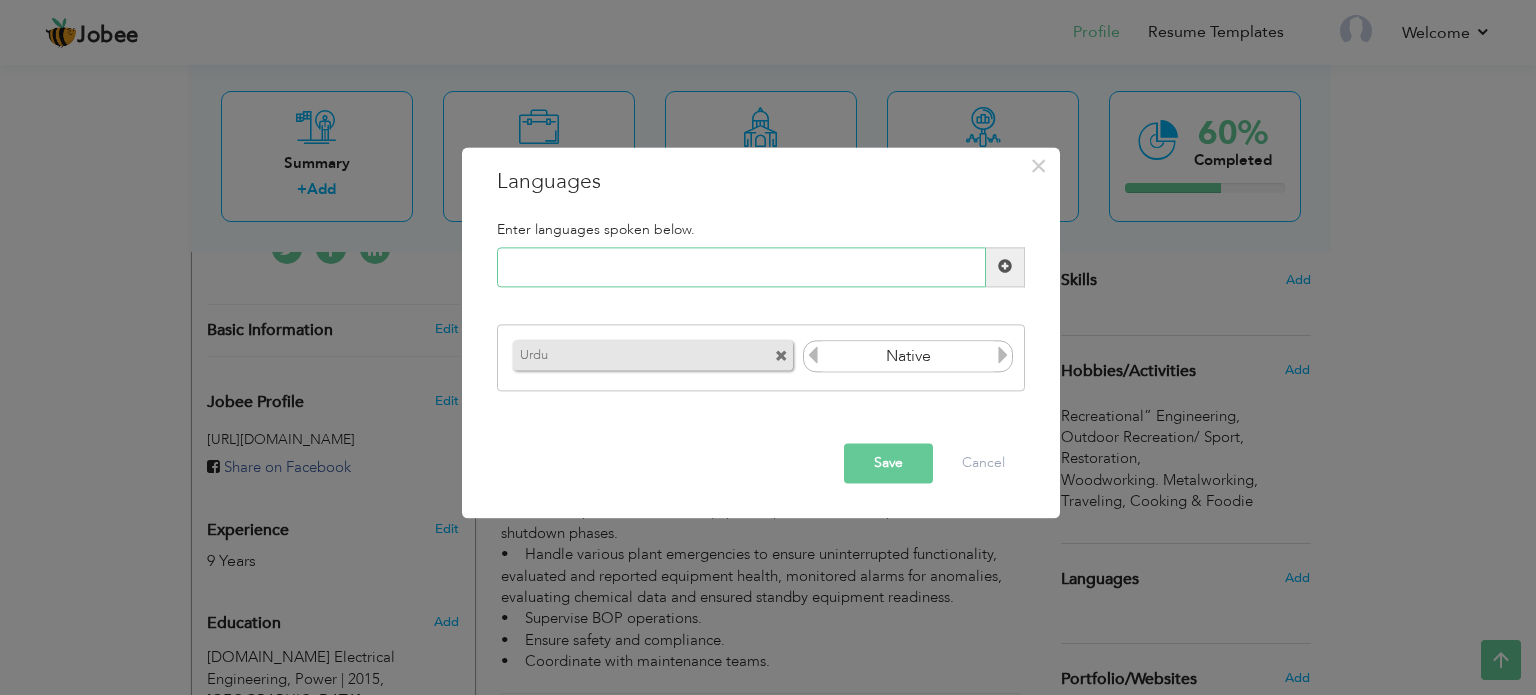 click at bounding box center (741, 267) 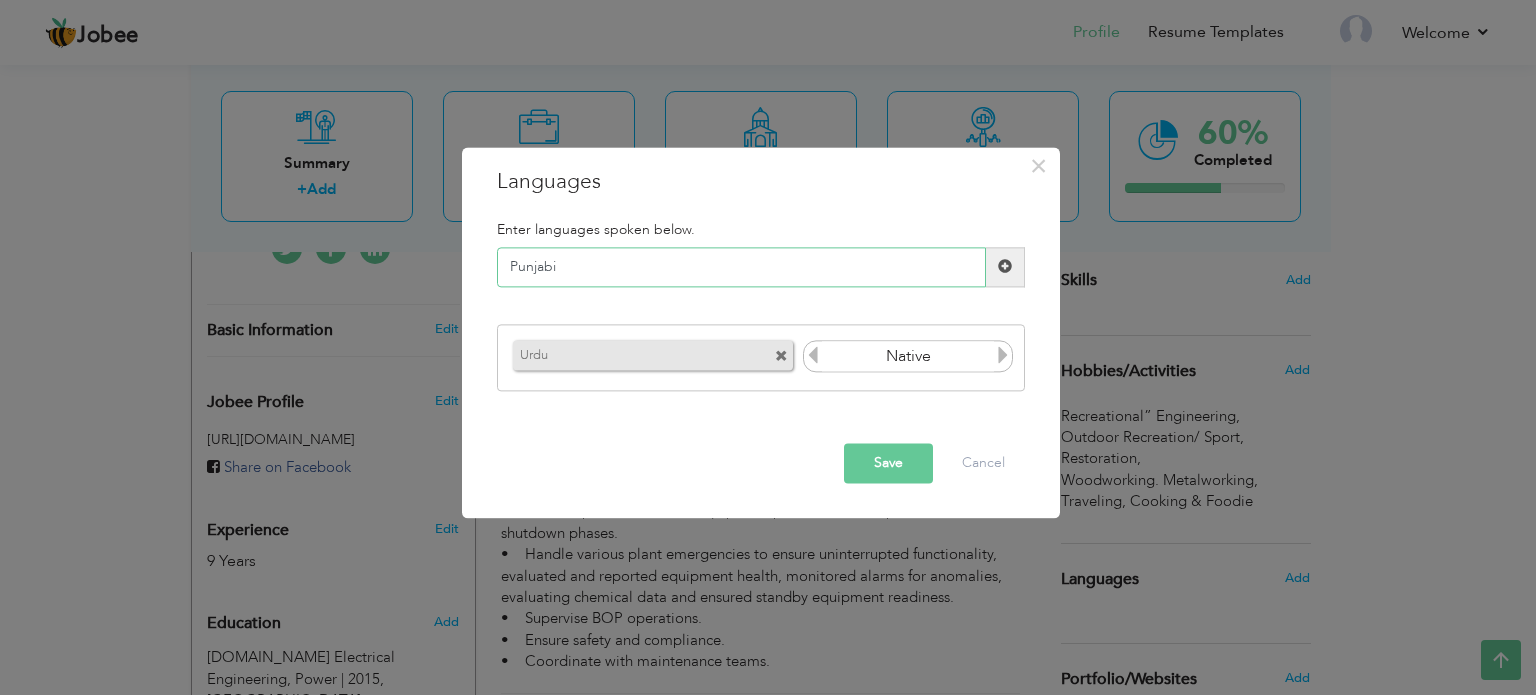 type on "Punjabi" 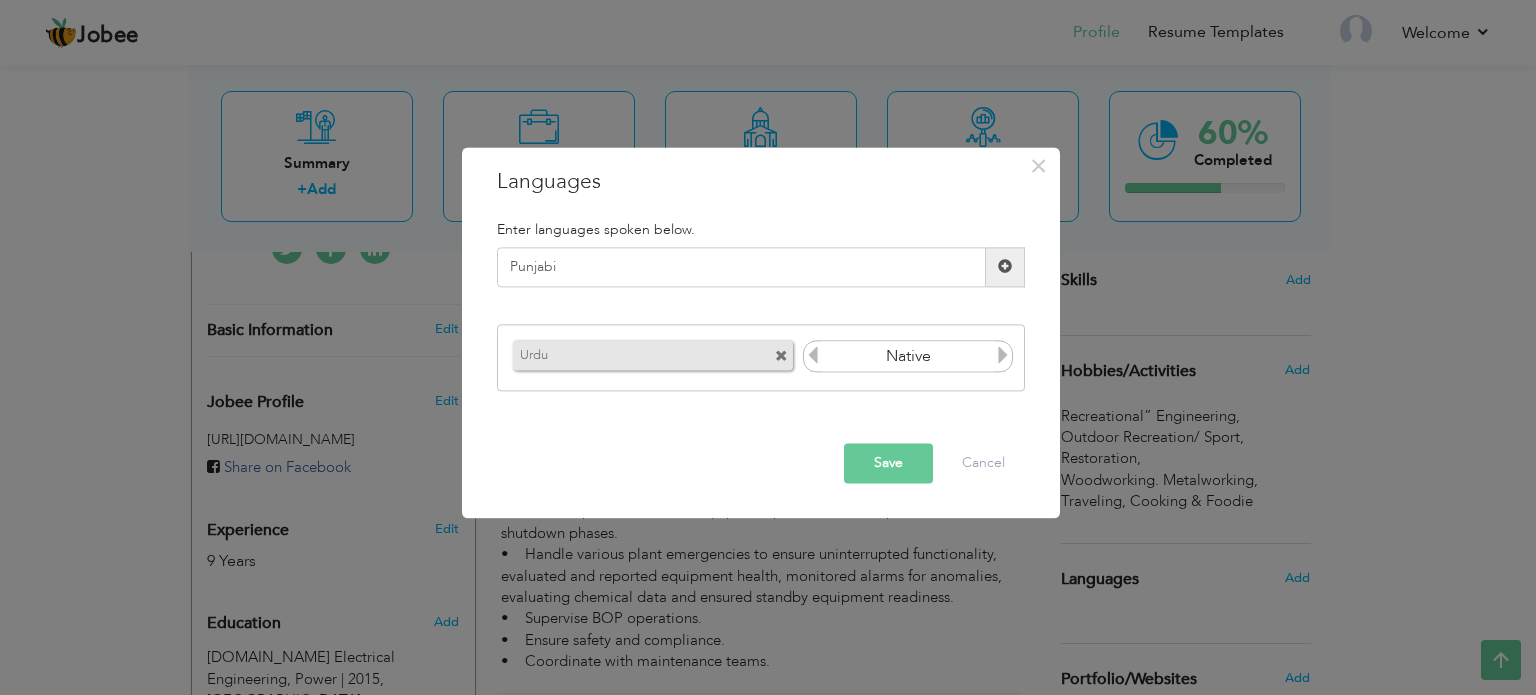 click at bounding box center [1005, 267] 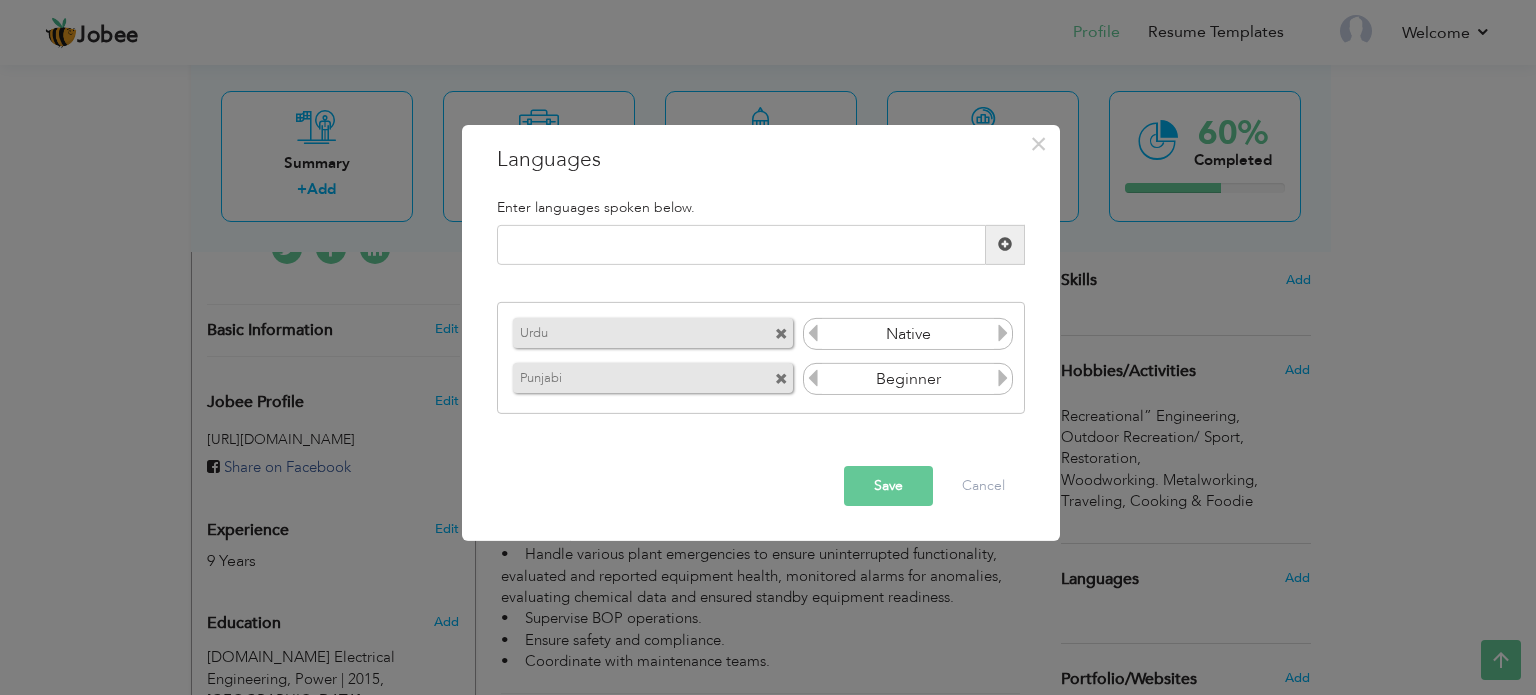 click at bounding box center (1003, 378) 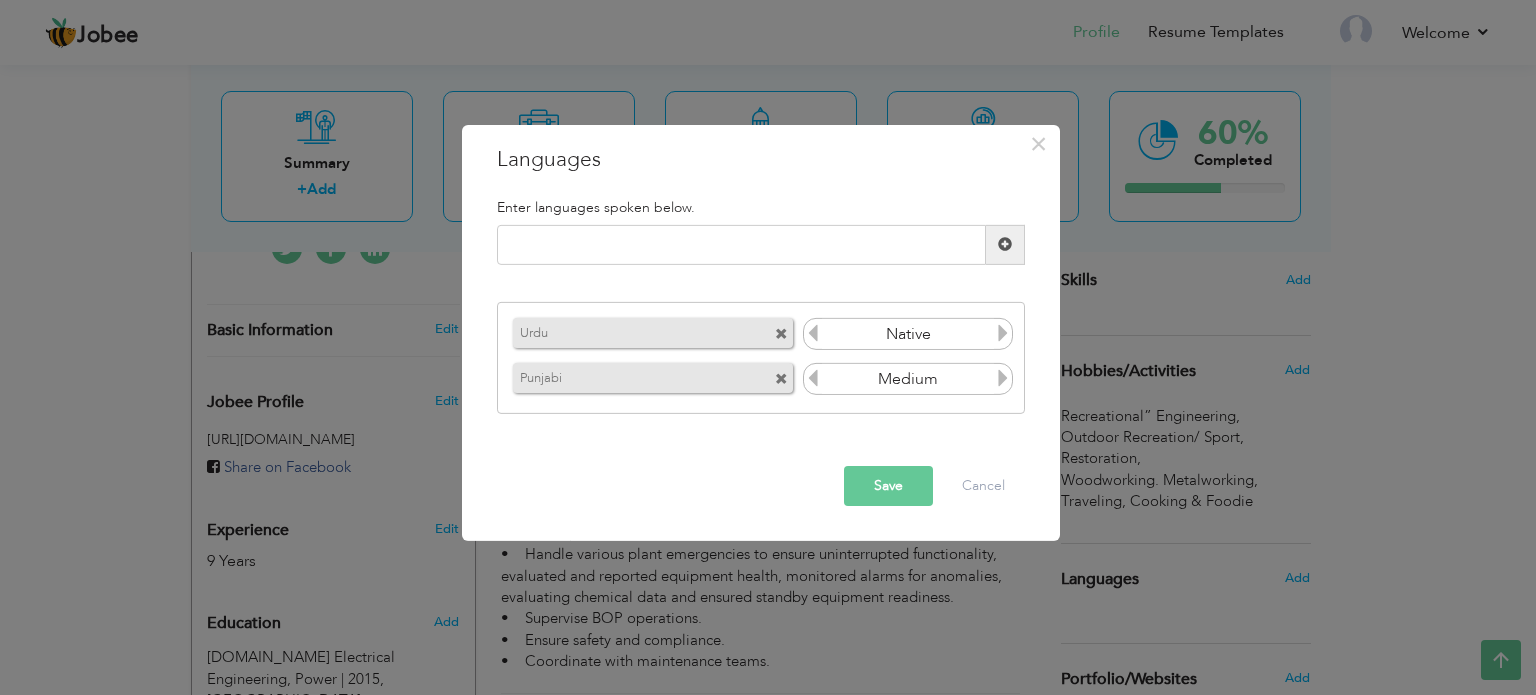 click at bounding box center [1003, 378] 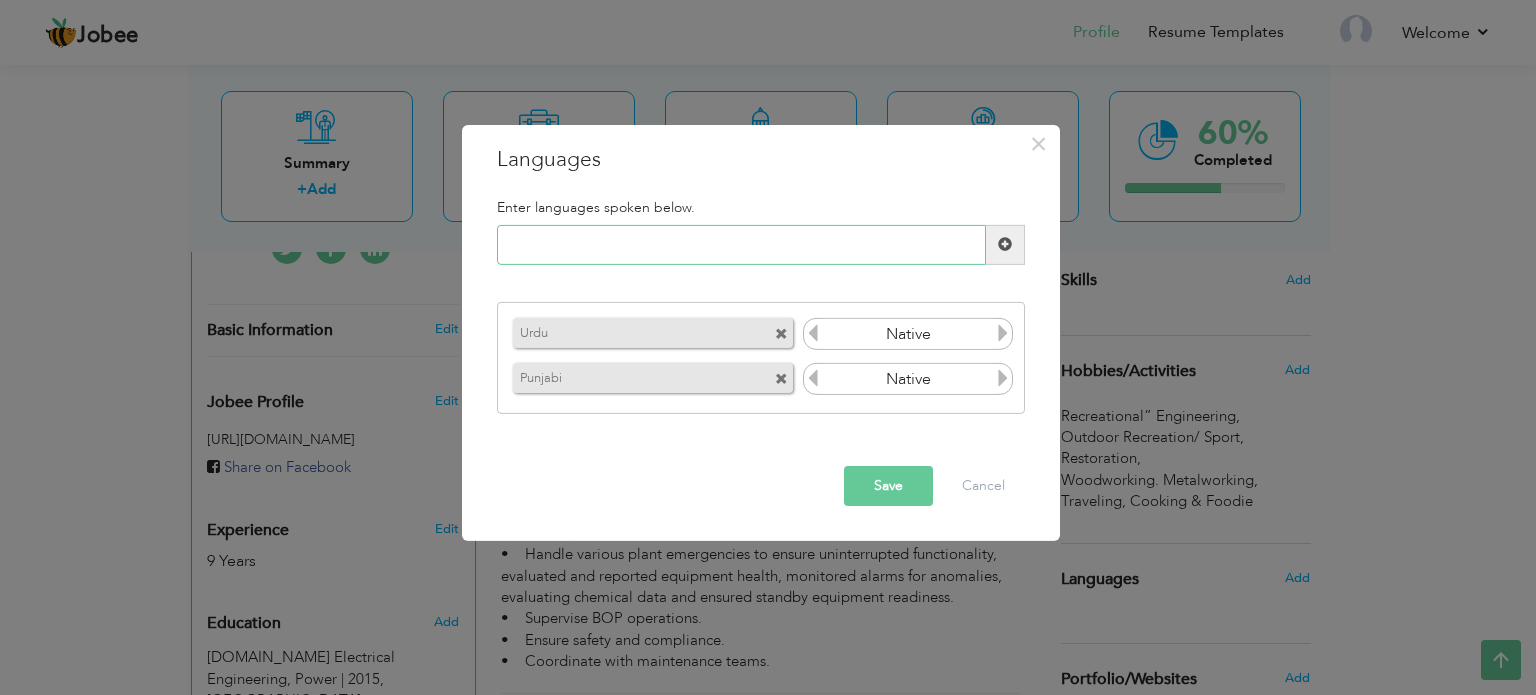 click at bounding box center (741, 245) 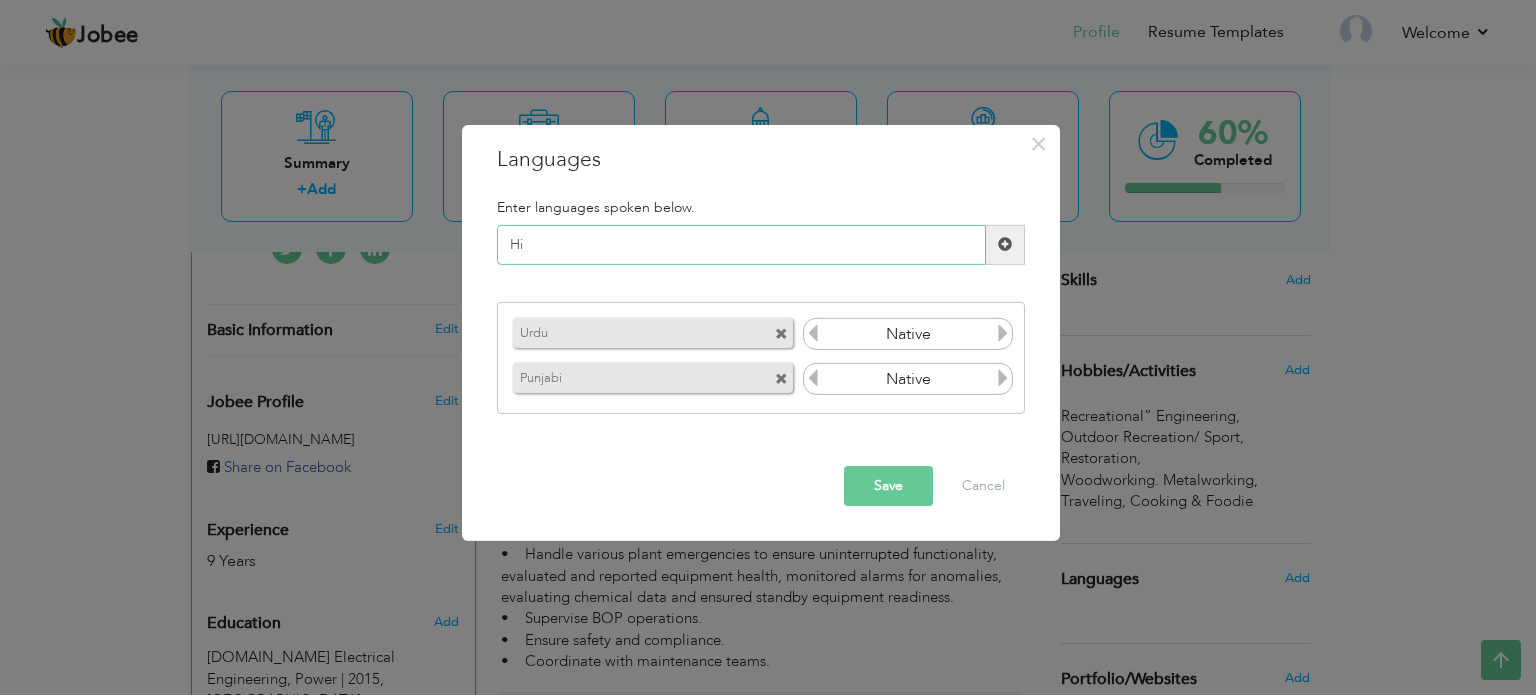 type on "H" 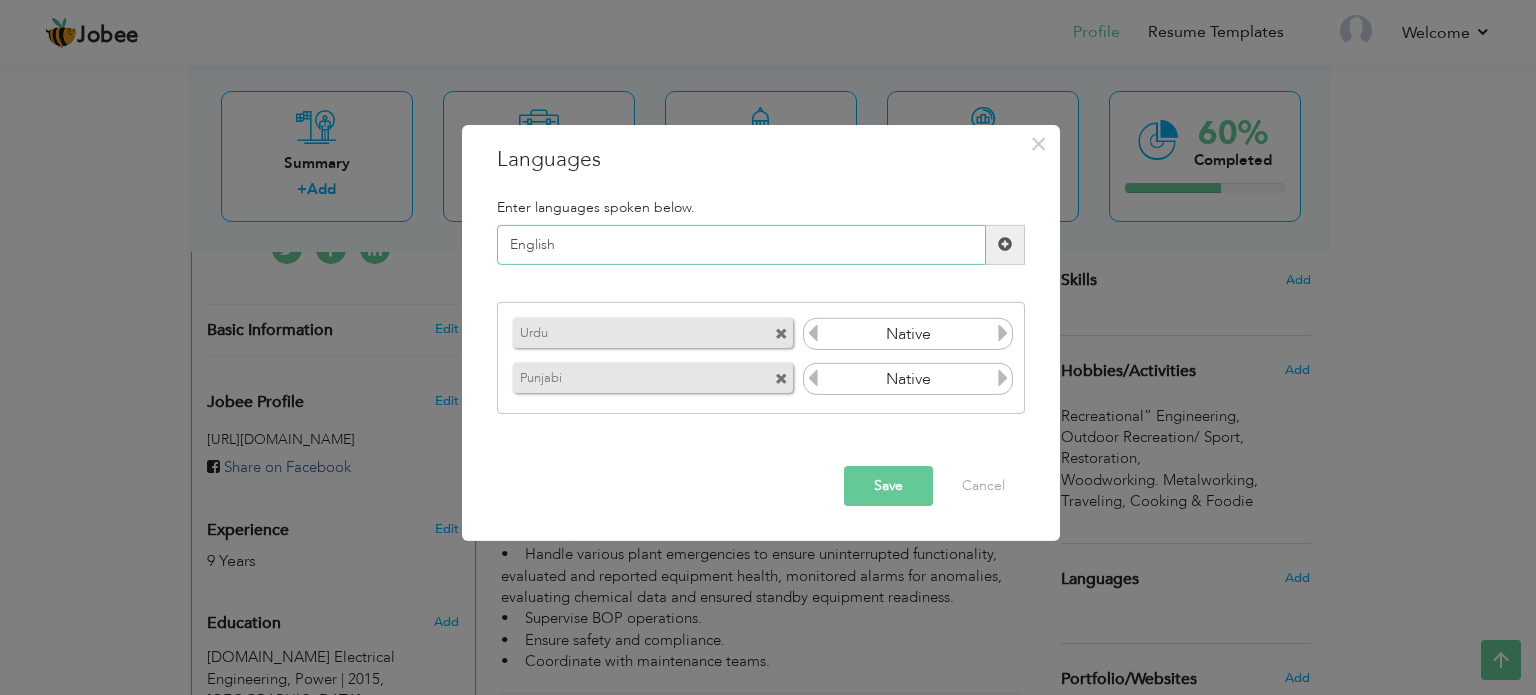 type on "English" 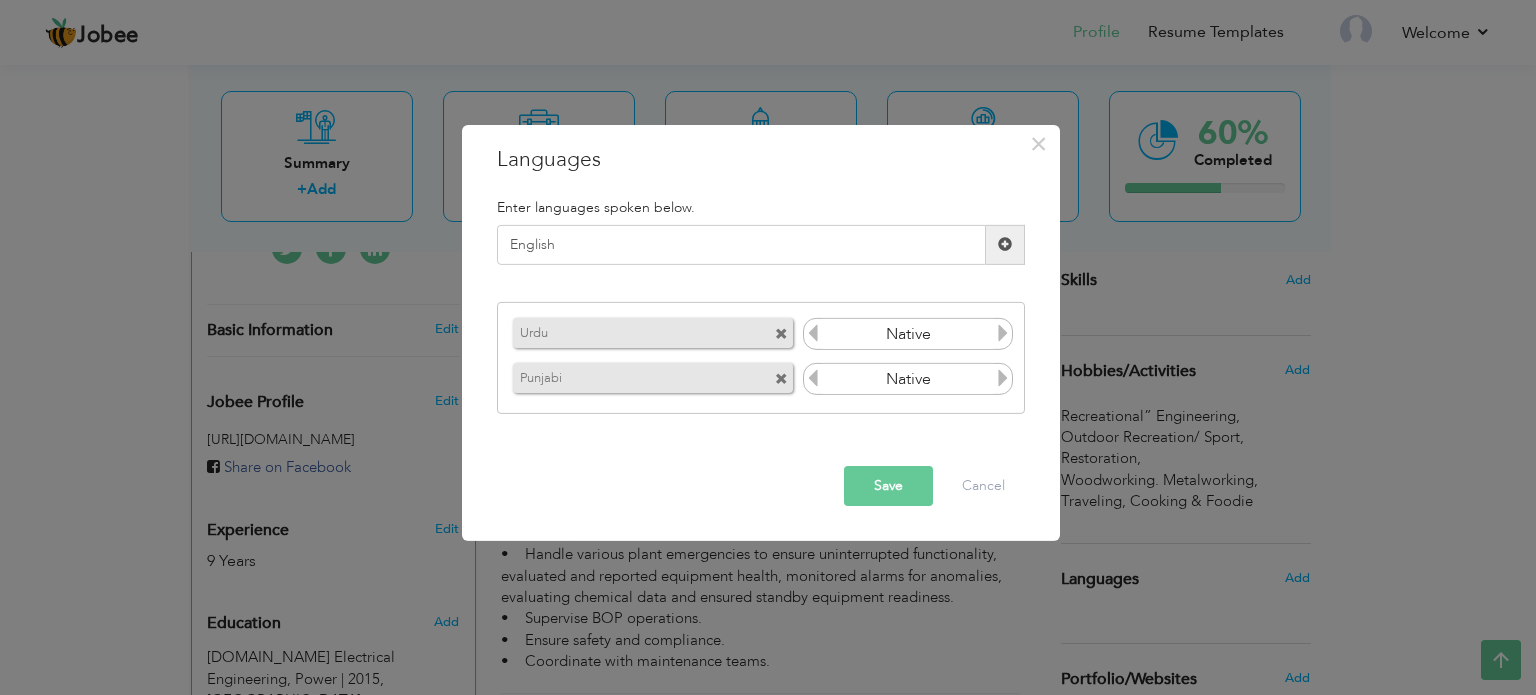 click at bounding box center [1005, 244] 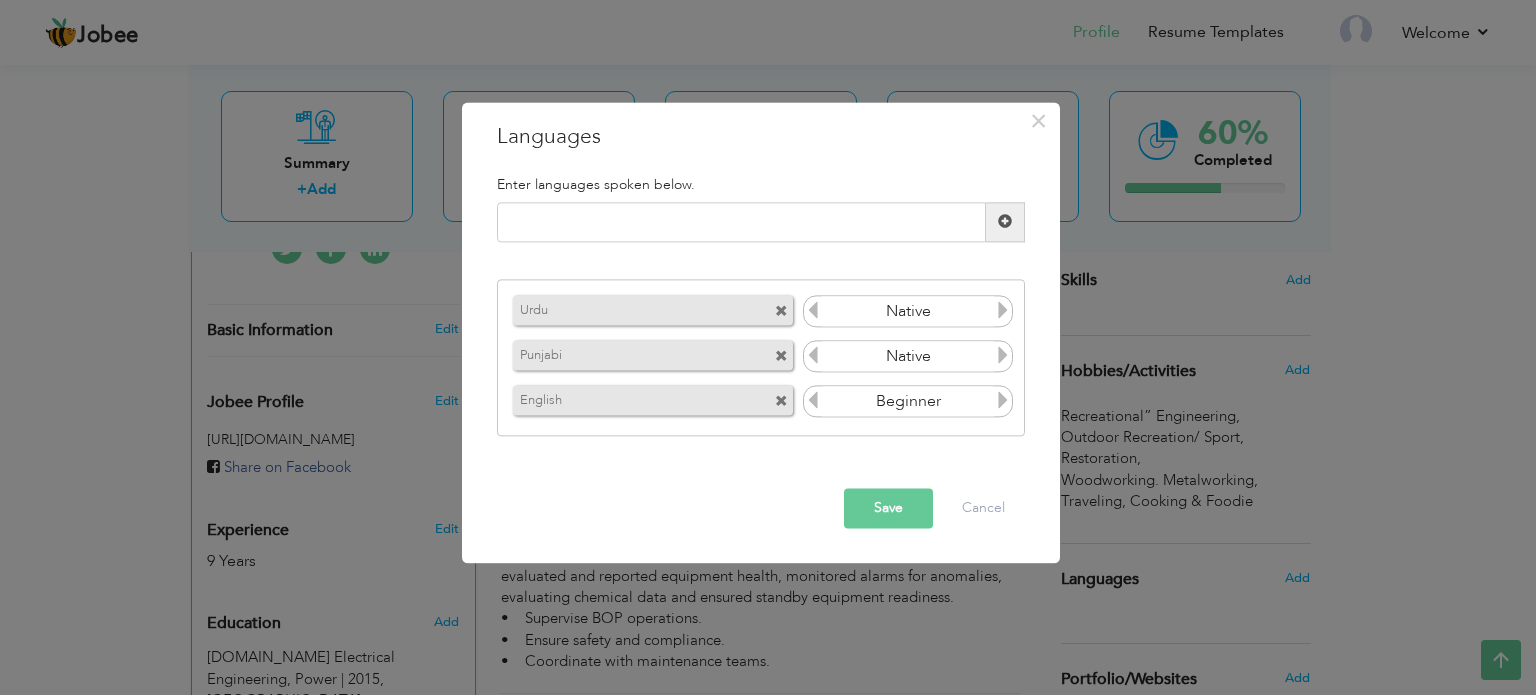 click at bounding box center (1003, 401) 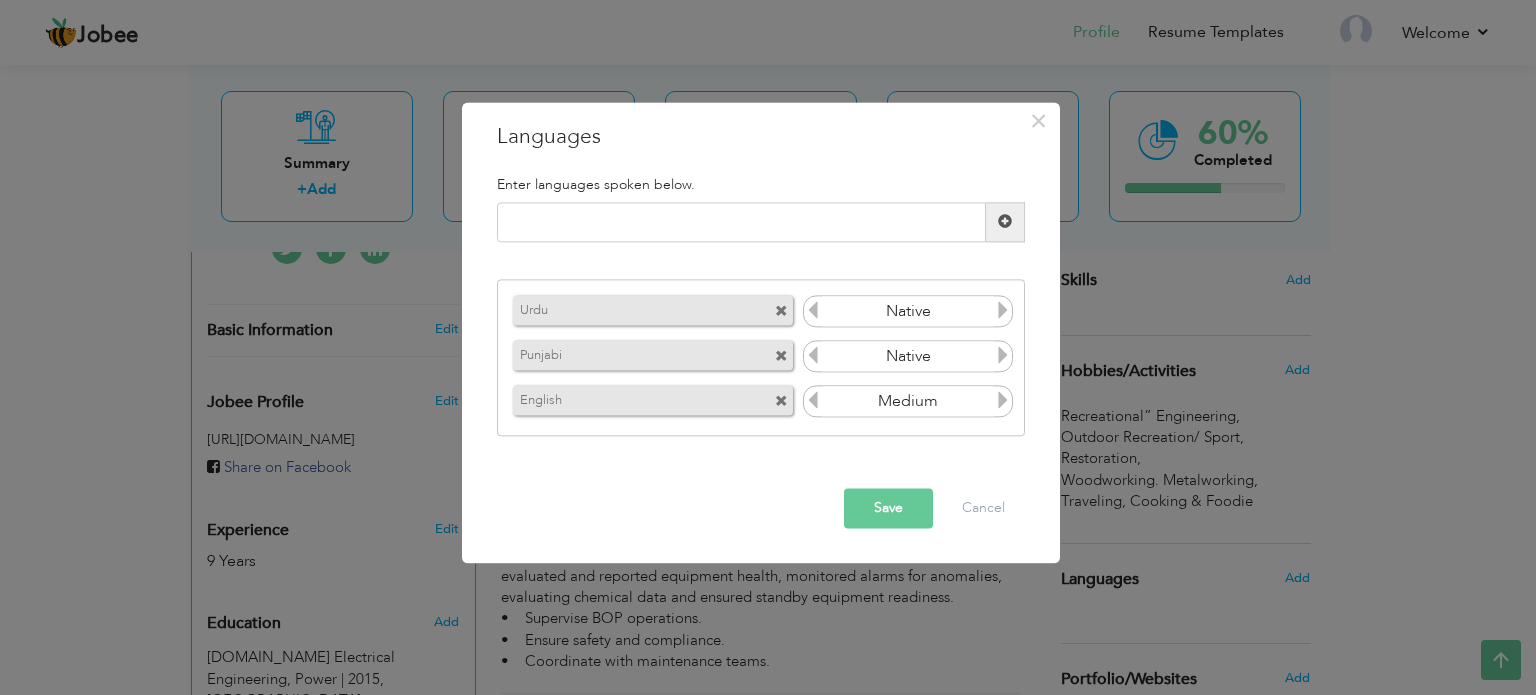 click on "Save" at bounding box center [888, 508] 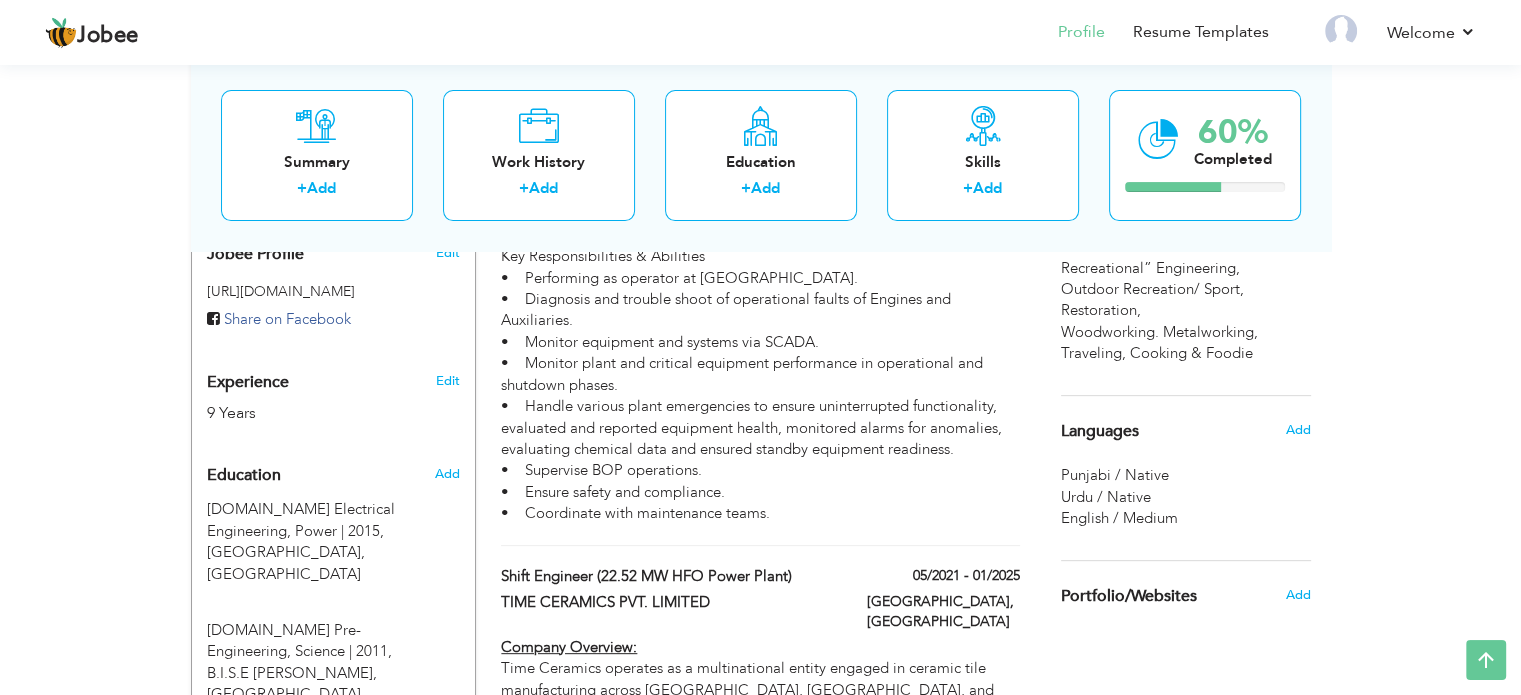 scroll, scrollTop: 600, scrollLeft: 0, axis: vertical 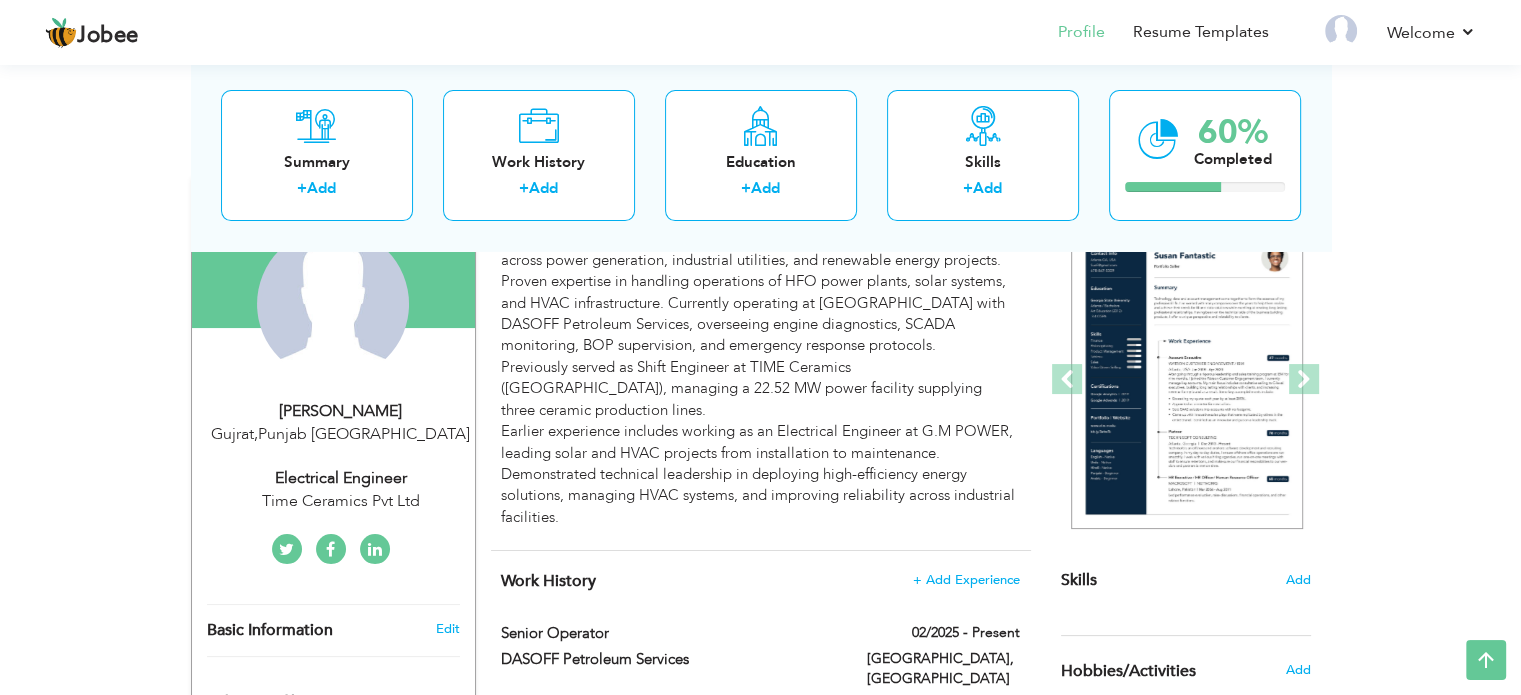 click on "Time Ceramics Pvt Ltd" at bounding box center (341, 501) 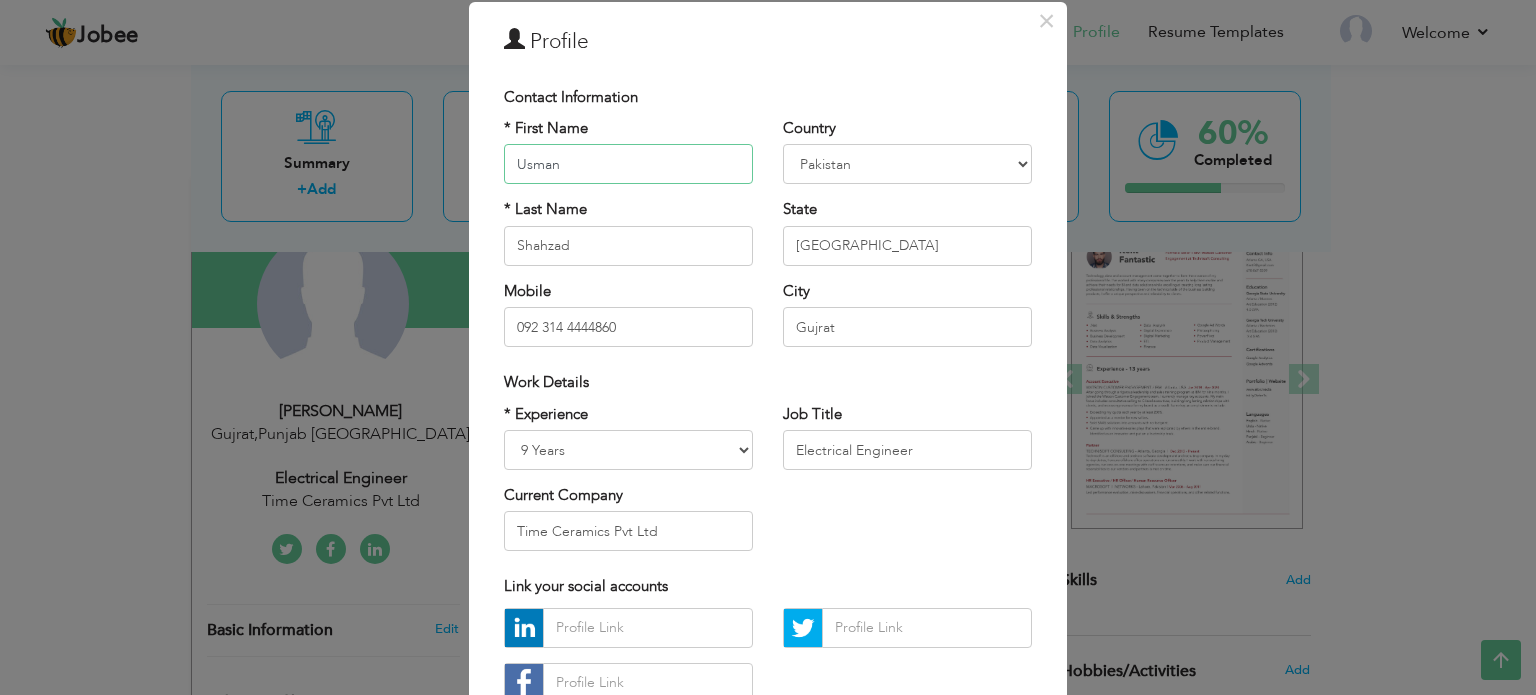 scroll, scrollTop: 100, scrollLeft: 0, axis: vertical 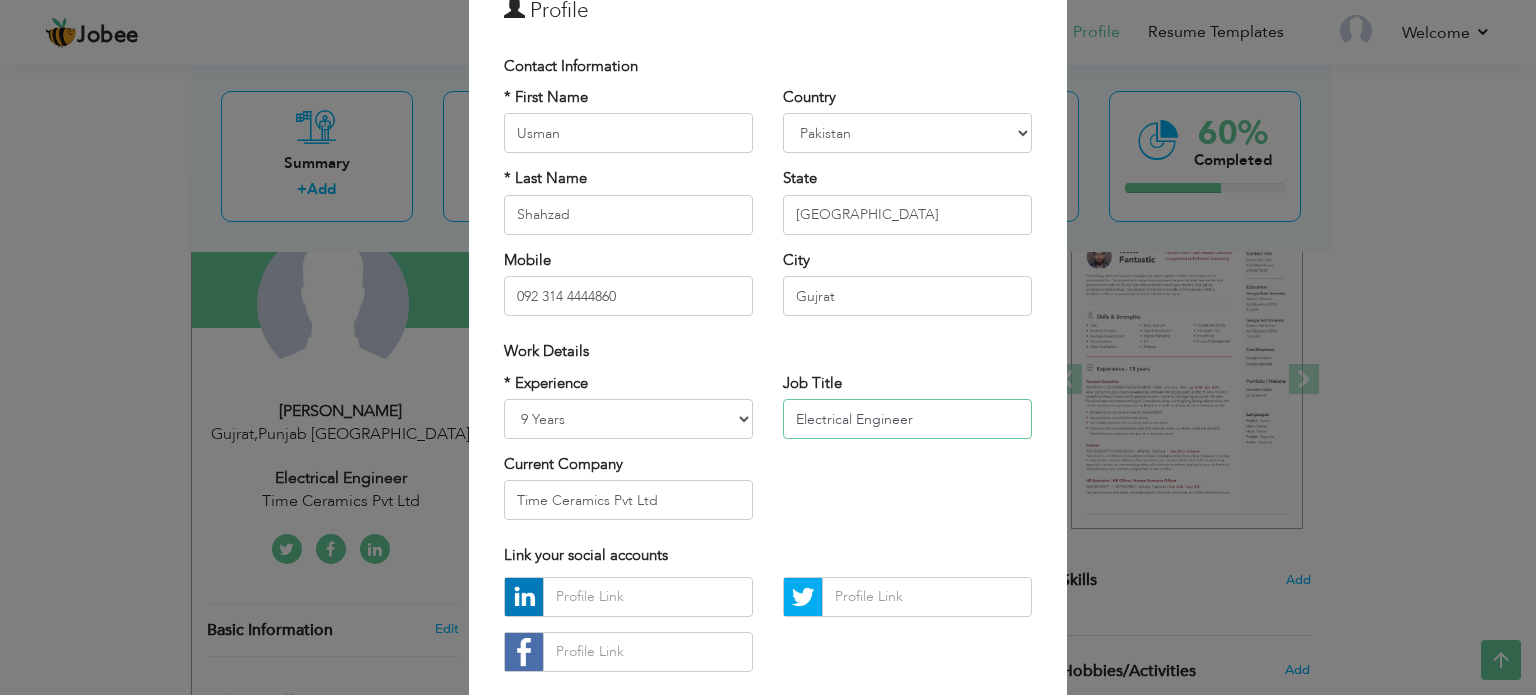 click on "Electrical Engineer" at bounding box center [907, 419] 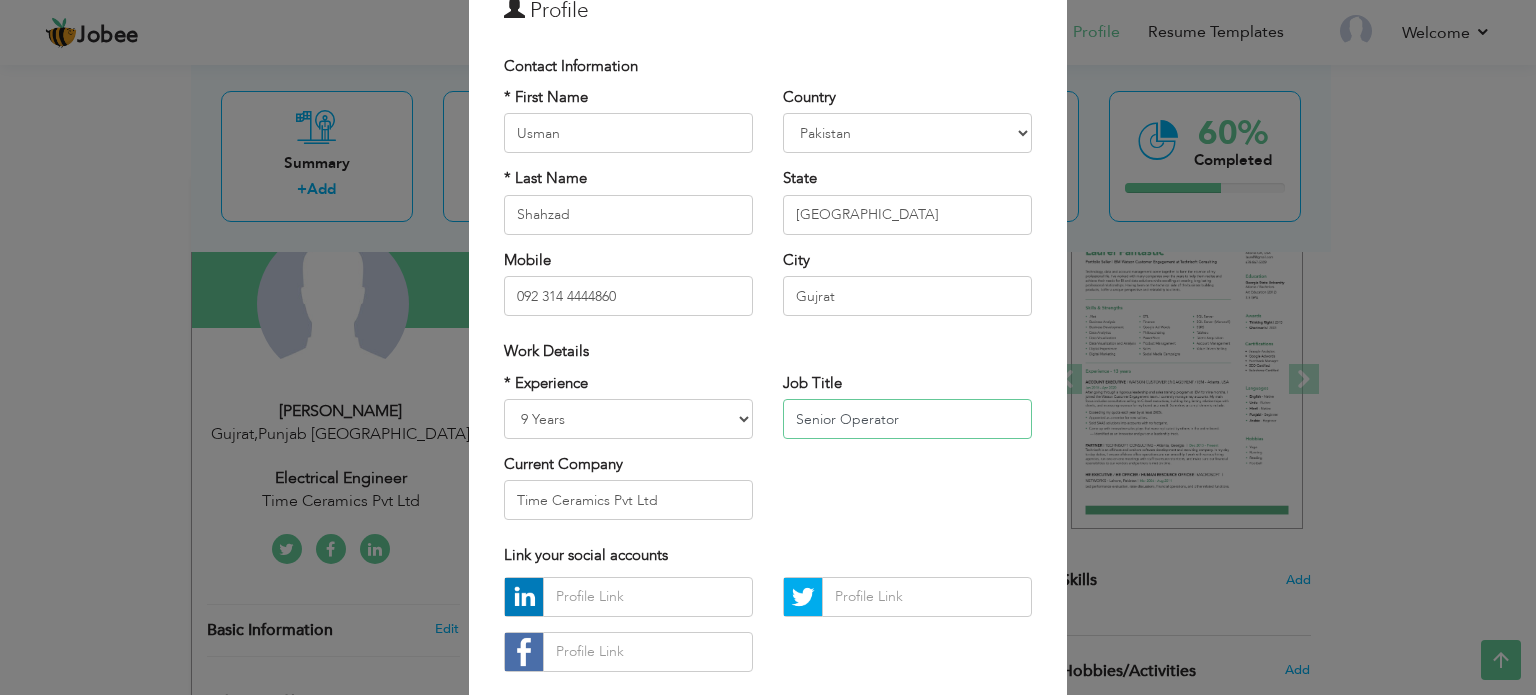 type on "Senior Operator" 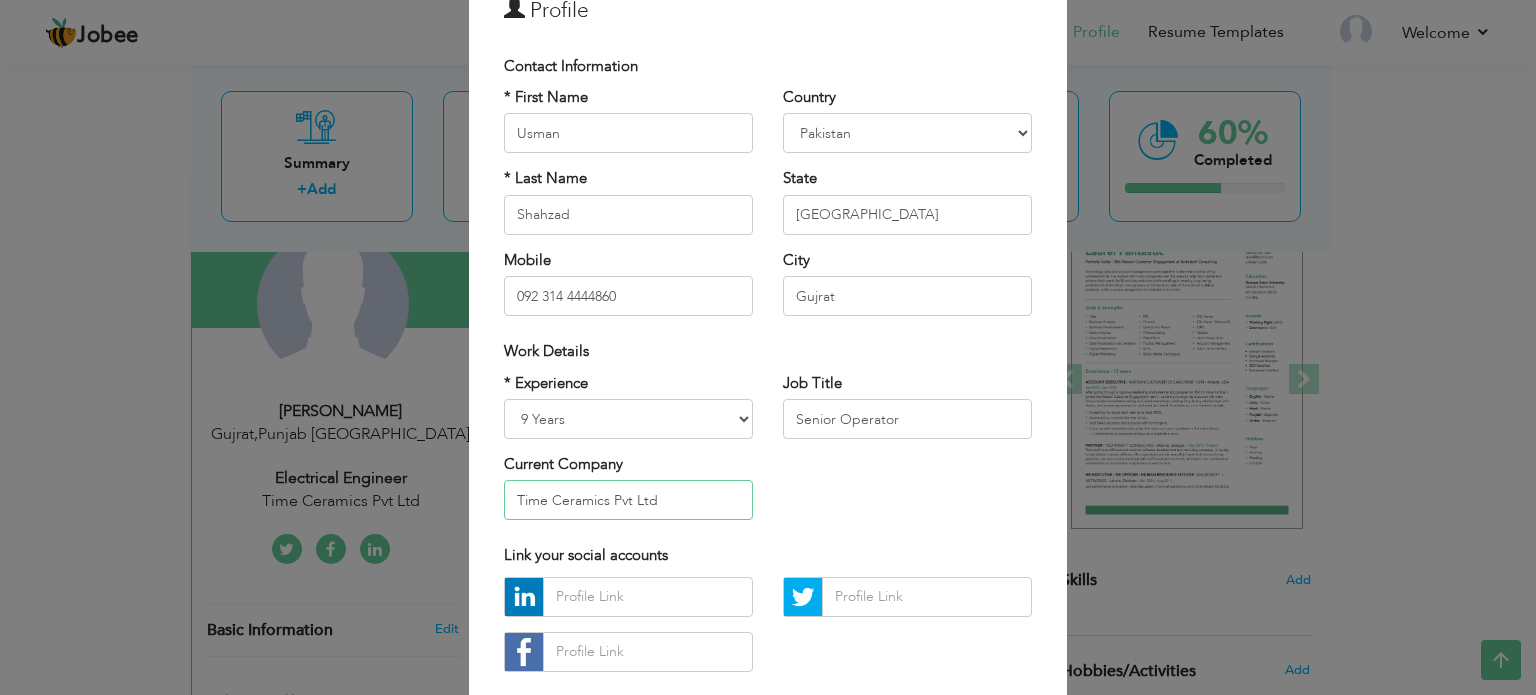 click on "Time Ceramics Pvt Ltd" at bounding box center (628, 500) 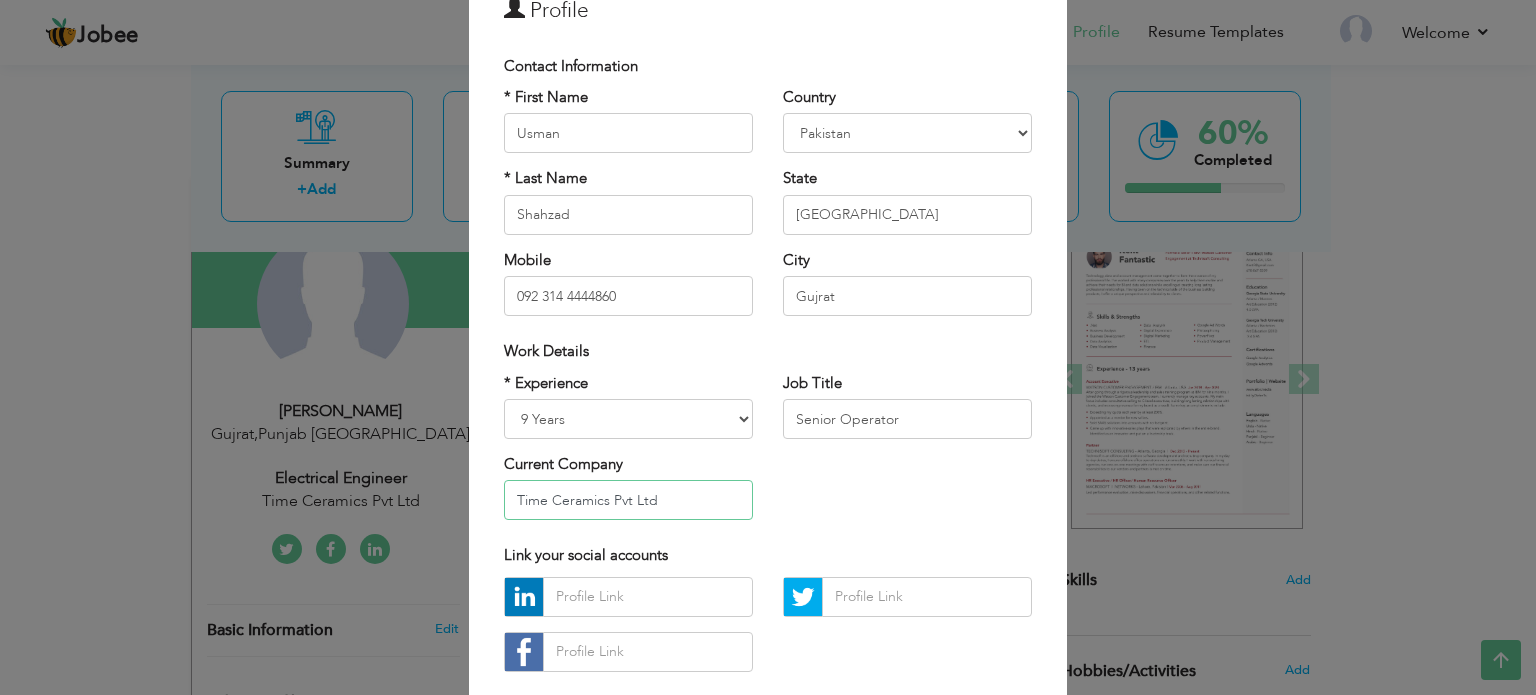 click on "Time Ceramics Pvt Ltd" at bounding box center (628, 500) 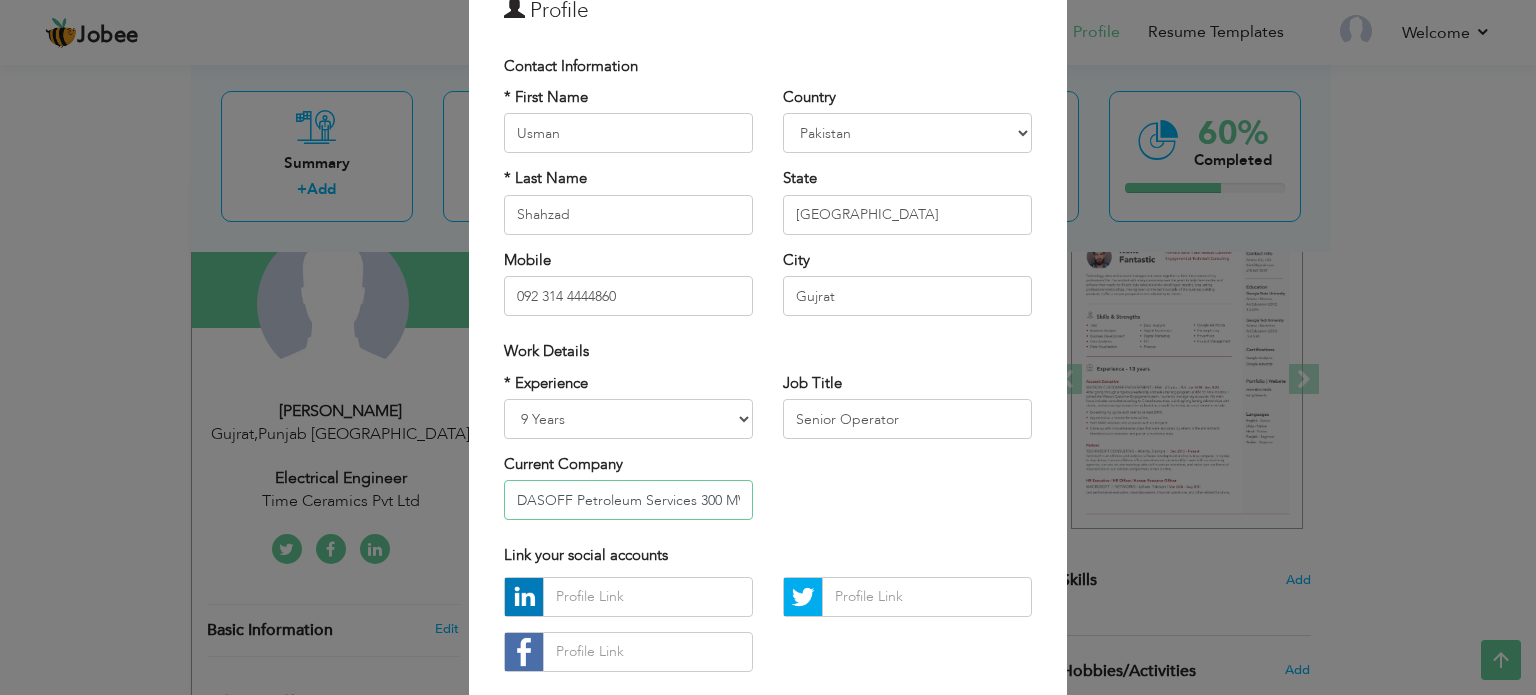 scroll, scrollTop: 0, scrollLeft: 327, axis: horizontal 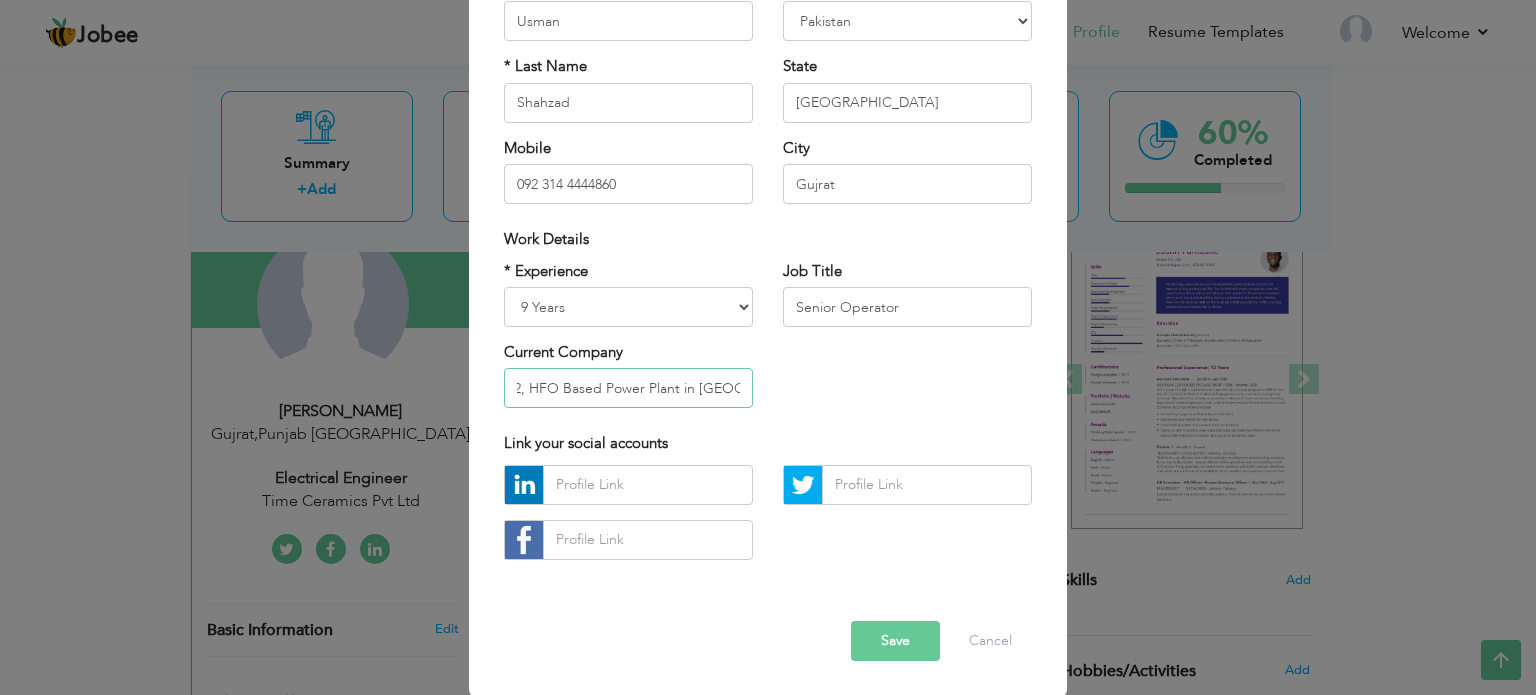type on "DASOFF Petroleum Services 300 MW MAN 18V28*72, HFO Based Power Plant in [GEOGRAPHIC_DATA]" 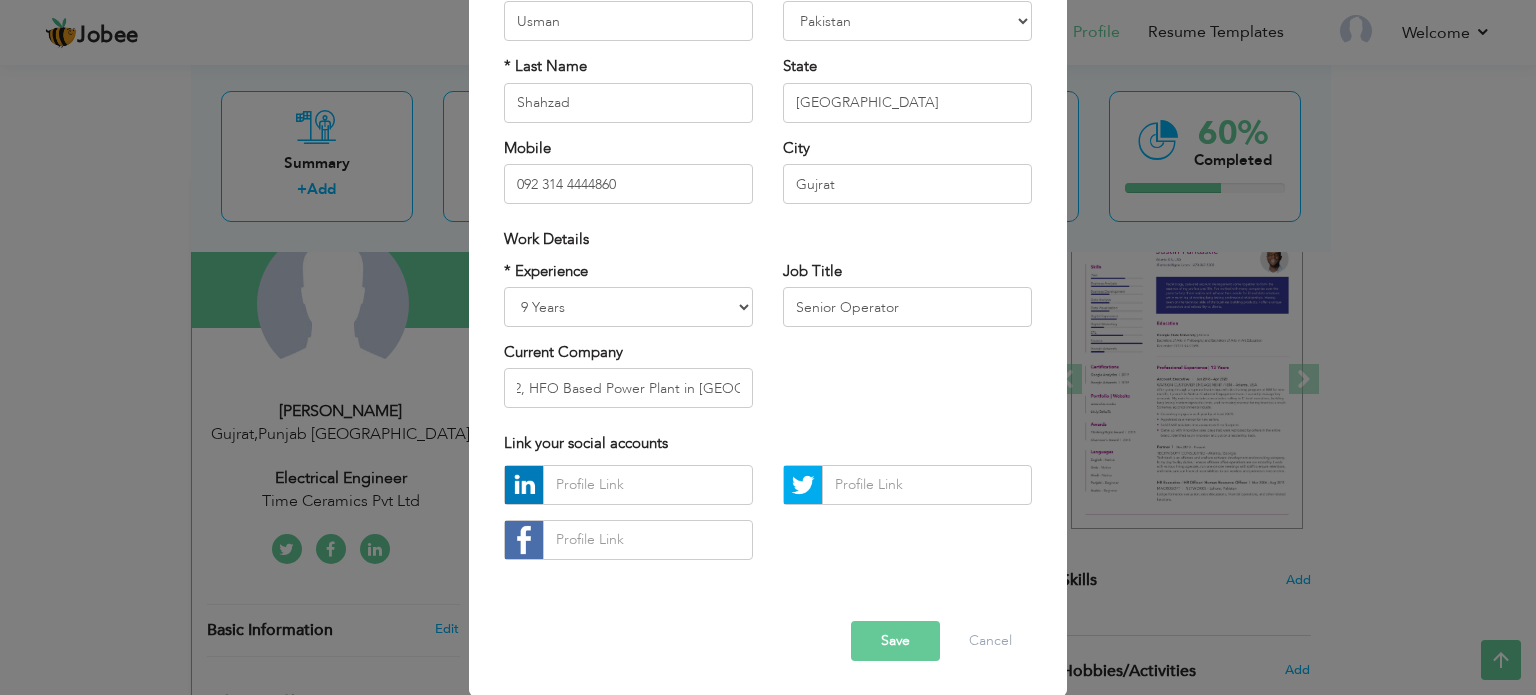 click on "Save" at bounding box center (895, 641) 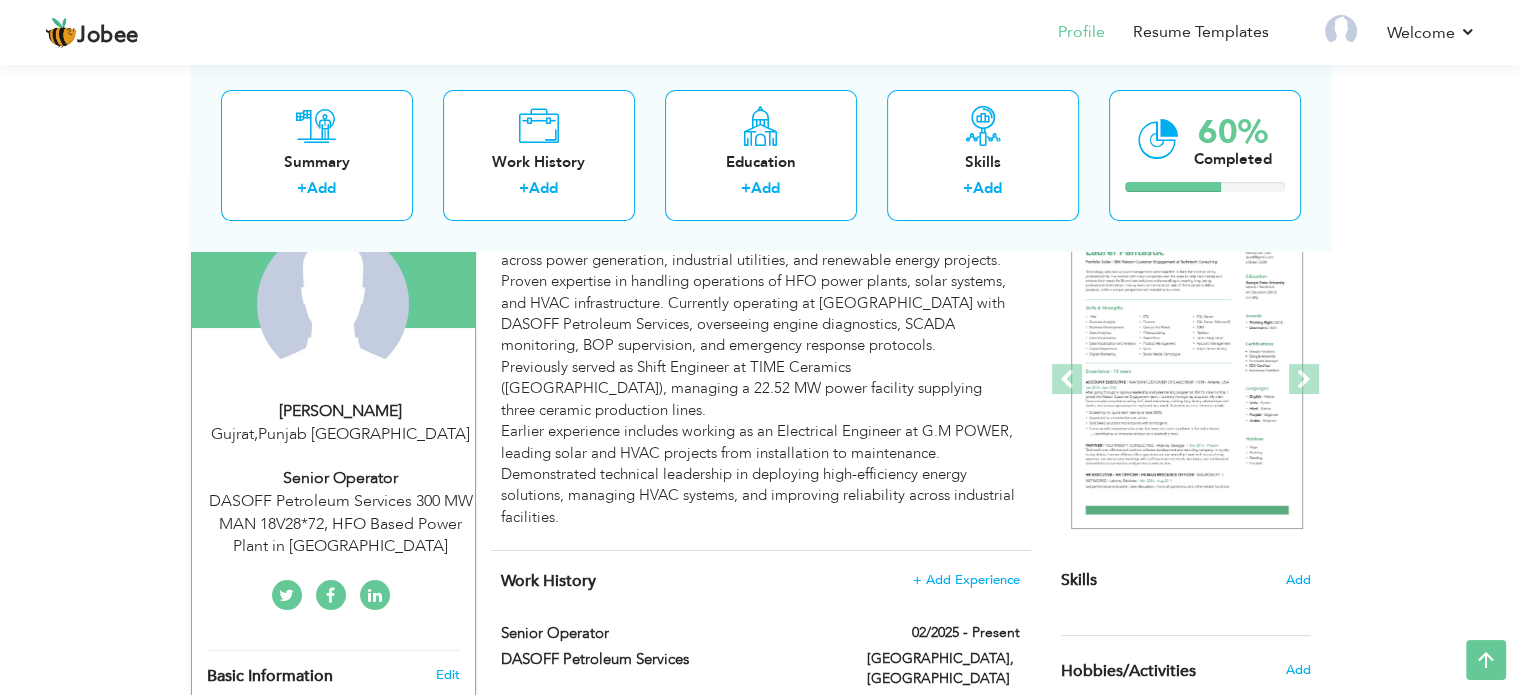 click on "[PERSON_NAME]" at bounding box center (341, 411) 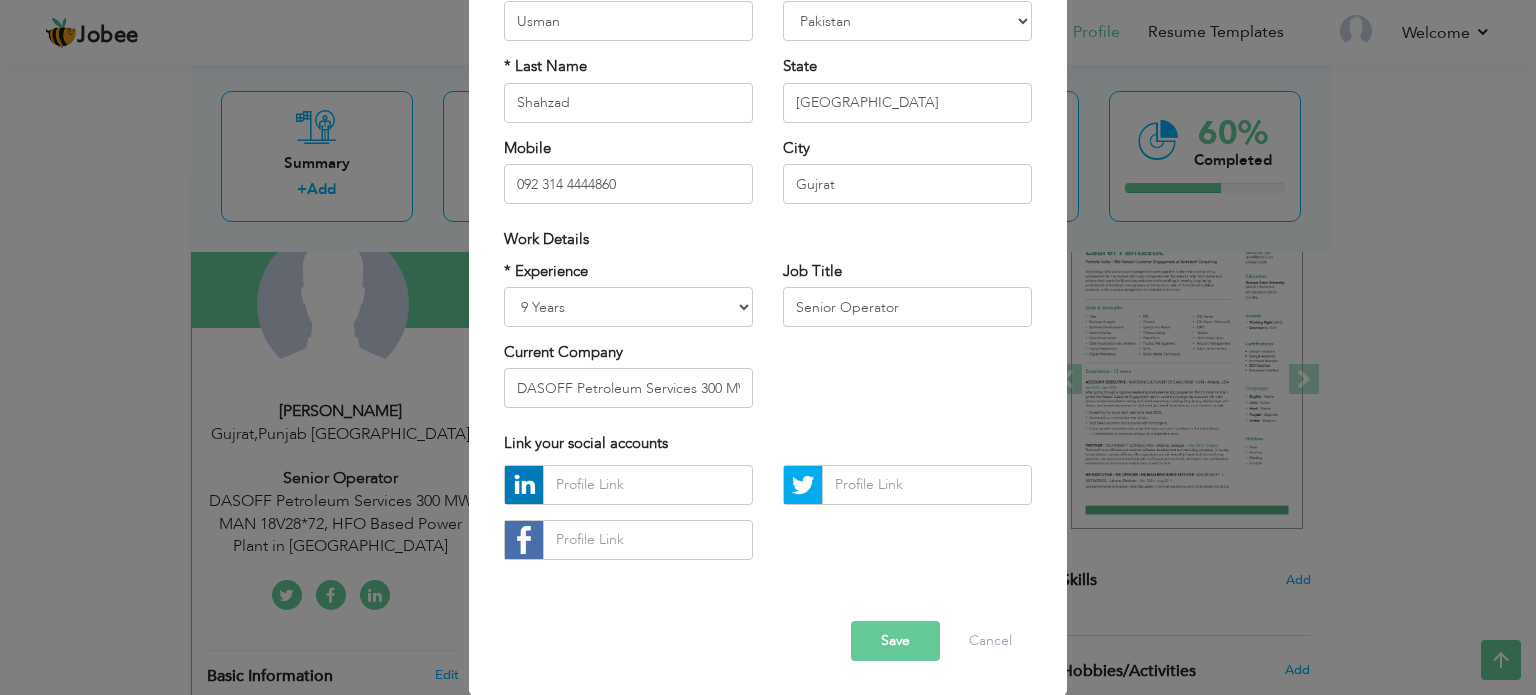 scroll, scrollTop: 0, scrollLeft: 0, axis: both 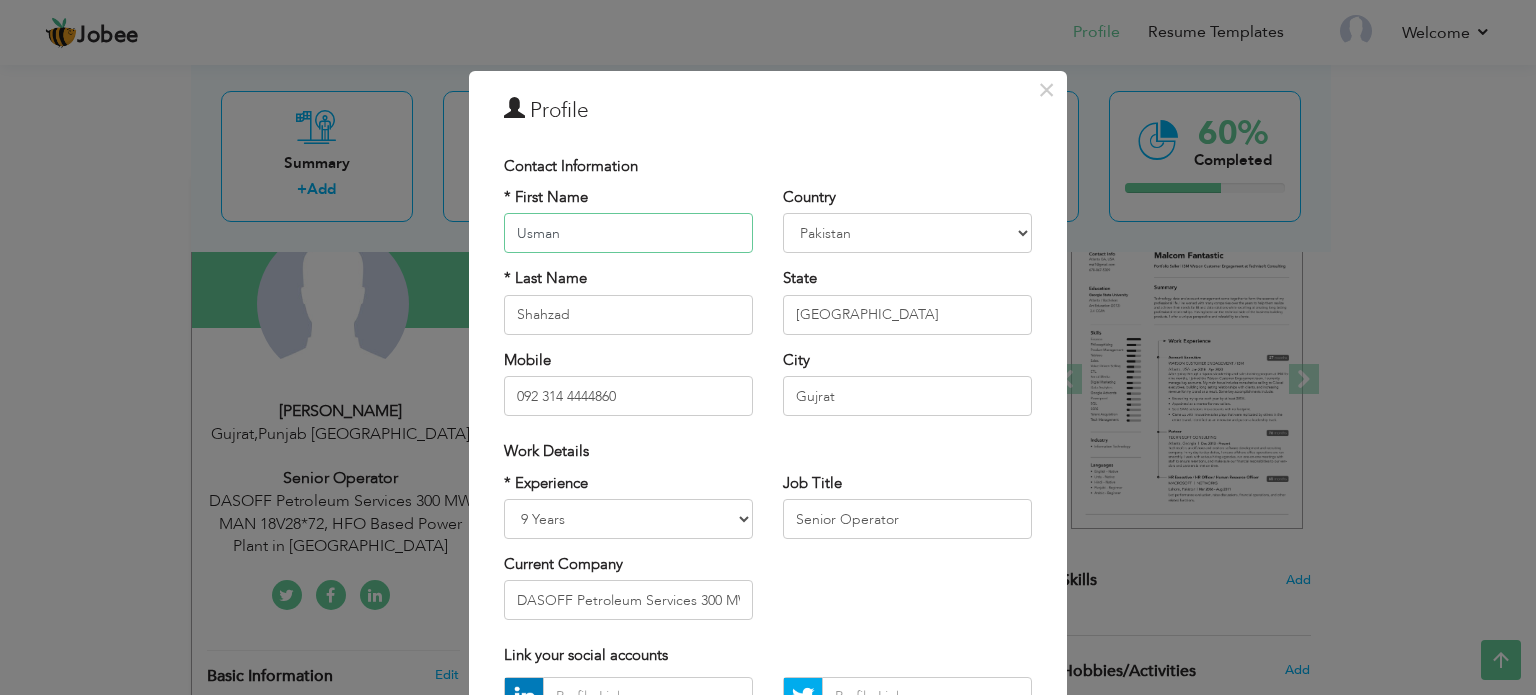 click on "Usman" at bounding box center (628, 233) 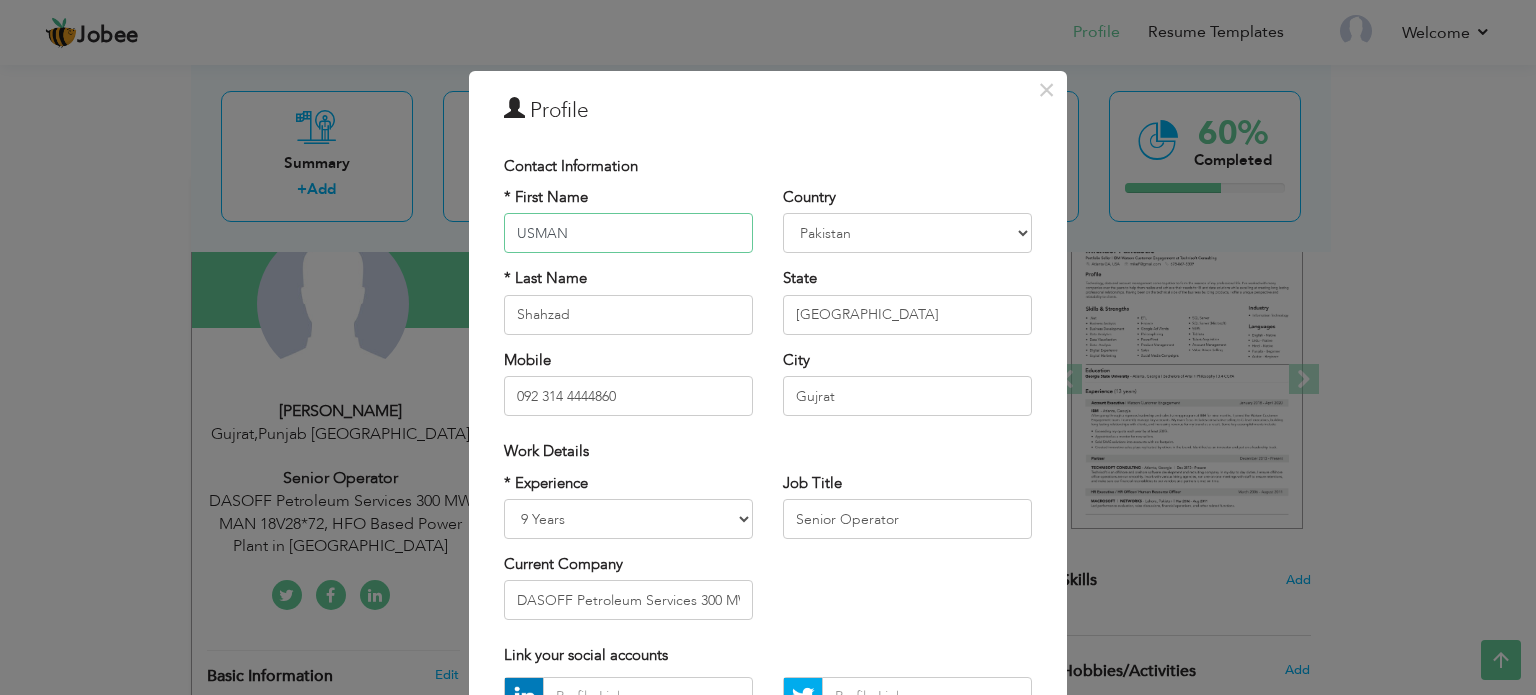 type on "USMAN" 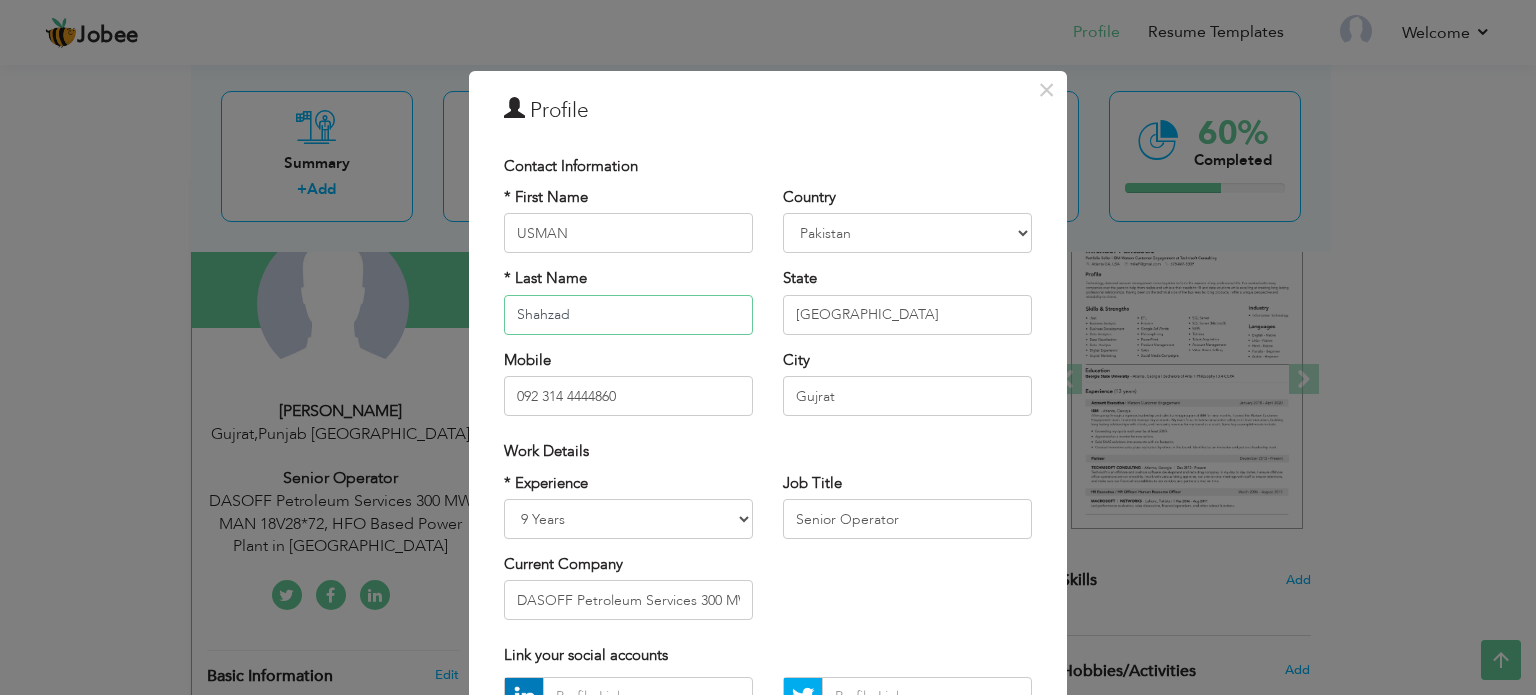 click on "Shahzad" at bounding box center [628, 315] 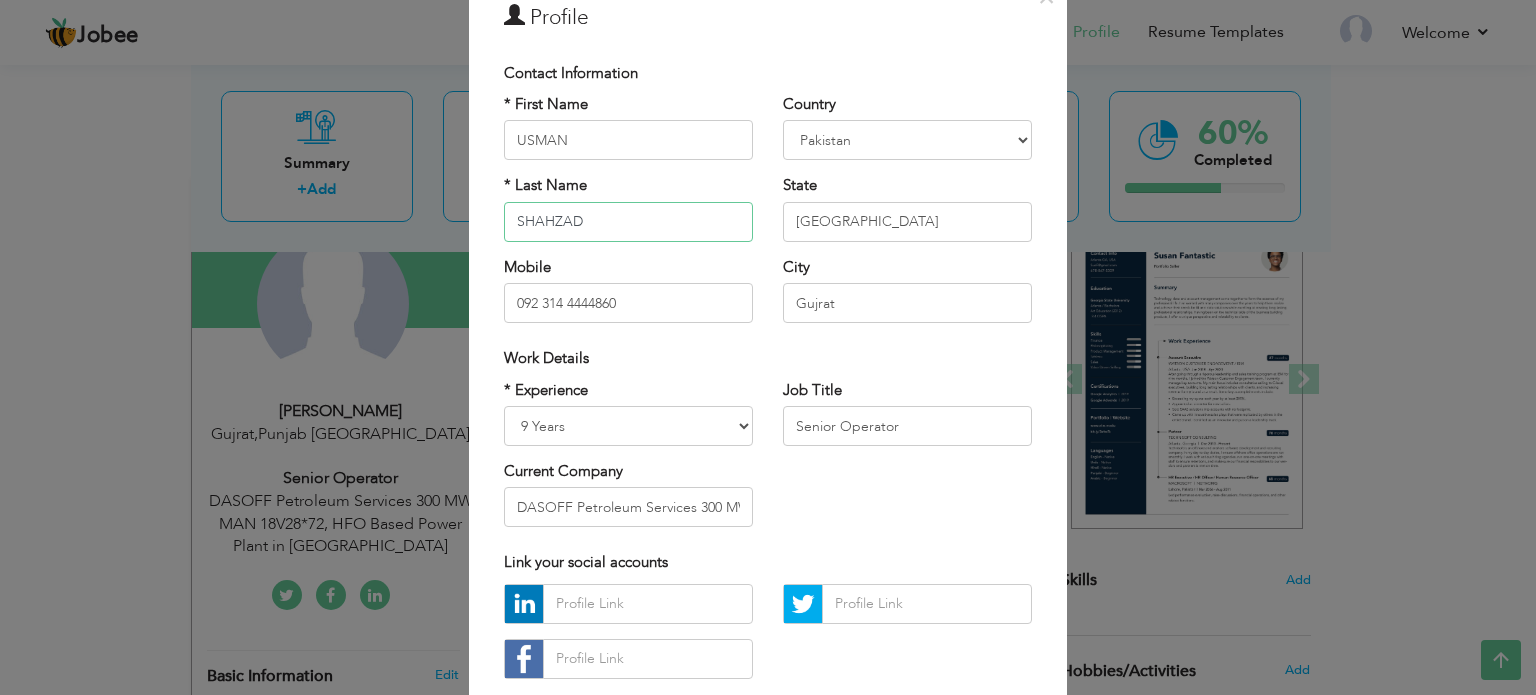 scroll, scrollTop: 200, scrollLeft: 0, axis: vertical 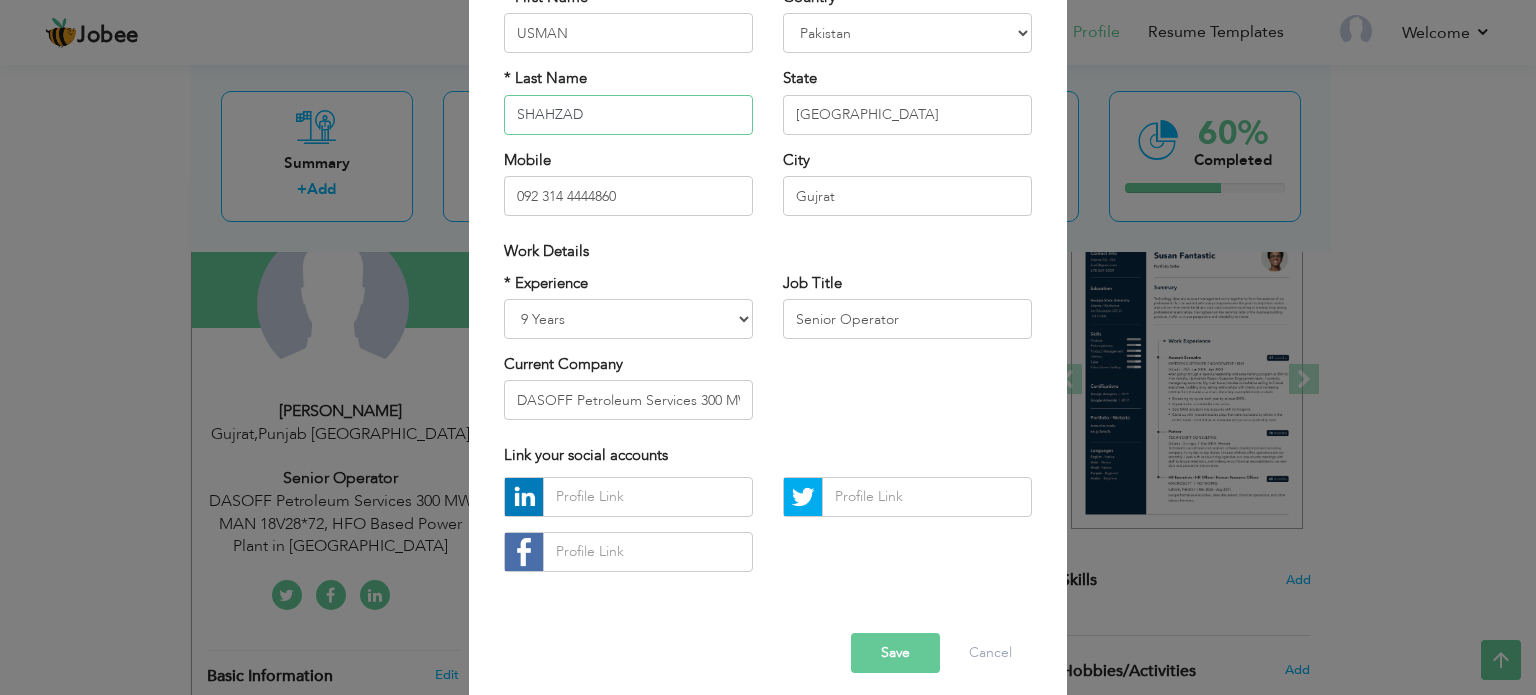 type on "SHAHZAD" 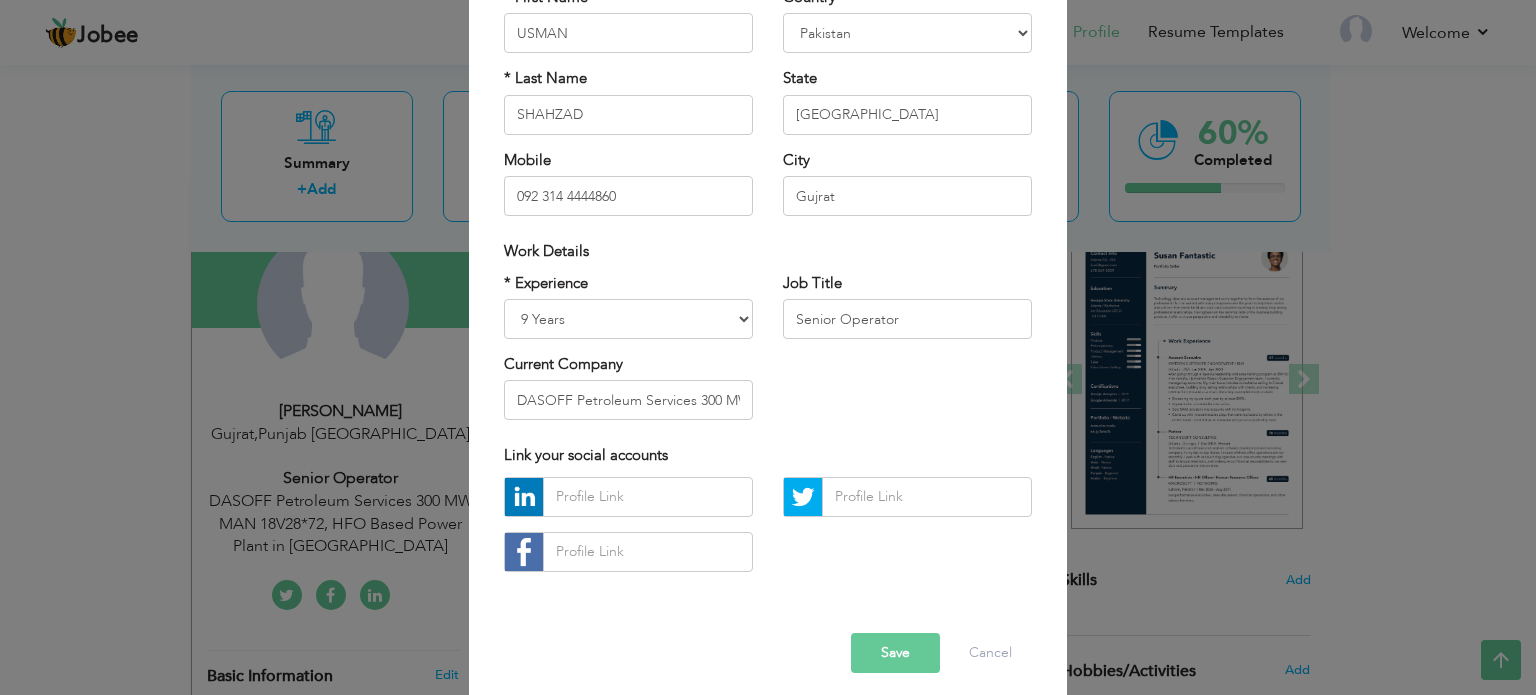 click on "Save" at bounding box center (895, 653) 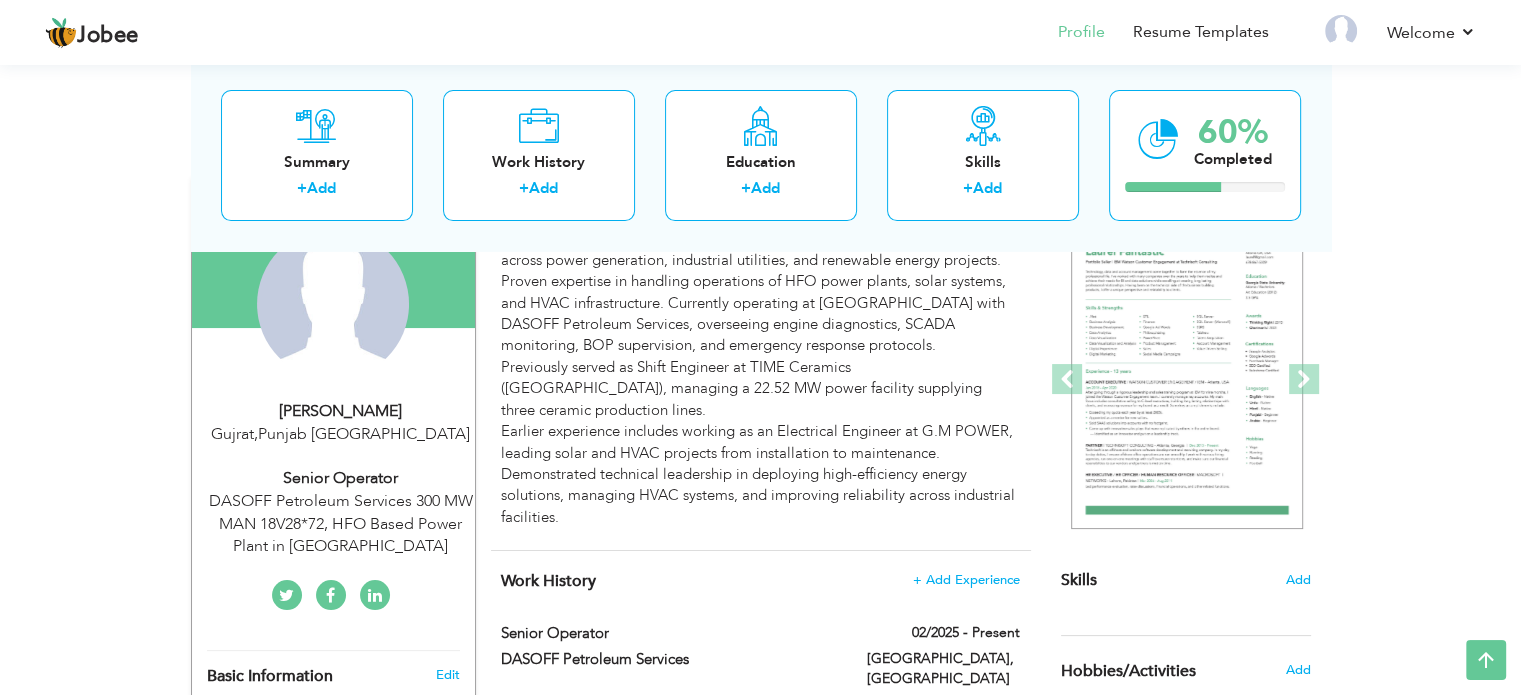click on "[PERSON_NAME]" at bounding box center (341, 411) 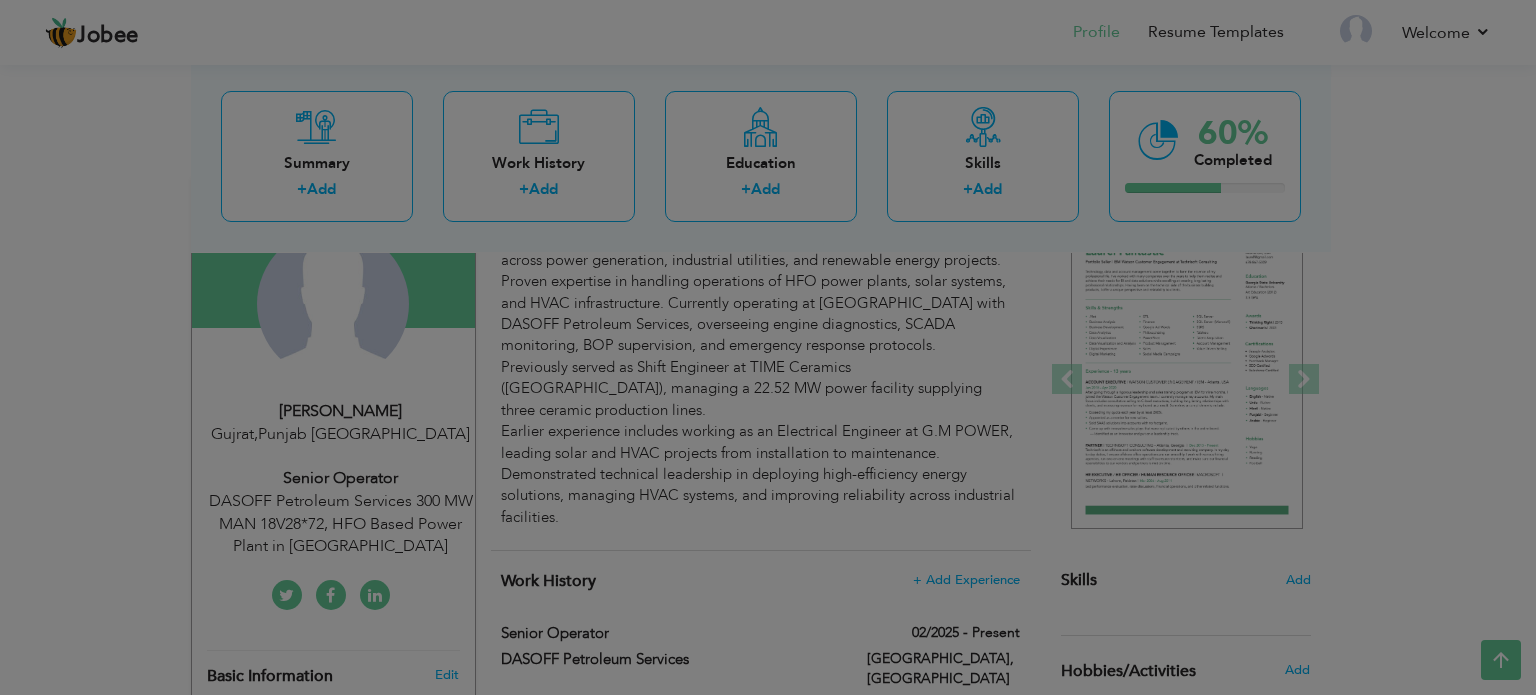 scroll, scrollTop: 0, scrollLeft: 0, axis: both 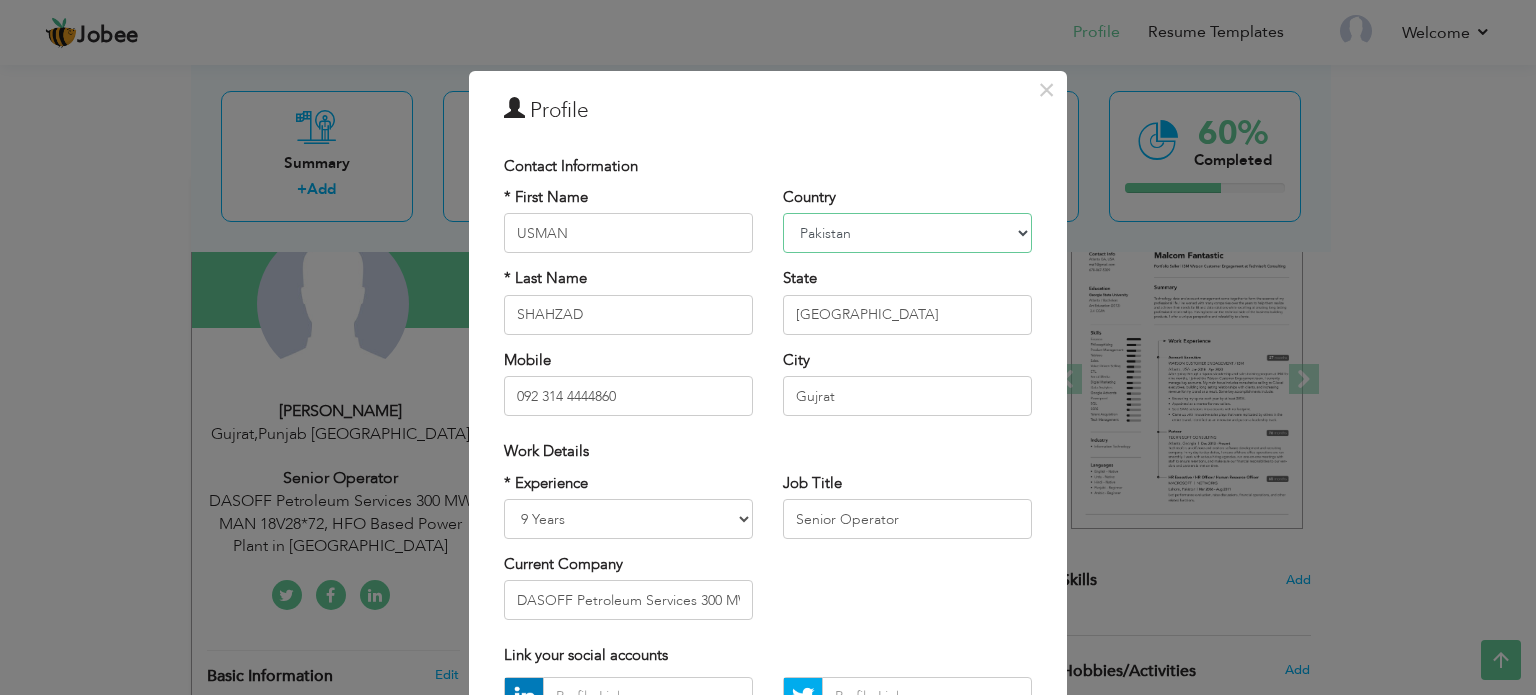 click on "[GEOGRAPHIC_DATA] [GEOGRAPHIC_DATA] [GEOGRAPHIC_DATA] [US_STATE] [GEOGRAPHIC_DATA] [GEOGRAPHIC_DATA] [GEOGRAPHIC_DATA] [GEOGRAPHIC_DATA] [GEOGRAPHIC_DATA] [GEOGRAPHIC_DATA] [GEOGRAPHIC_DATA] [GEOGRAPHIC_DATA] [GEOGRAPHIC_DATA] [GEOGRAPHIC_DATA] [GEOGRAPHIC_DATA] [GEOGRAPHIC_DATA] [GEOGRAPHIC_DATA] [GEOGRAPHIC_DATA] [GEOGRAPHIC_DATA] [GEOGRAPHIC_DATA] [GEOGRAPHIC_DATA] [GEOGRAPHIC_DATA] [GEOGRAPHIC_DATA] [GEOGRAPHIC_DATA] [GEOGRAPHIC_DATA] [GEOGRAPHIC_DATA] [GEOGRAPHIC_DATA] [GEOGRAPHIC_DATA] [GEOGRAPHIC_DATA] [GEOGRAPHIC_DATA] [GEOGRAPHIC_DATA] [GEOGRAPHIC_DATA] [GEOGRAPHIC_DATA] [GEOGRAPHIC_DATA] [GEOGRAPHIC_DATA] [GEOGRAPHIC_DATA] [GEOGRAPHIC_DATA] [GEOGRAPHIC_DATA] [GEOGRAPHIC_DATA] [GEOGRAPHIC_DATA] [GEOGRAPHIC_DATA] [GEOGRAPHIC_DATA] [GEOGRAPHIC_DATA] [GEOGRAPHIC_DATA] [GEOGRAPHIC_DATA] [GEOGRAPHIC_DATA] [GEOGRAPHIC_DATA] [GEOGRAPHIC_DATA] [GEOGRAPHIC_DATA] [GEOGRAPHIC_DATA], Dem. [GEOGRAPHIC_DATA] [GEOGRAPHIC_DATA] [GEOGRAPHIC_DATA] [GEOGRAPHIC_DATA] [GEOGRAPHIC_DATA] [GEOGRAPHIC_DATA] [GEOGRAPHIC_DATA] Rep [GEOGRAPHIC_DATA] [GEOGRAPHIC_DATA] [GEOGRAPHIC_DATA] [GEOGRAPHIC_DATA] [GEOGRAPHIC_DATA] [GEOGRAPHIC_DATA] [GEOGRAPHIC_DATA] [GEOGRAPHIC_DATA] [GEOGRAPHIC_DATA] [GEOGRAPHIC_DATA] [GEOGRAPHIC_DATA] [GEOGRAPHIC_DATA] [GEOGRAPHIC_DATA] ([GEOGRAPHIC_DATA]) [GEOGRAPHIC_DATA] [GEOGRAPHIC_DATA] [GEOGRAPHIC_DATA] [GEOGRAPHIC_DATA] [GEOGRAPHIC_DATA] [GEOGRAPHIC_DATA] [GEOGRAPHIC_DATA] [GEOGRAPHIC_DATA] [US_STATE] [GEOGRAPHIC_DATA] [GEOGRAPHIC_DATA] [GEOGRAPHIC_DATA] [GEOGRAPHIC_DATA] [GEOGRAPHIC_DATA] [GEOGRAPHIC_DATA] [GEOGRAPHIC_DATA] [GEOGRAPHIC_DATA] ([GEOGRAPHIC_DATA]) [US_STATE] ([GEOGRAPHIC_DATA]) [GEOGRAPHIC_DATA] [GEOGRAPHIC_DATA] [GEOGRAPHIC_DATA] [GEOGRAPHIC_DATA] [GEOGRAPHIC_DATA] [GEOGRAPHIC_DATA] [GEOGRAPHIC_DATA] [GEOGRAPHIC_DATA] [GEOGRAPHIC_DATA]" at bounding box center [907, 233] 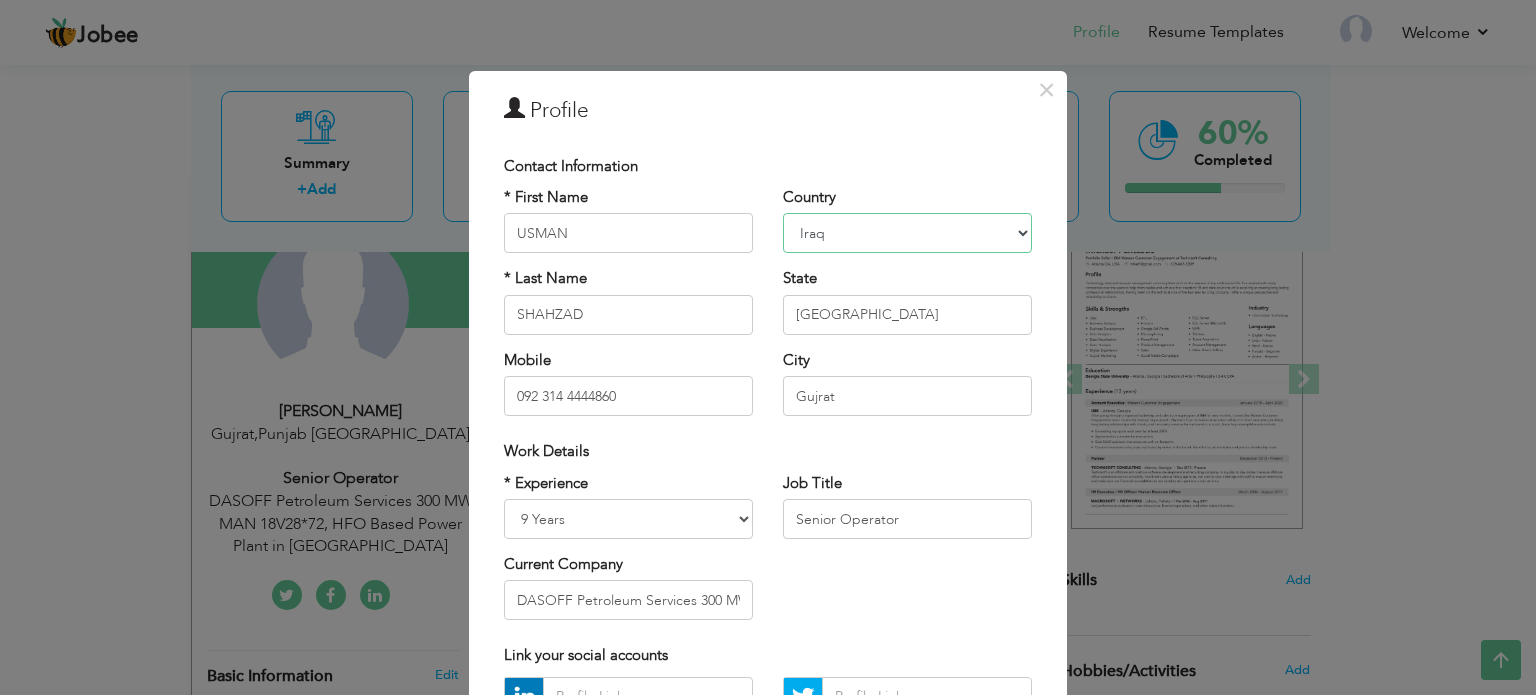 click on "Afghanistan Albania Algeria American Samoa Andorra Angola Anguilla Antarctica Antigua and Barbuda Argentina Armenia Aruba Australia Austria Azerbaijan Bahamas Bahrain Bangladesh Barbados Belarus Belgium Belize Benin Bermuda Bhutan Bolivia Bosnia-Herzegovina Botswana Bouvet Island Brazil British Indian Ocean Territory Brunei Darussalam Bulgaria Burkina Faso Burundi Cambodia Cameroon Canada Cape Verde Cayman Islands Central African Republic Chad Chile China Christmas Island Cocos (Keeling) Islands Colombia Comoros Congo Congo, Dem. Republic Cook Islands Costa Rica Croatia Cuba Cyprus Czech Rep Denmark Djibouti Dominica Dominican Republic Ecuador Egypt El Salvador Equatorial Guinea Eritrea Estonia Ethiopia European Union Falkland Islands (Malvinas) Faroe Islands Fiji Finland France French Guiana French Southern Territories Gabon Gambia Georgia Germany Ghana Gibraltar Great Britain Greece Greenland Grenada Guadeloupe (French) Guam (USA) Guatemala Guernsey Guinea Guinea Bissau Guyana Haiti Honduras Hong Kong India" at bounding box center [907, 233] 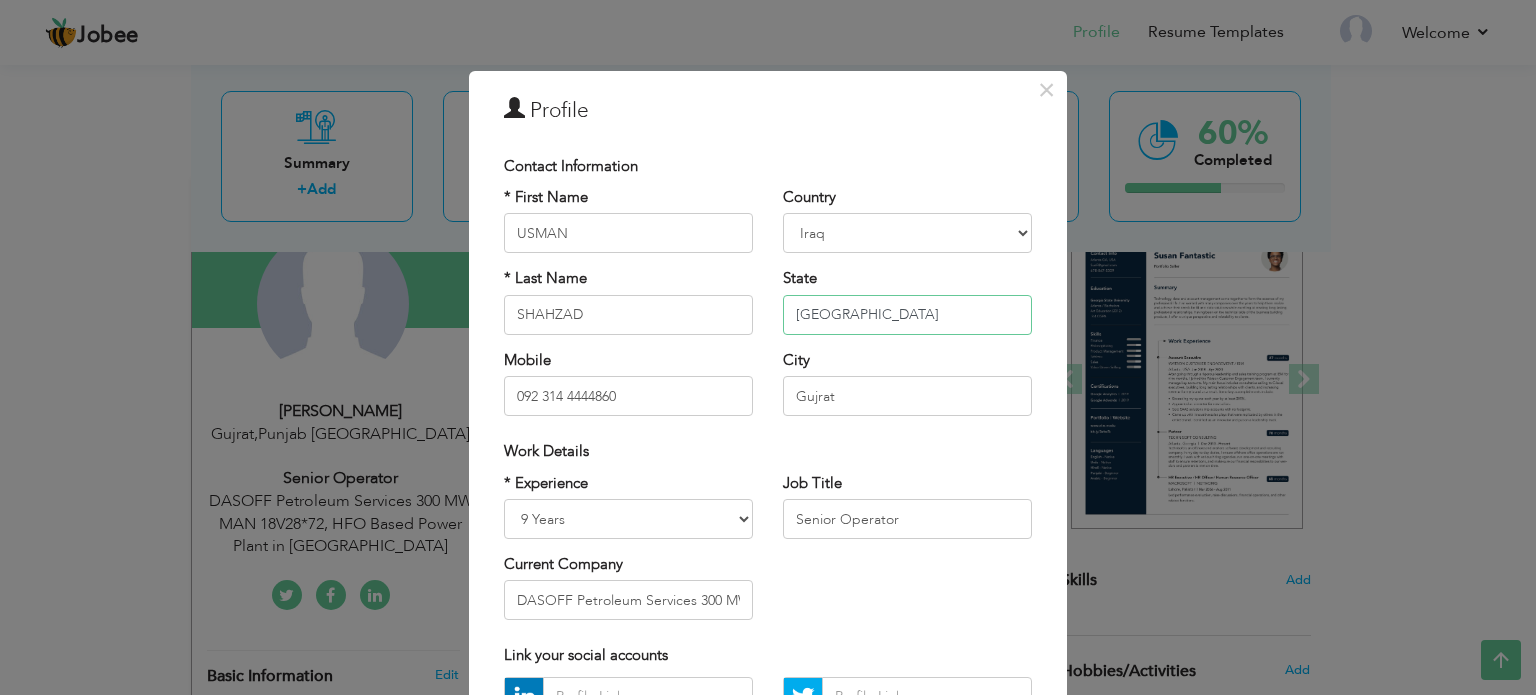 click on "Punjab" at bounding box center (907, 315) 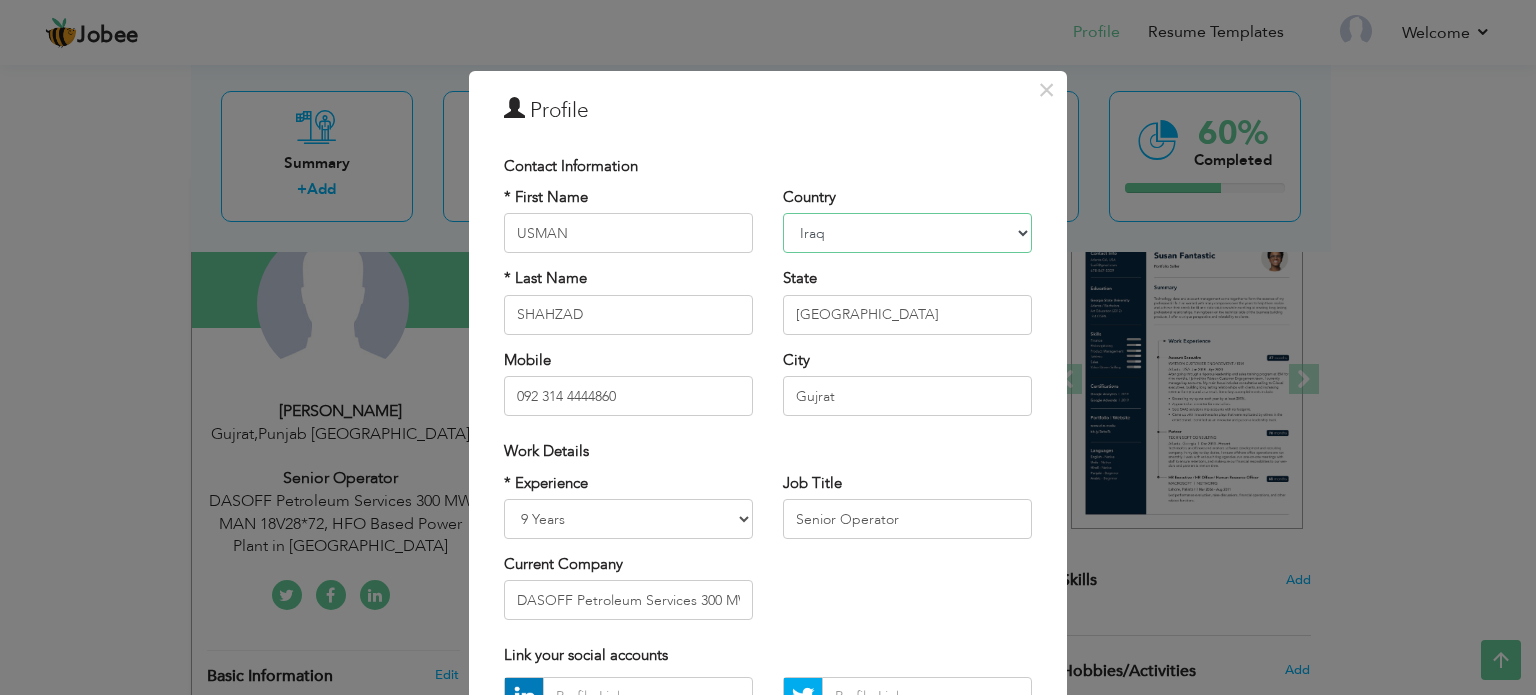 click on "Afghanistan Albania Algeria American Samoa Andorra Angola Anguilla Antarctica Antigua and Barbuda Argentina Armenia Aruba Australia Austria Azerbaijan Bahamas Bahrain Bangladesh Barbados Belarus Belgium Belize Benin Bermuda Bhutan Bolivia Bosnia-Herzegovina Botswana Bouvet Island Brazil British Indian Ocean Territory Brunei Darussalam Bulgaria Burkina Faso Burundi Cambodia Cameroon Canada Cape Verde Cayman Islands Central African Republic Chad Chile China Christmas Island Cocos (Keeling) Islands Colombia Comoros Congo Congo, Dem. Republic Cook Islands Costa Rica Croatia Cuba Cyprus Czech Rep Denmark Djibouti Dominica Dominican Republic Ecuador Egypt El Salvador Equatorial Guinea Eritrea Estonia Ethiopia European Union Falkland Islands (Malvinas) Faroe Islands Fiji Finland France French Guiana French Southern Territories Gabon Gambia Georgia Germany Ghana Gibraltar Great Britain Greece Greenland Grenada Guadeloupe (French) Guam (USA) Guatemala Guernsey Guinea Guinea Bissau Guyana Haiti Honduras Hong Kong India" at bounding box center [907, 233] 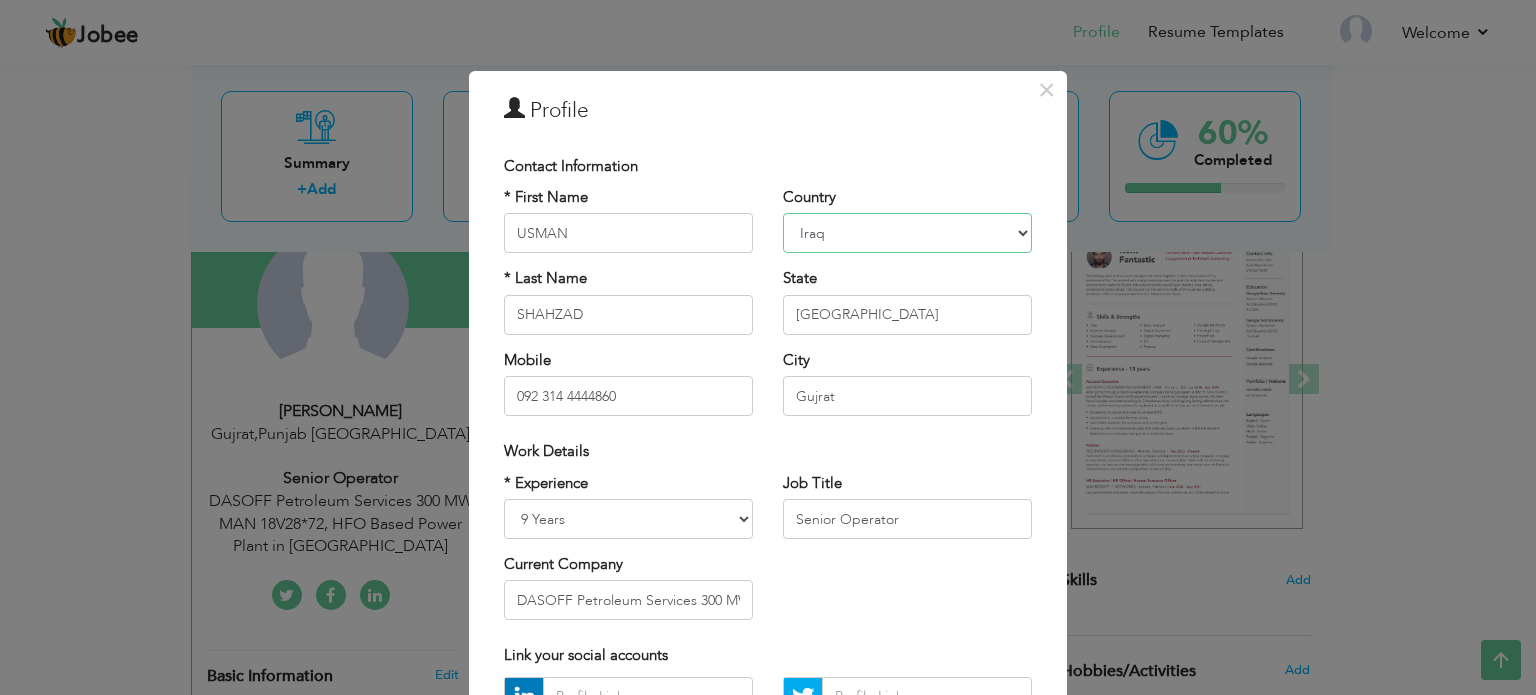 select on "number:166" 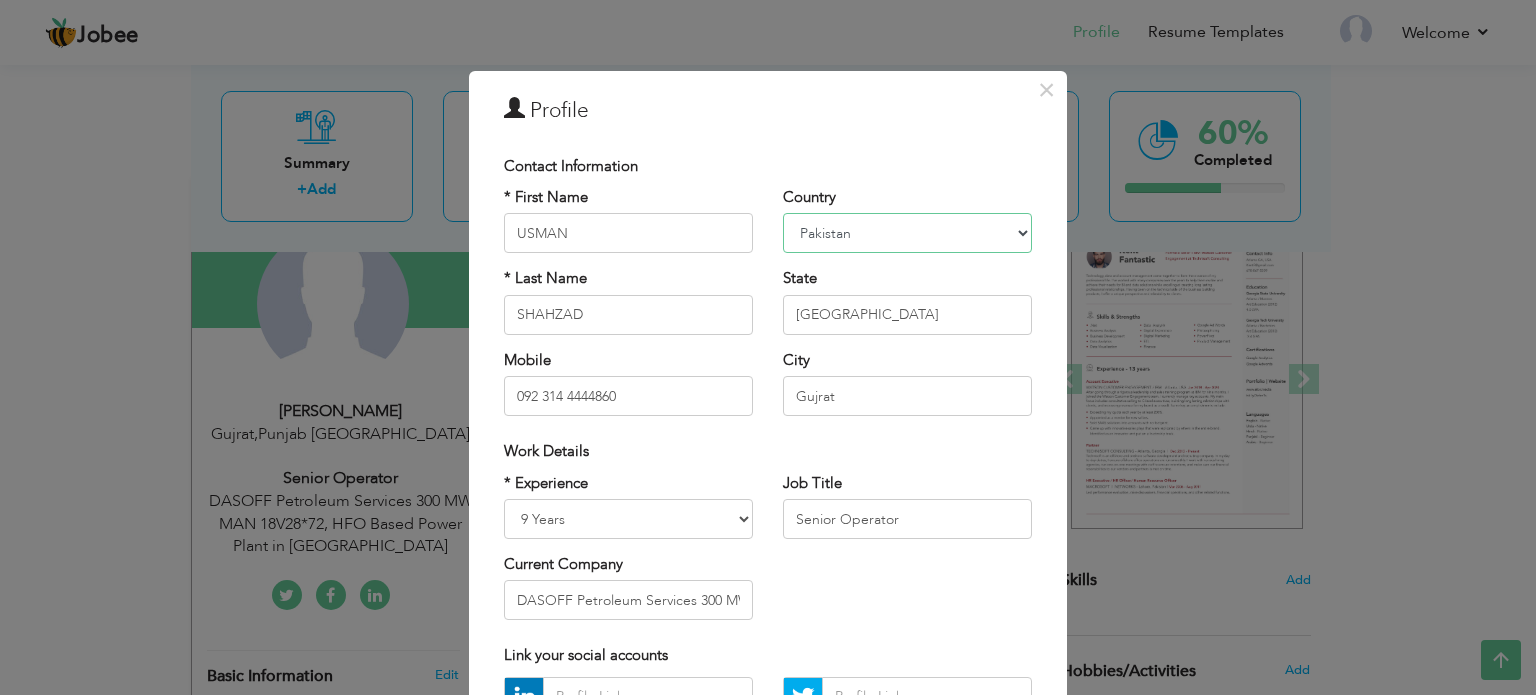 click on "Afghanistan Albania Algeria American Samoa Andorra Angola Anguilla Antarctica Antigua and Barbuda Argentina Armenia Aruba Australia Austria Azerbaijan Bahamas Bahrain Bangladesh Barbados Belarus Belgium Belize Benin Bermuda Bhutan Bolivia Bosnia-Herzegovina Botswana Bouvet Island Brazil British Indian Ocean Territory Brunei Darussalam Bulgaria Burkina Faso Burundi Cambodia Cameroon Canada Cape Verde Cayman Islands Central African Republic Chad Chile China Christmas Island Cocos (Keeling) Islands Colombia Comoros Congo Congo, Dem. Republic Cook Islands Costa Rica Croatia Cuba Cyprus Czech Rep Denmark Djibouti Dominica Dominican Republic Ecuador Egypt El Salvador Equatorial Guinea Eritrea Estonia Ethiopia European Union Falkland Islands (Malvinas) Faroe Islands Fiji Finland France French Guiana French Southern Territories Gabon Gambia Georgia Germany Ghana Gibraltar Great Britain Greece Greenland Grenada Guadeloupe (French) Guam (USA) Guatemala Guernsey Guinea Guinea Bissau Guyana Haiti Honduras Hong Kong India" at bounding box center (907, 233) 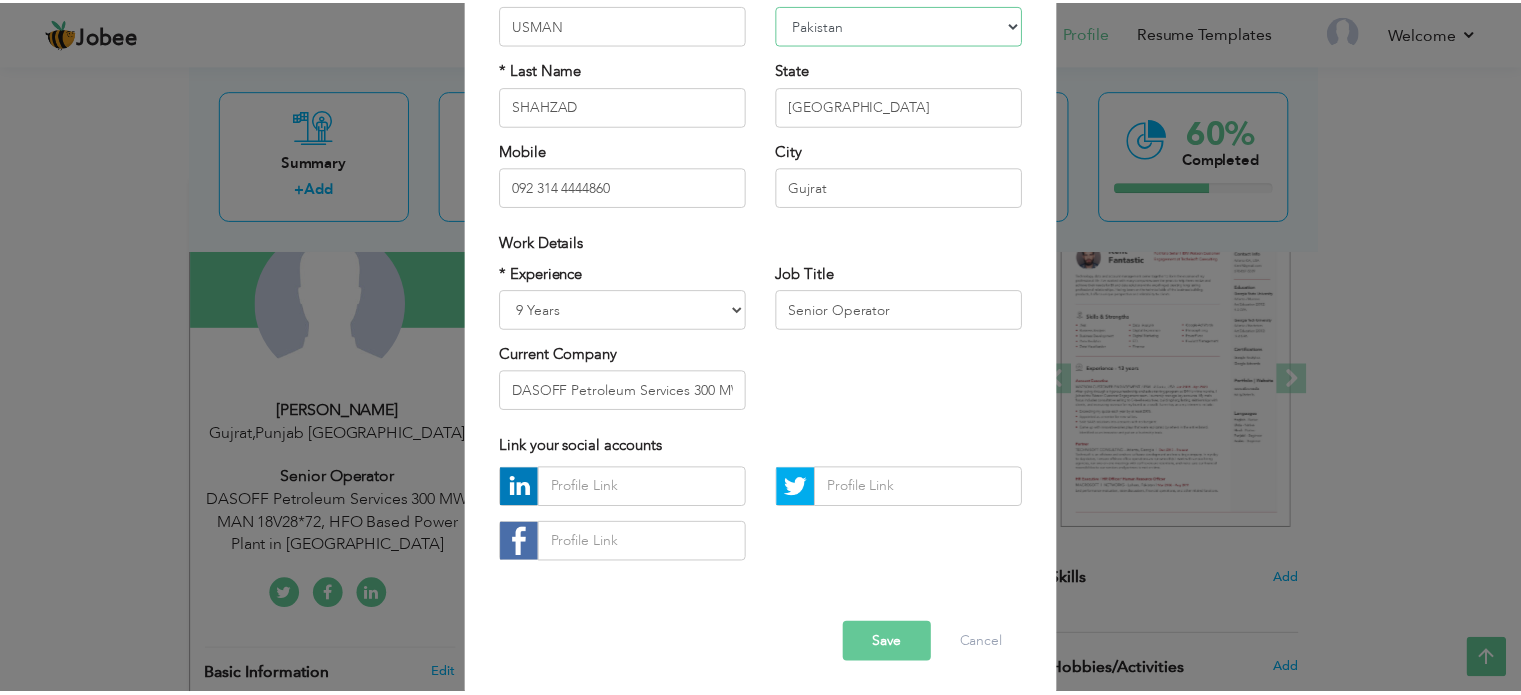 scroll, scrollTop: 212, scrollLeft: 0, axis: vertical 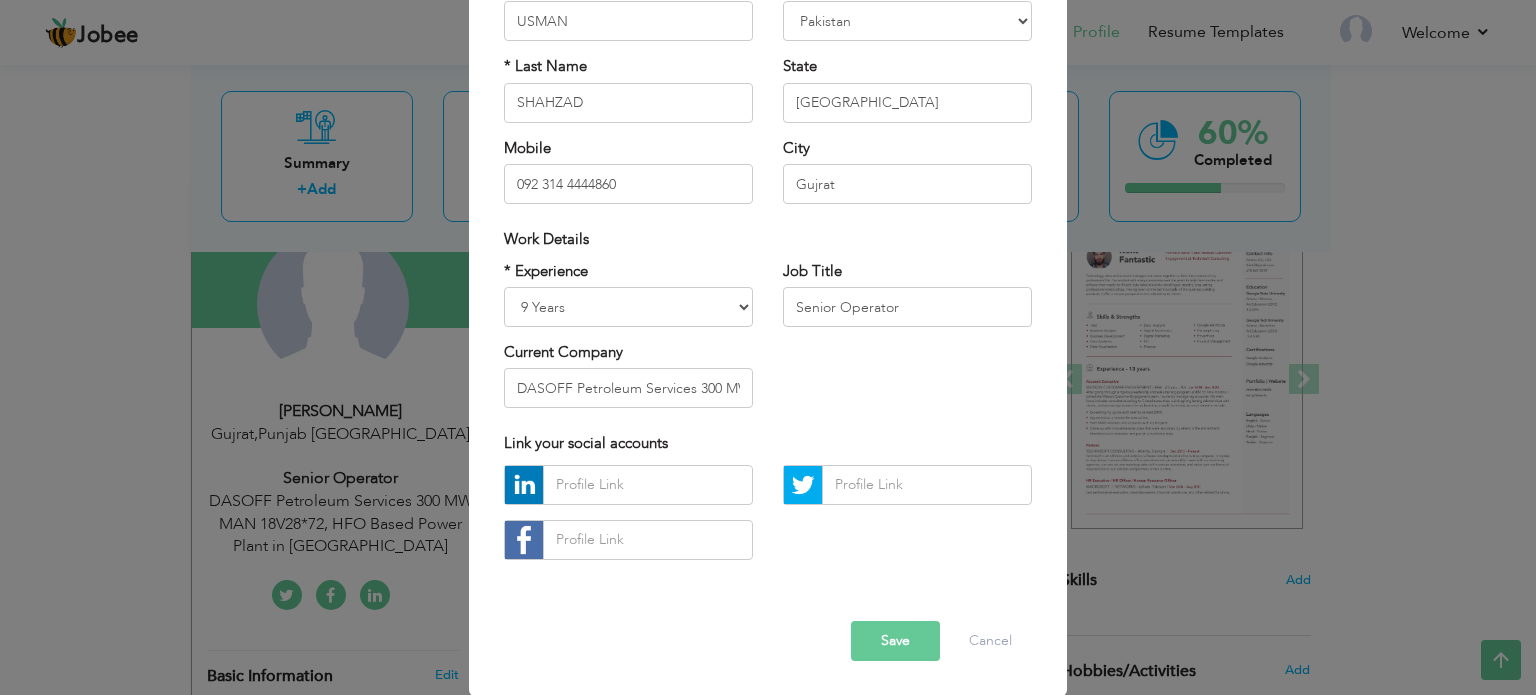 click on "Save" at bounding box center (895, 641) 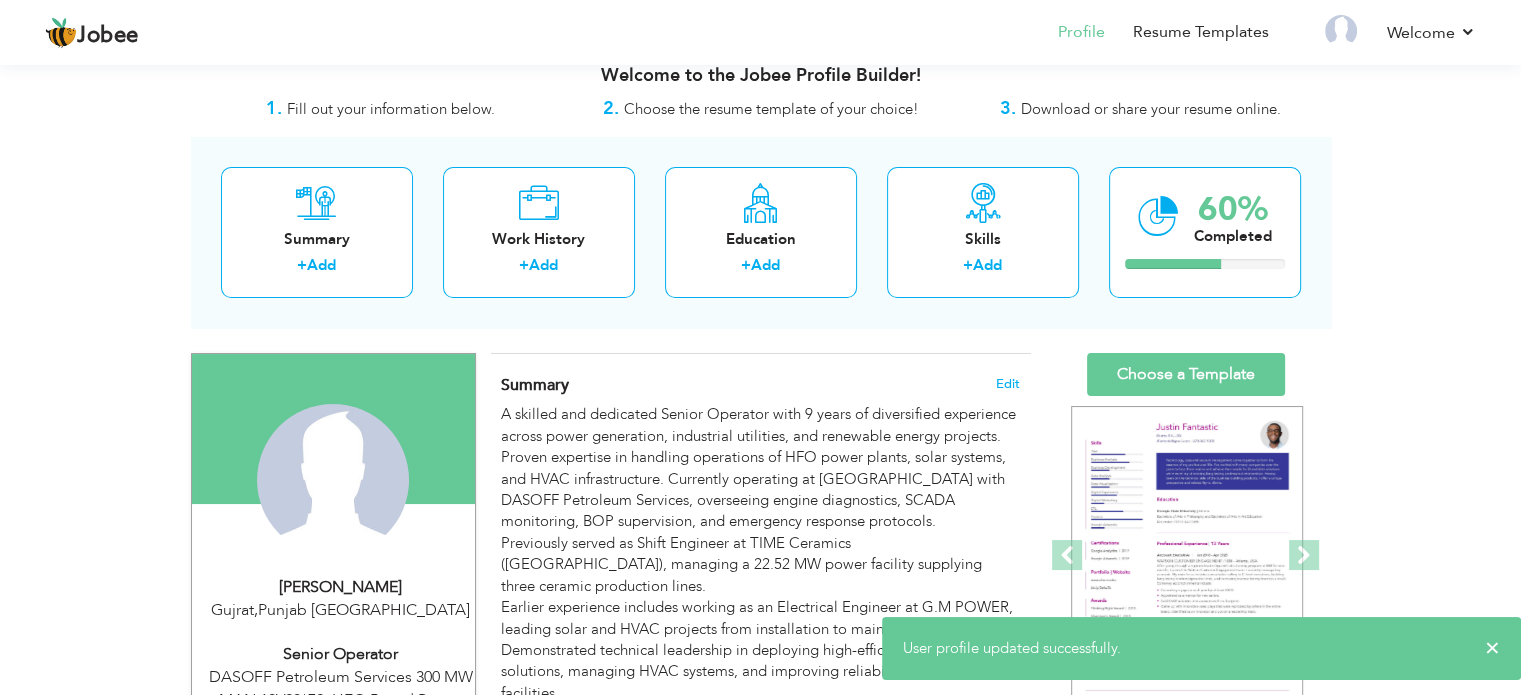 scroll, scrollTop: 0, scrollLeft: 0, axis: both 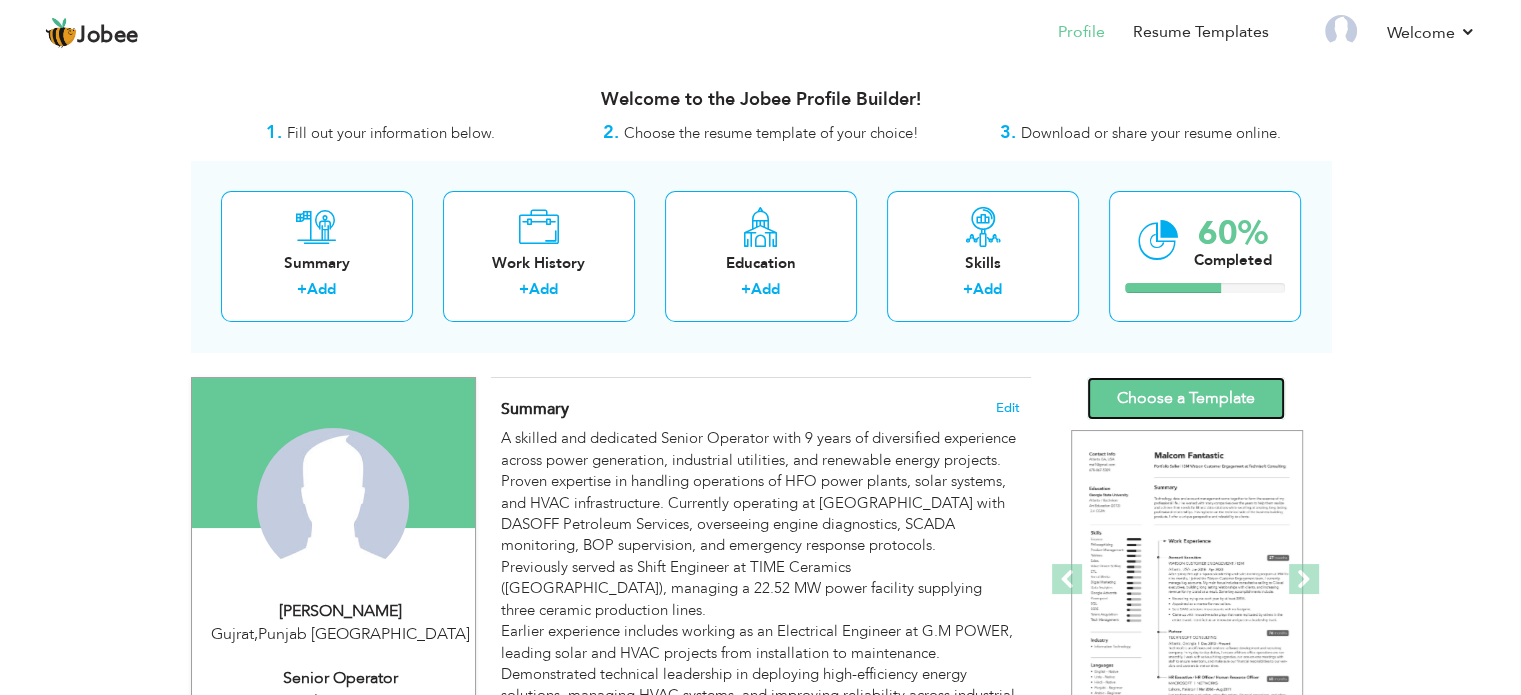 click on "Choose a Template" at bounding box center [1186, 398] 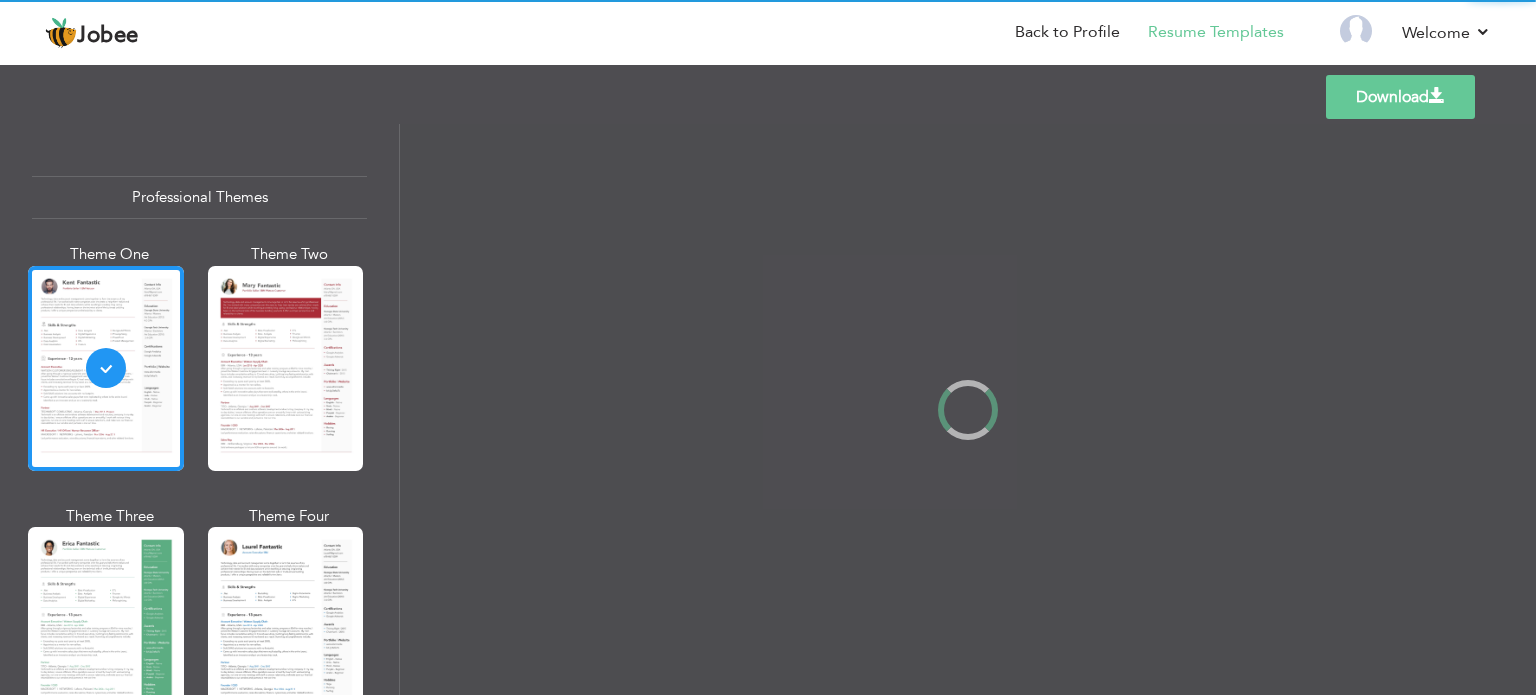 scroll, scrollTop: 0, scrollLeft: 0, axis: both 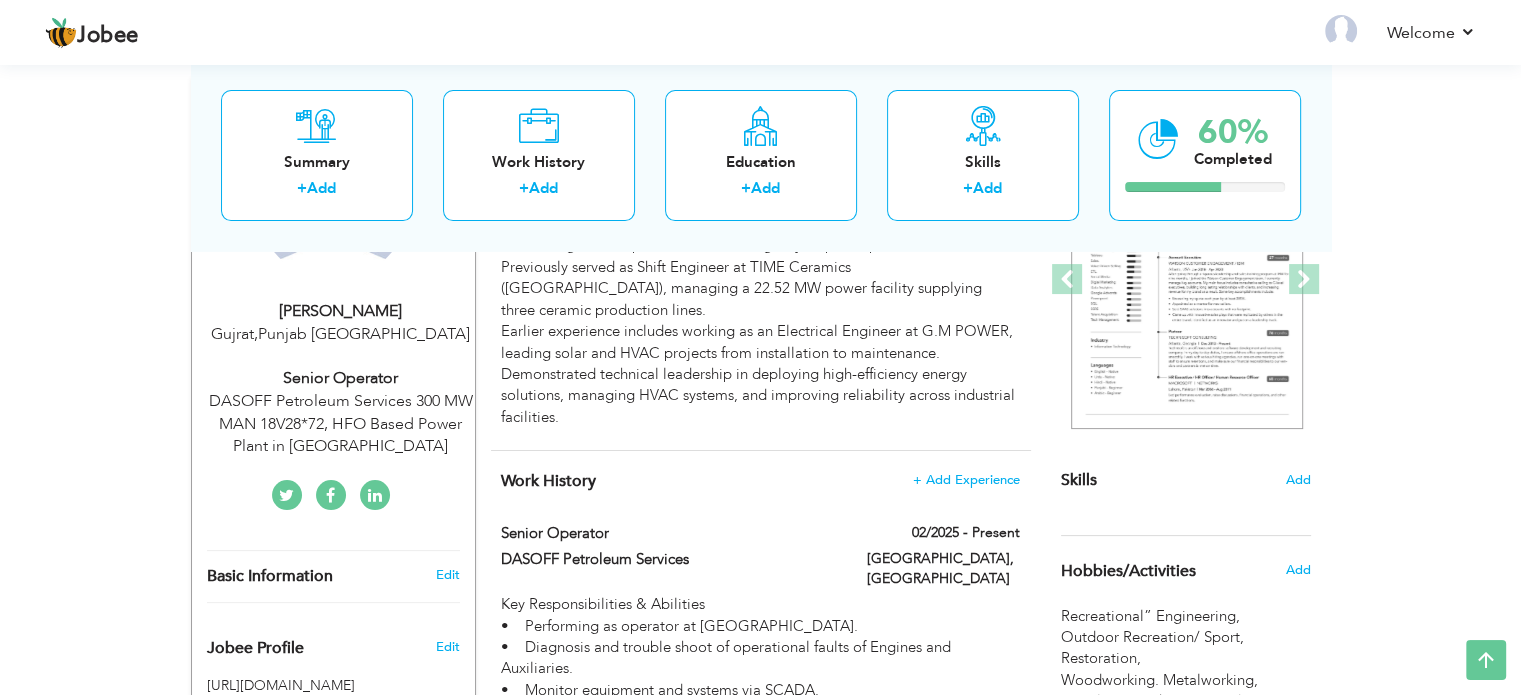 click on "Senior Operator" at bounding box center [341, 378] 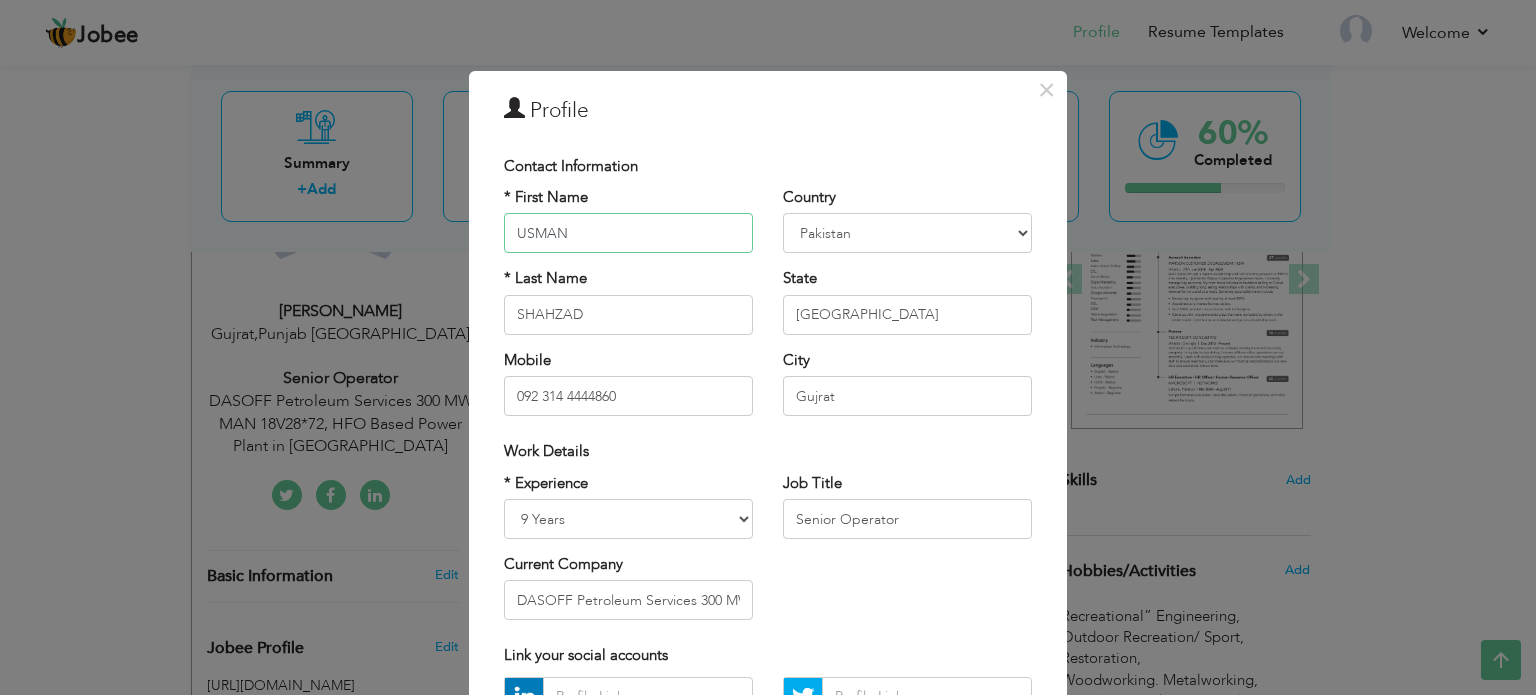 scroll, scrollTop: 200, scrollLeft: 0, axis: vertical 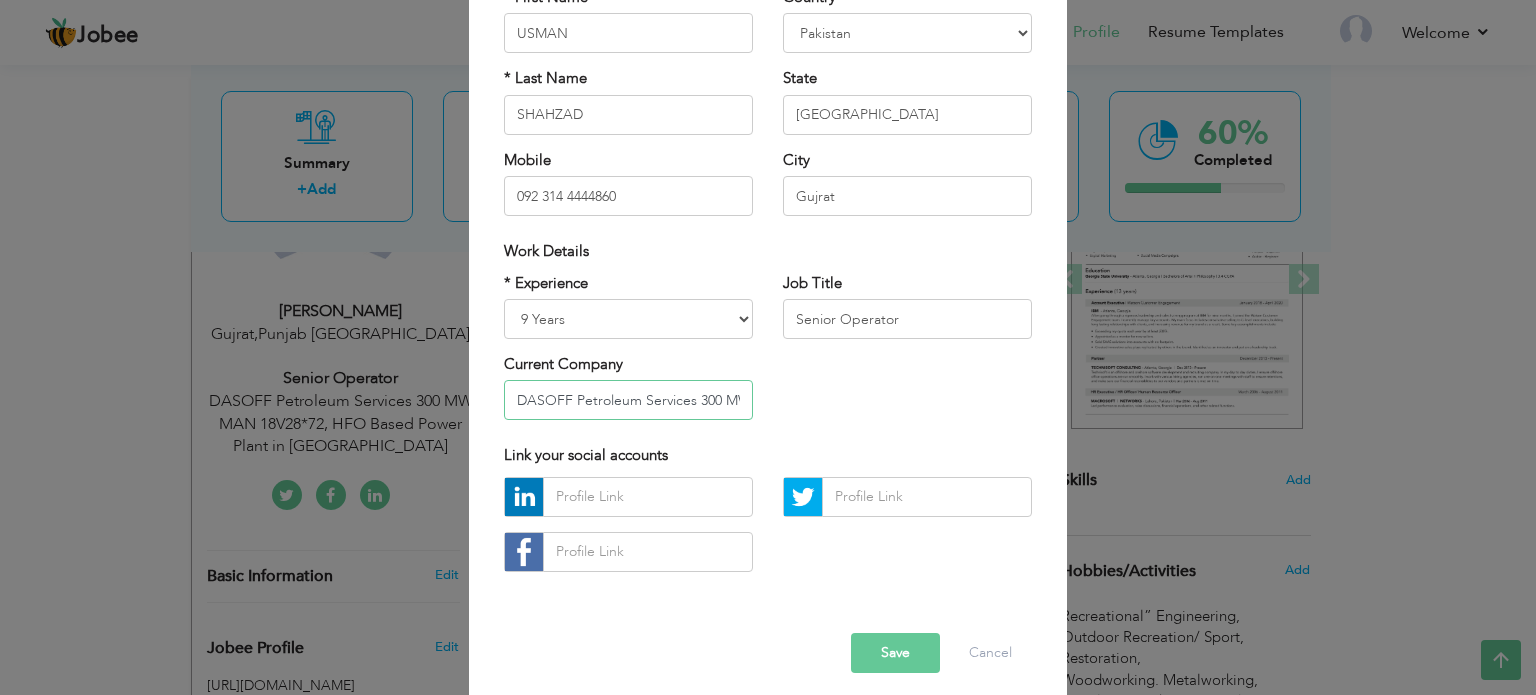 click on "DASOFF Petroleum Services 300 MW MAN 18V28*72, HFO Based Power Plant in Karbala" at bounding box center (628, 400) 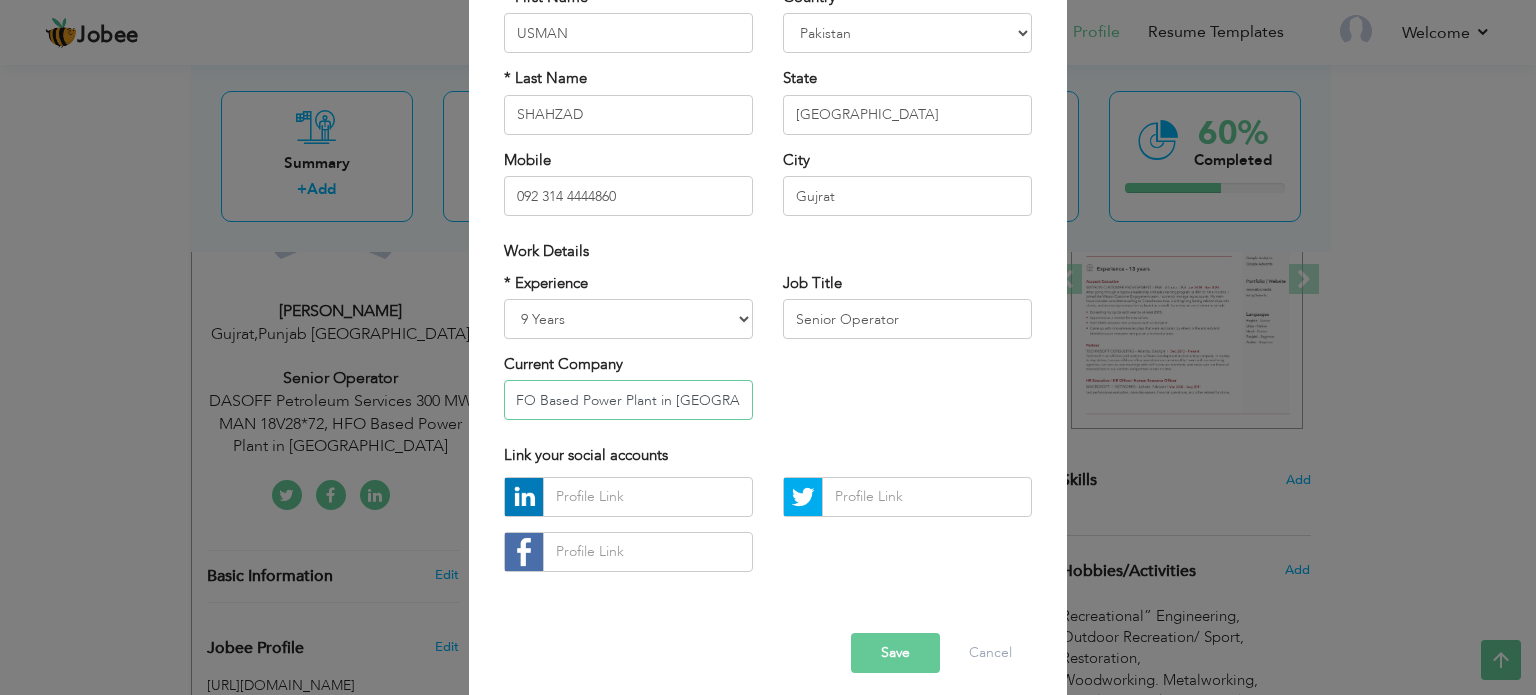 scroll, scrollTop: 0, scrollLeft: 358, axis: horizontal 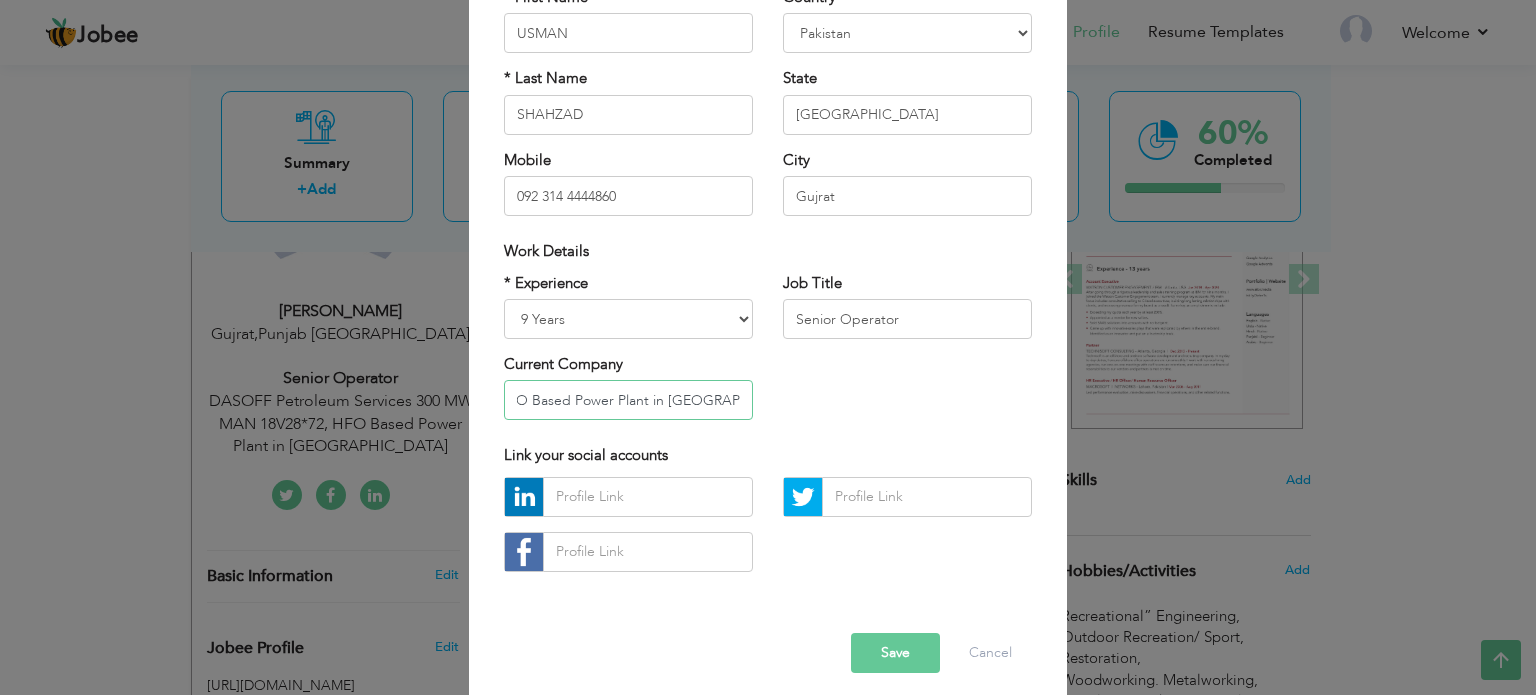 type on "DASOFF Petroleum Services 300 MW MAN 18V28*72, HFO Based Power Plant in Karbala, Iraq" 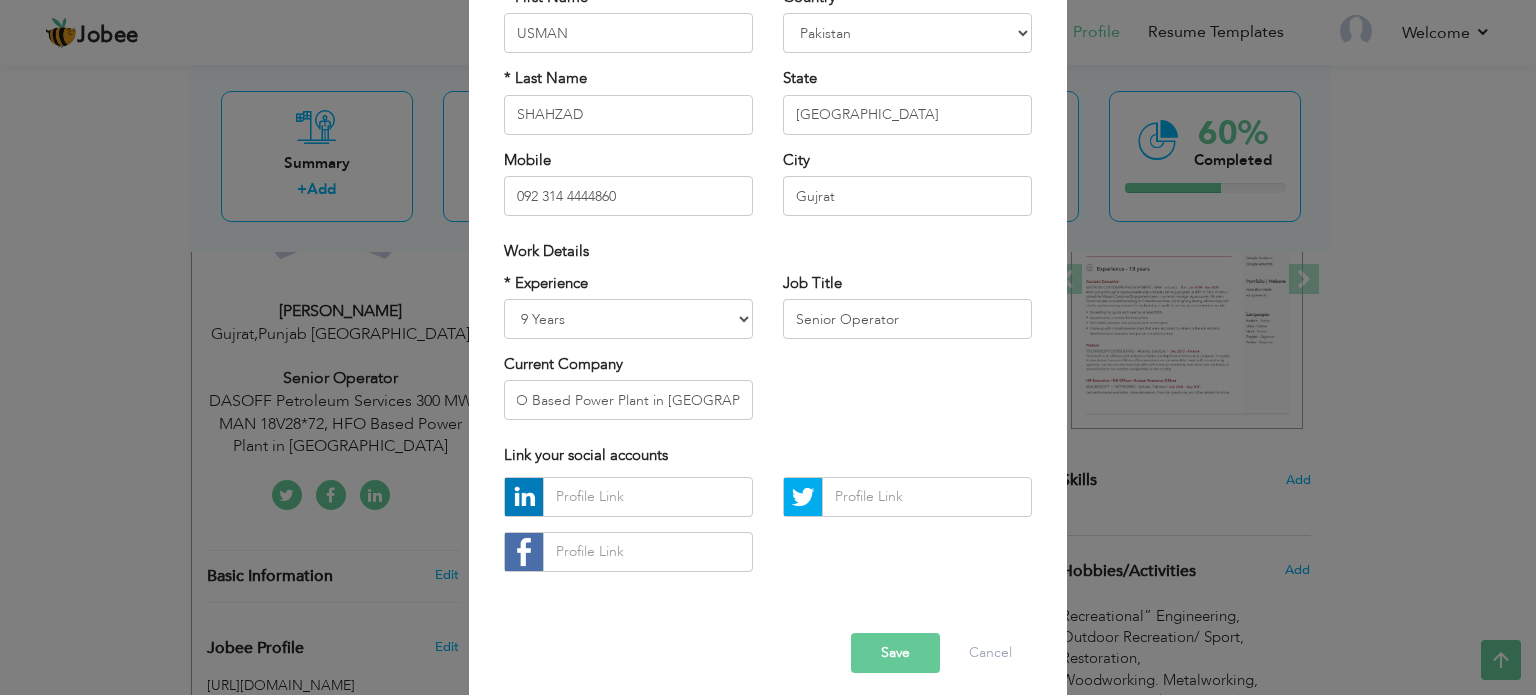 click on "Save" at bounding box center (895, 653) 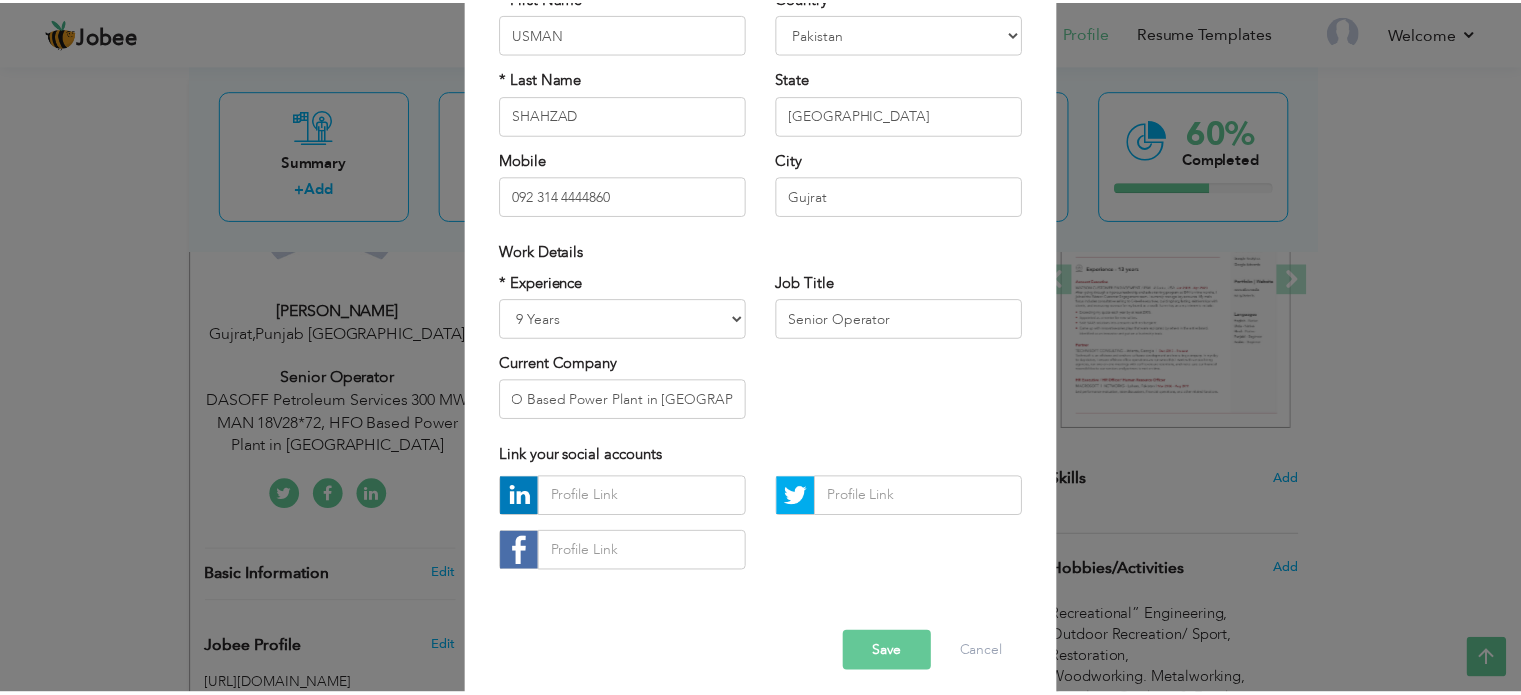 scroll, scrollTop: 0, scrollLeft: 0, axis: both 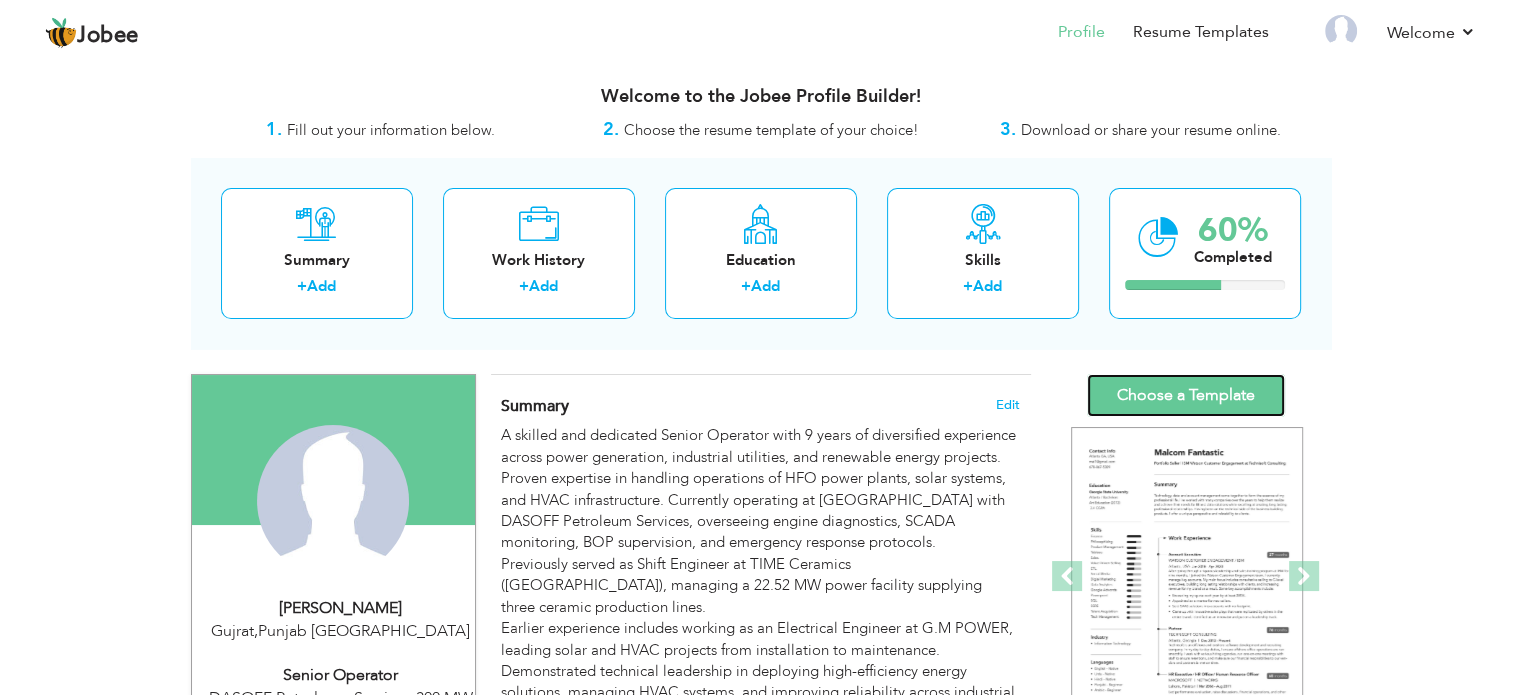 click on "Choose a Template" at bounding box center (1186, 395) 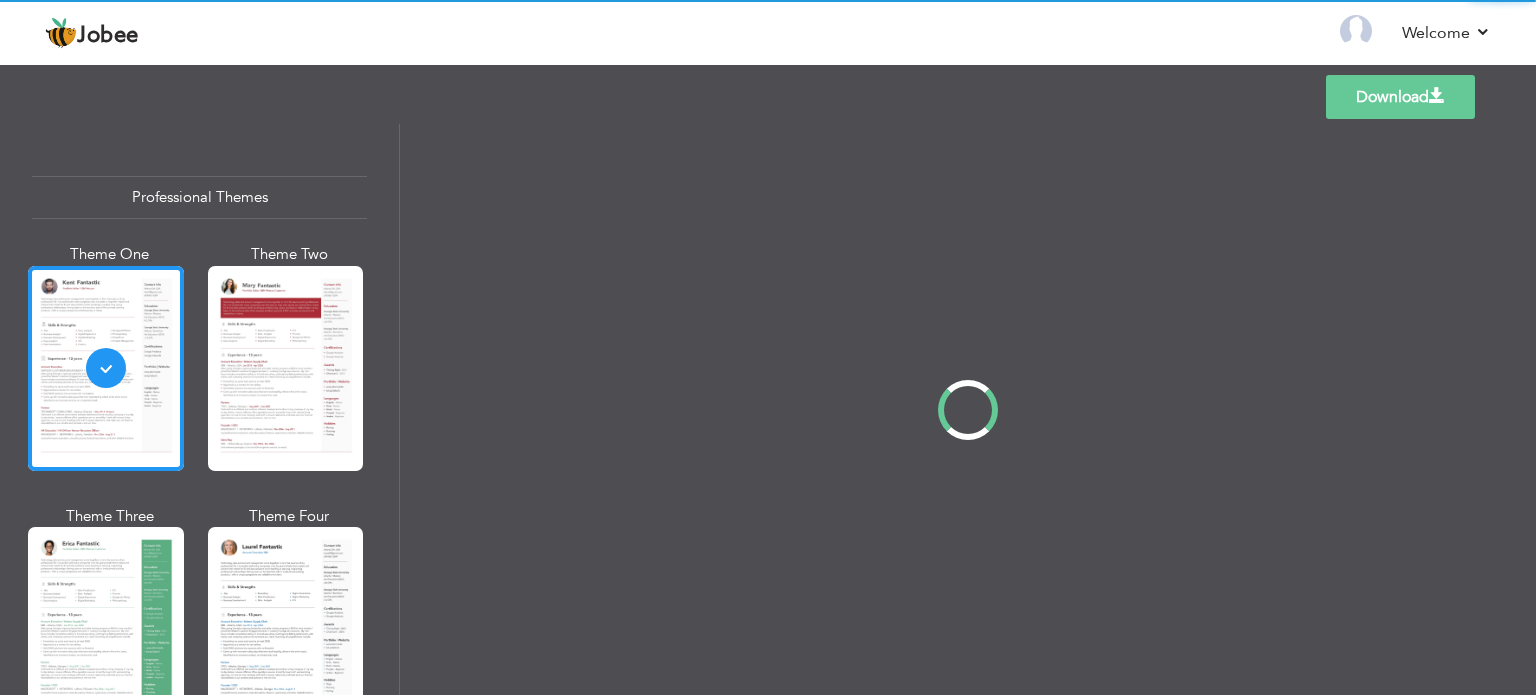 scroll, scrollTop: 0, scrollLeft: 0, axis: both 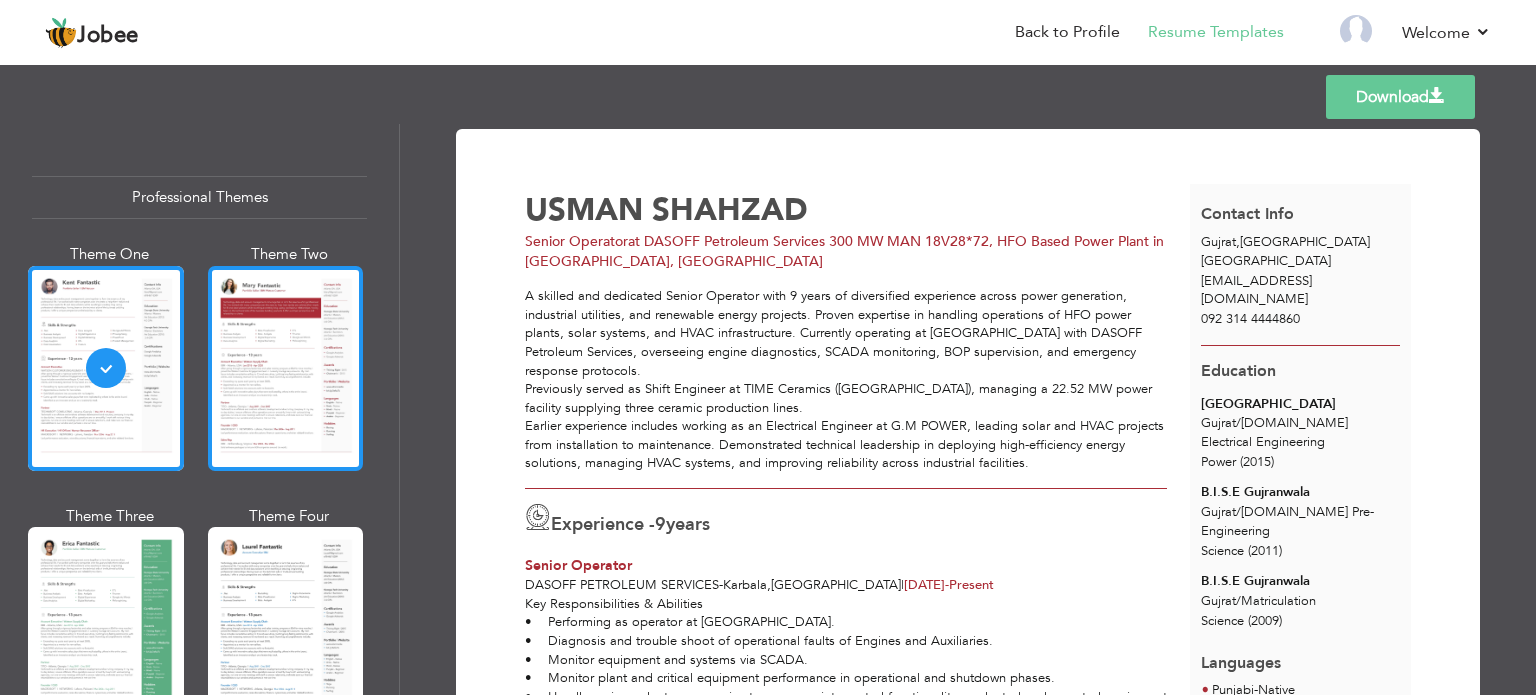 click at bounding box center [286, 368] 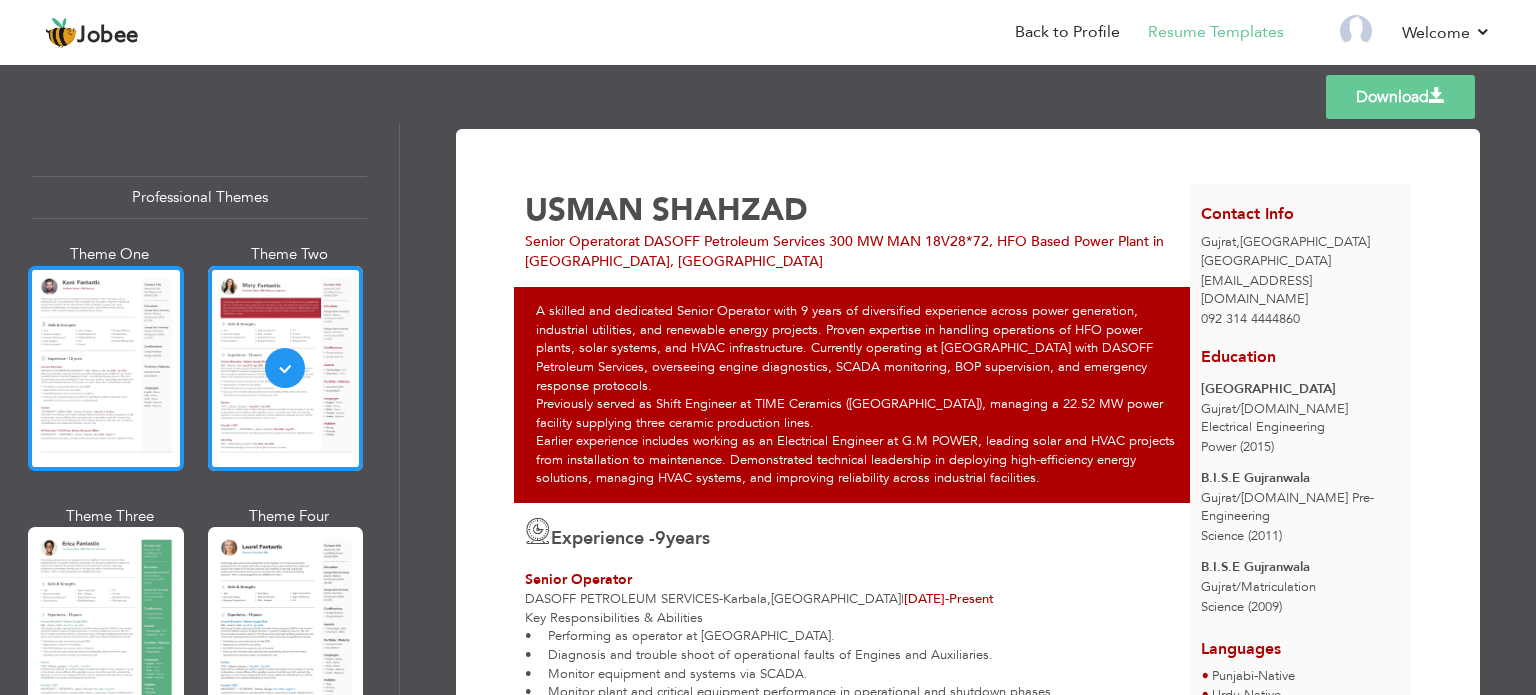 click at bounding box center (106, 368) 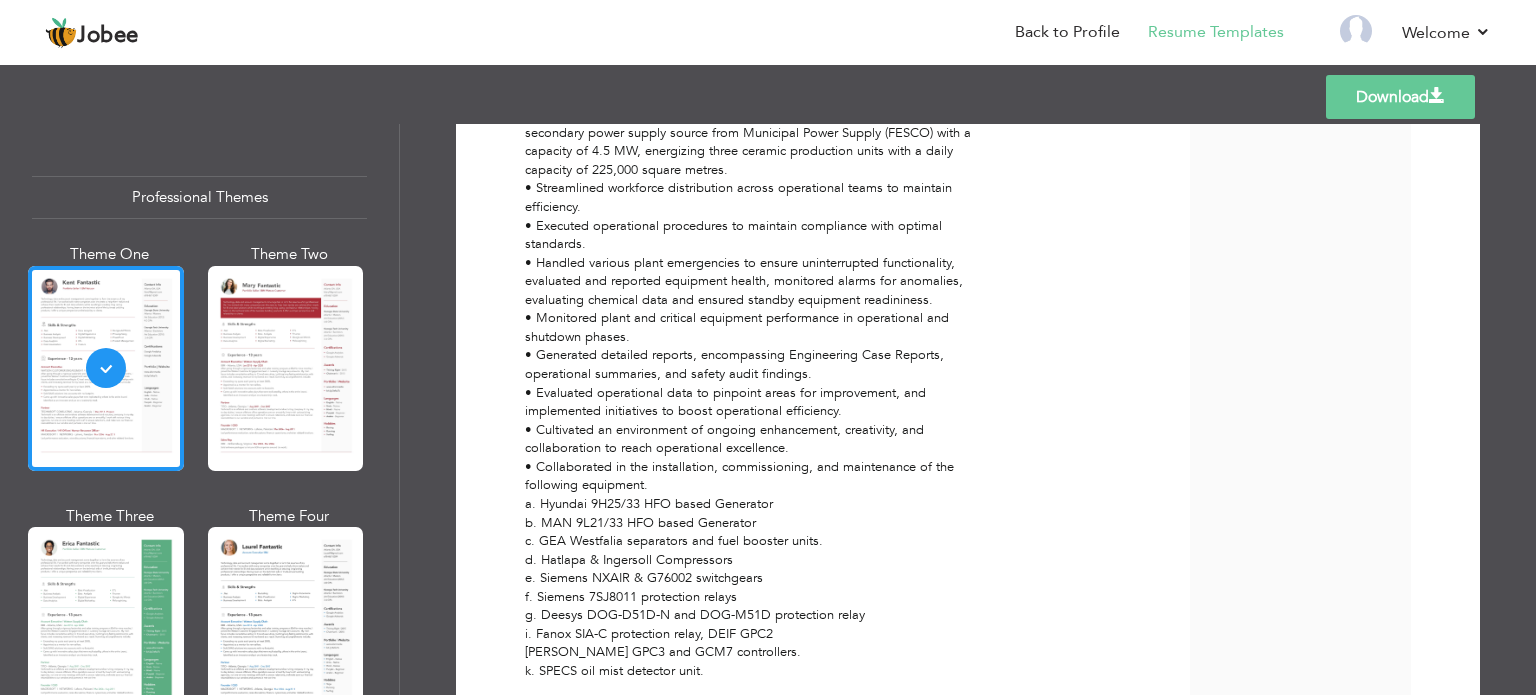 scroll, scrollTop: 900, scrollLeft: 0, axis: vertical 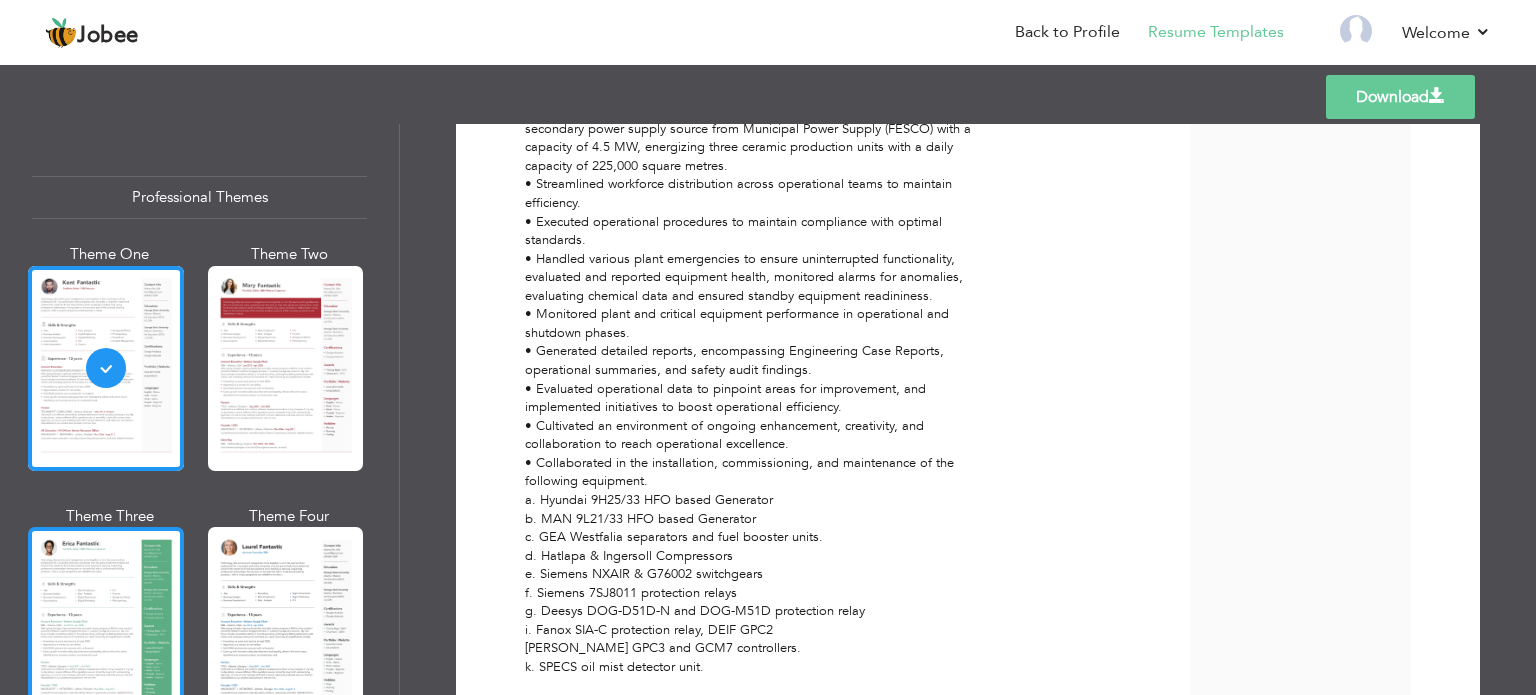 click at bounding box center (106, 629) 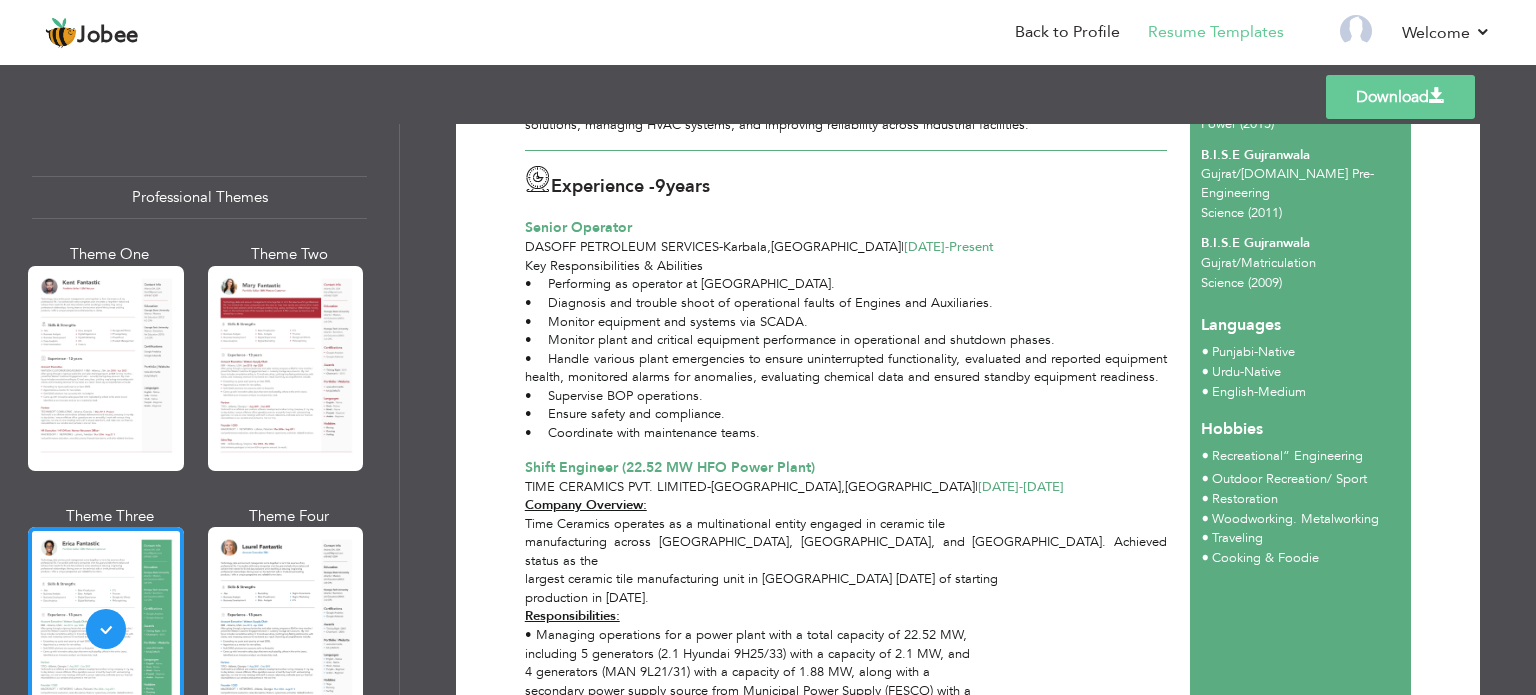 scroll, scrollTop: 0, scrollLeft: 0, axis: both 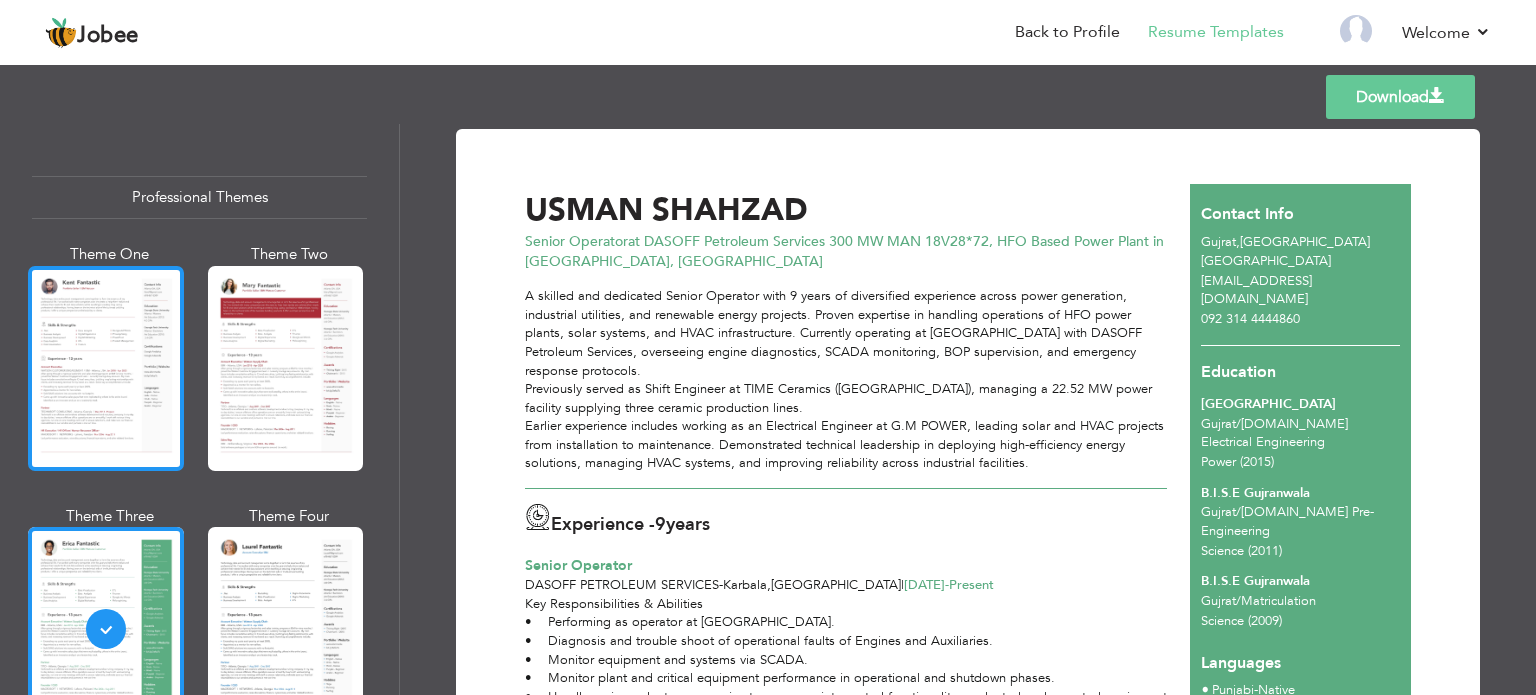 click at bounding box center (106, 368) 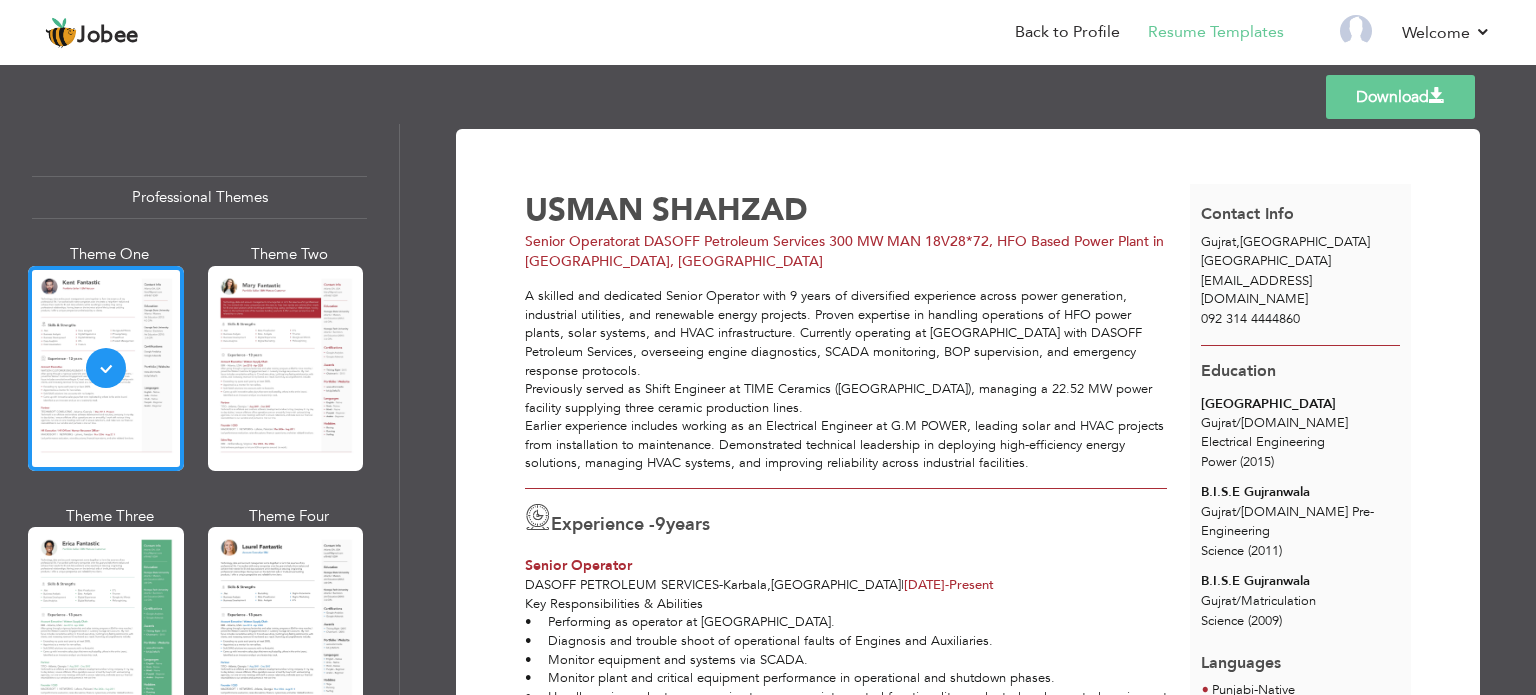 click on "Download" at bounding box center (1400, 97) 